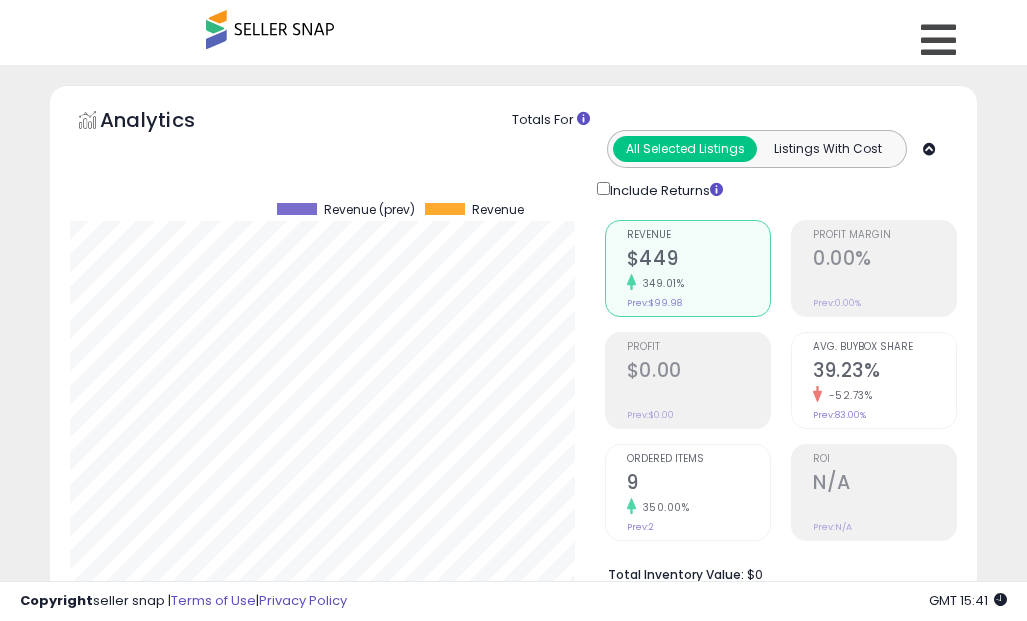 scroll, scrollTop: 425, scrollLeft: 0, axis: vertical 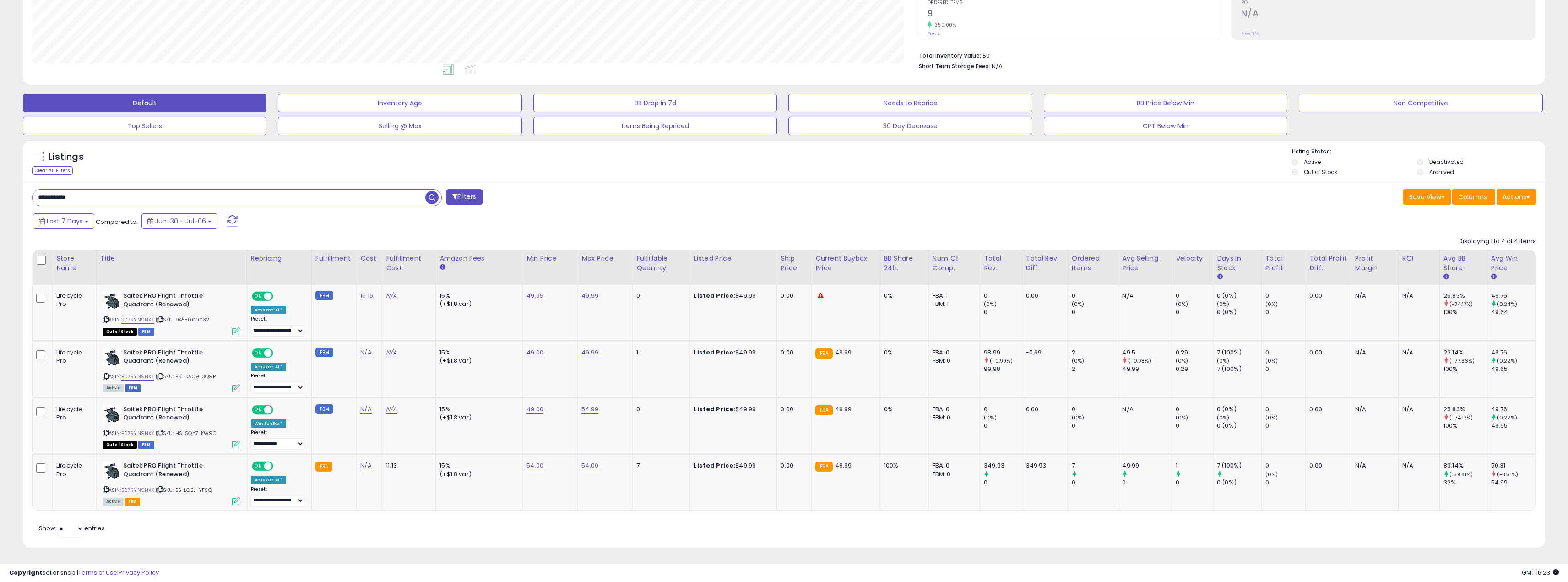 click on "**********" at bounding box center [229, 197] 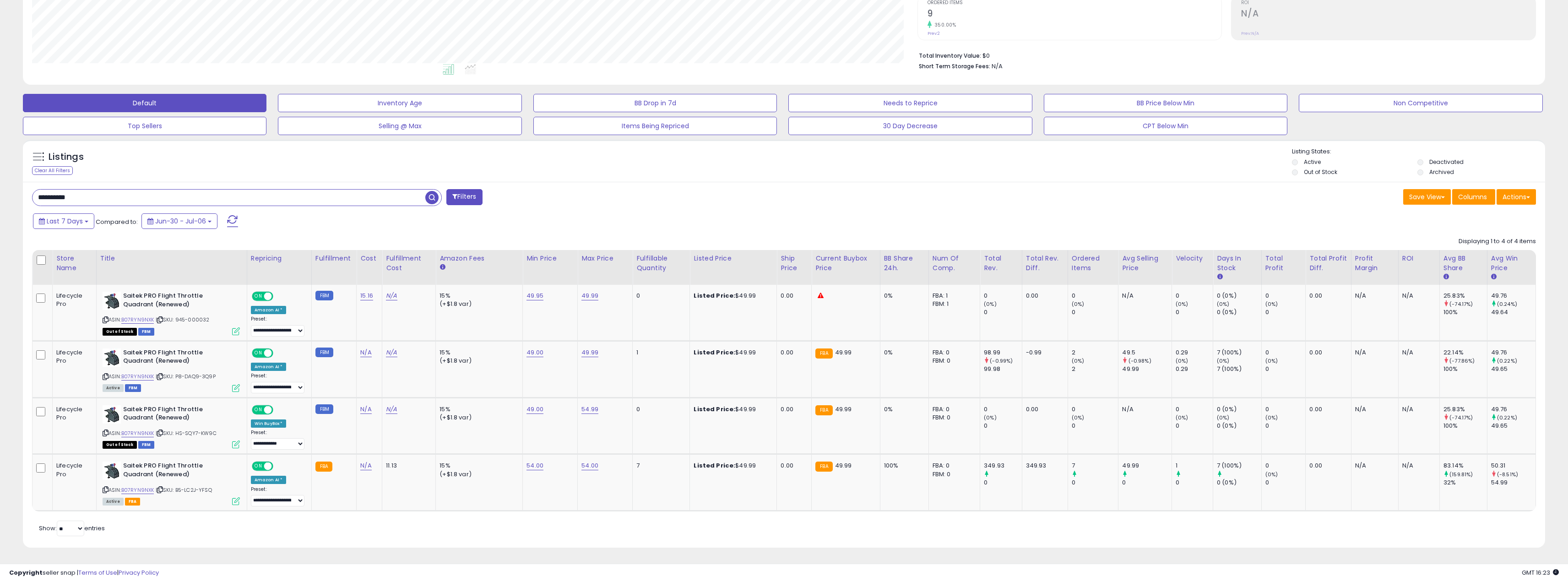 click on "**********" at bounding box center (229, 197) 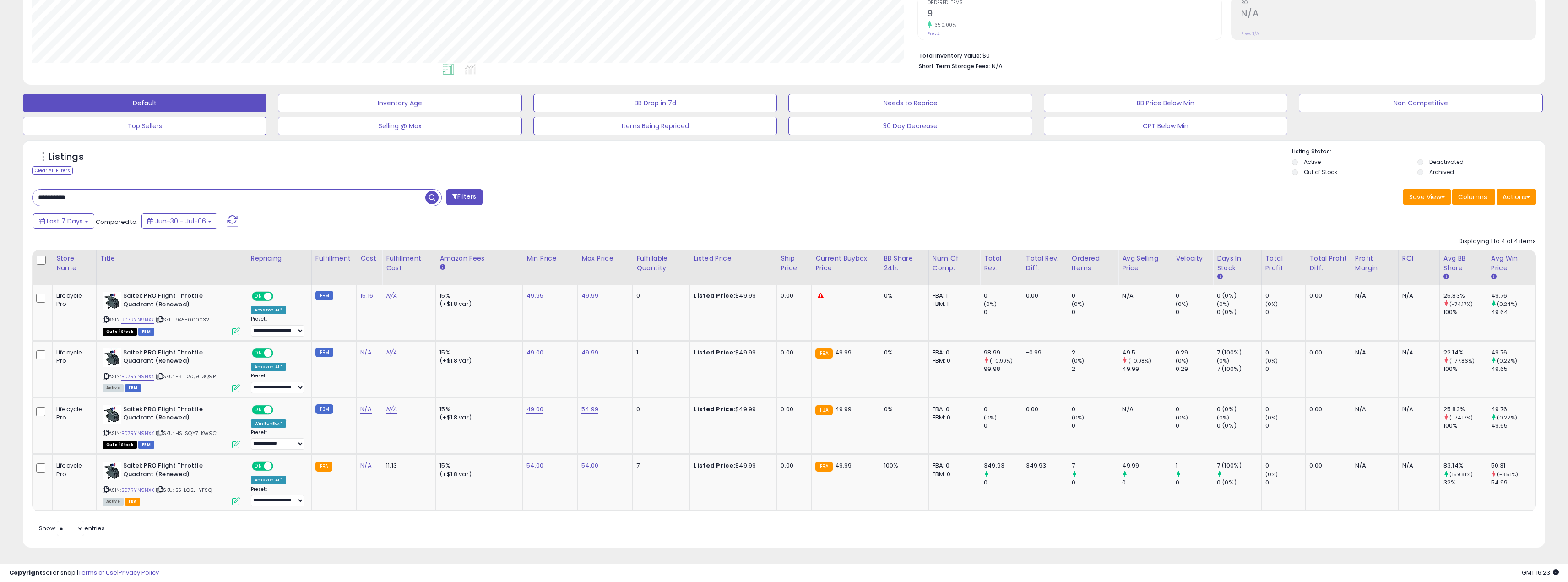paste 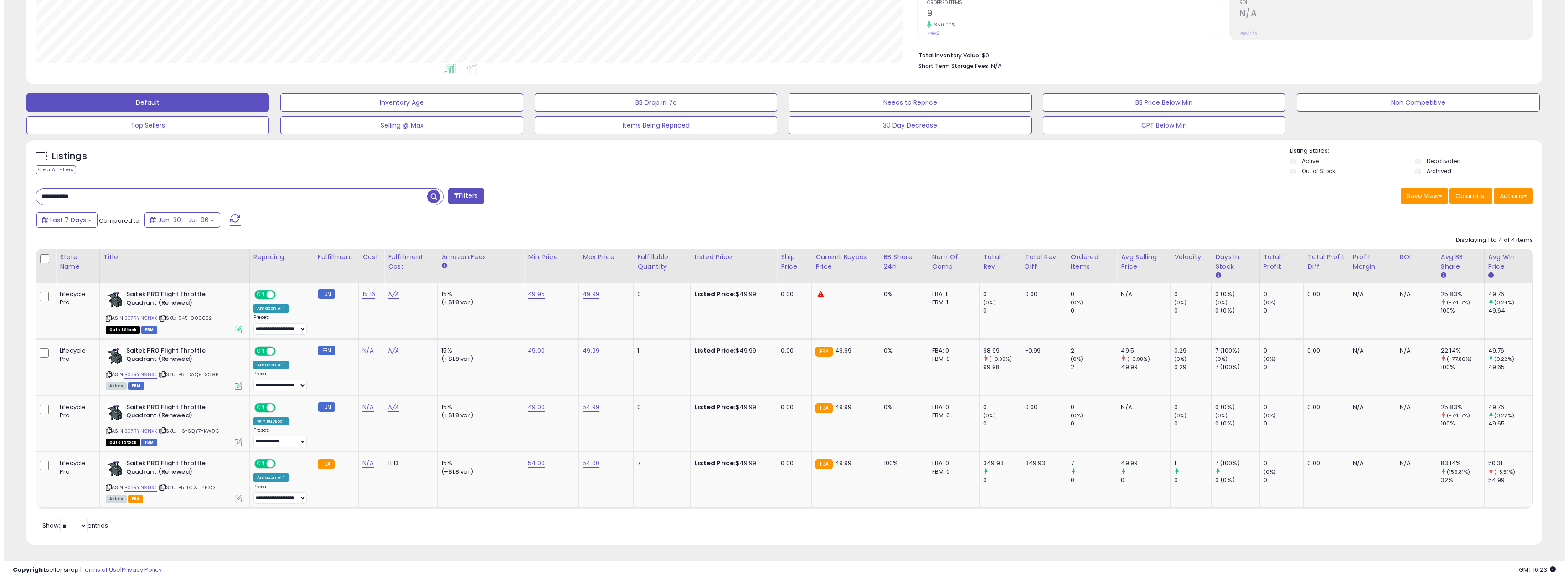 scroll, scrollTop: 0, scrollLeft: 0, axis: both 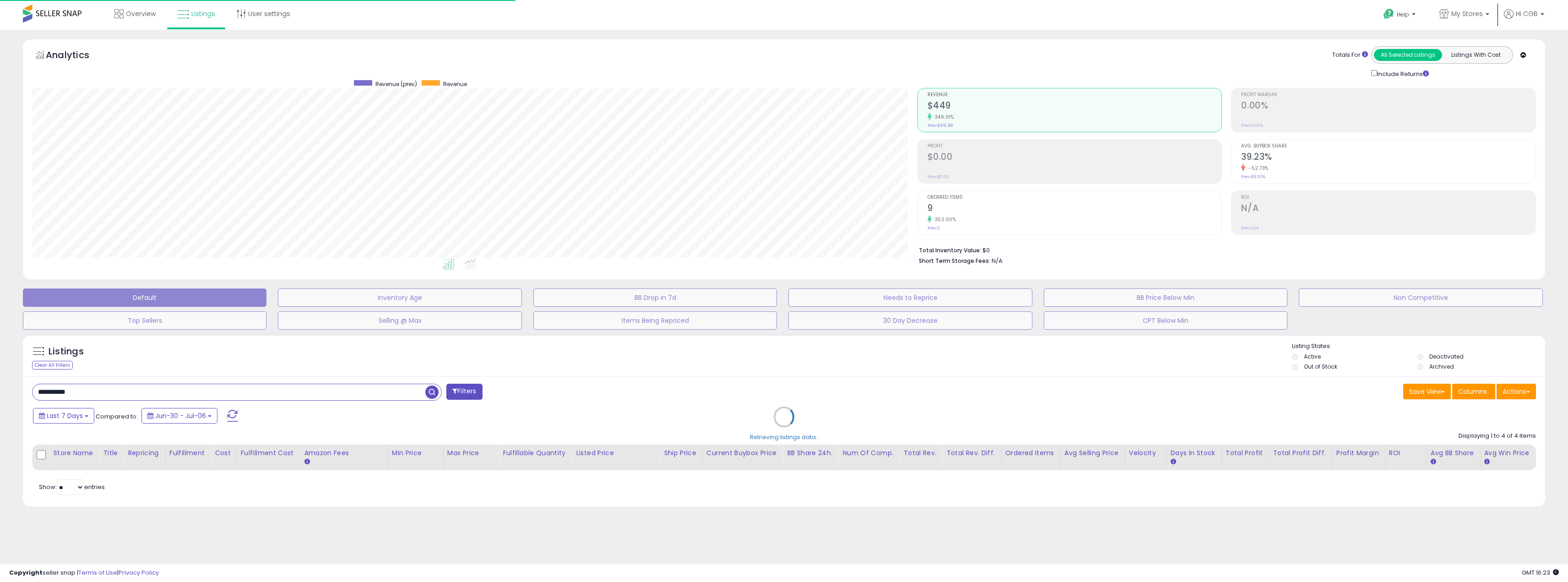 click on "Listings
Clear All Filters
Listing States:" at bounding box center [784, 358] 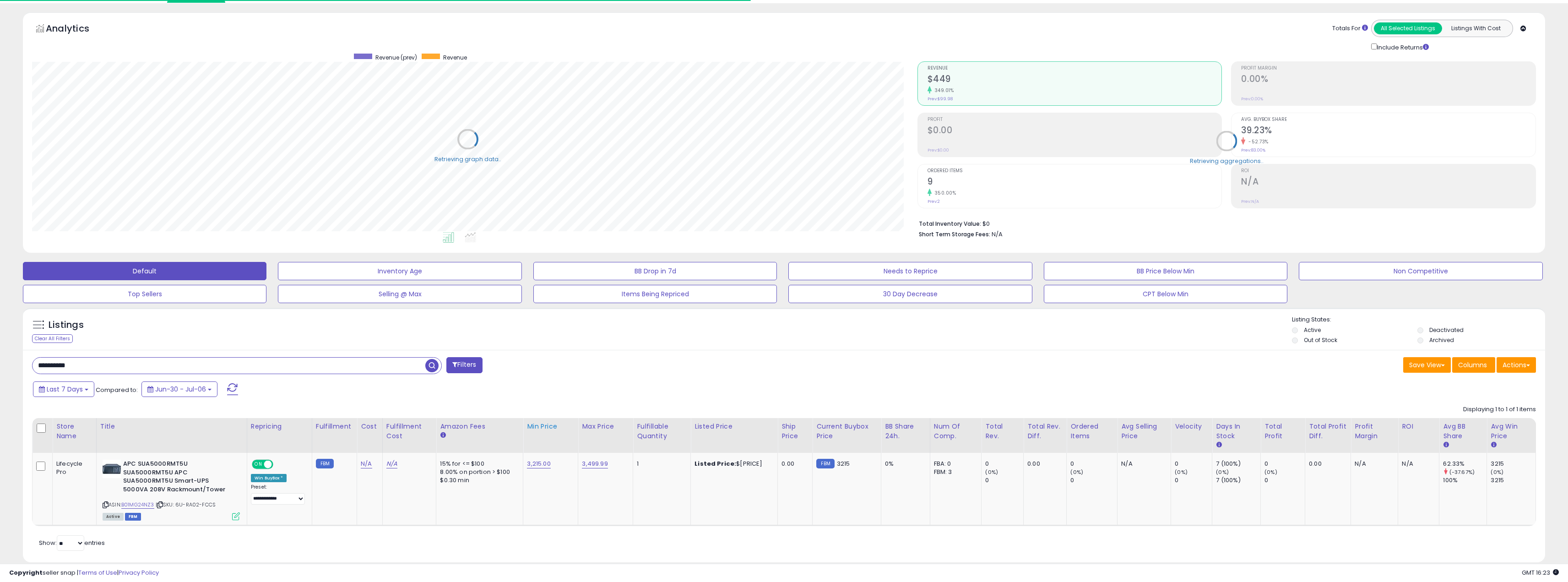scroll, scrollTop: 41, scrollLeft: 0, axis: vertical 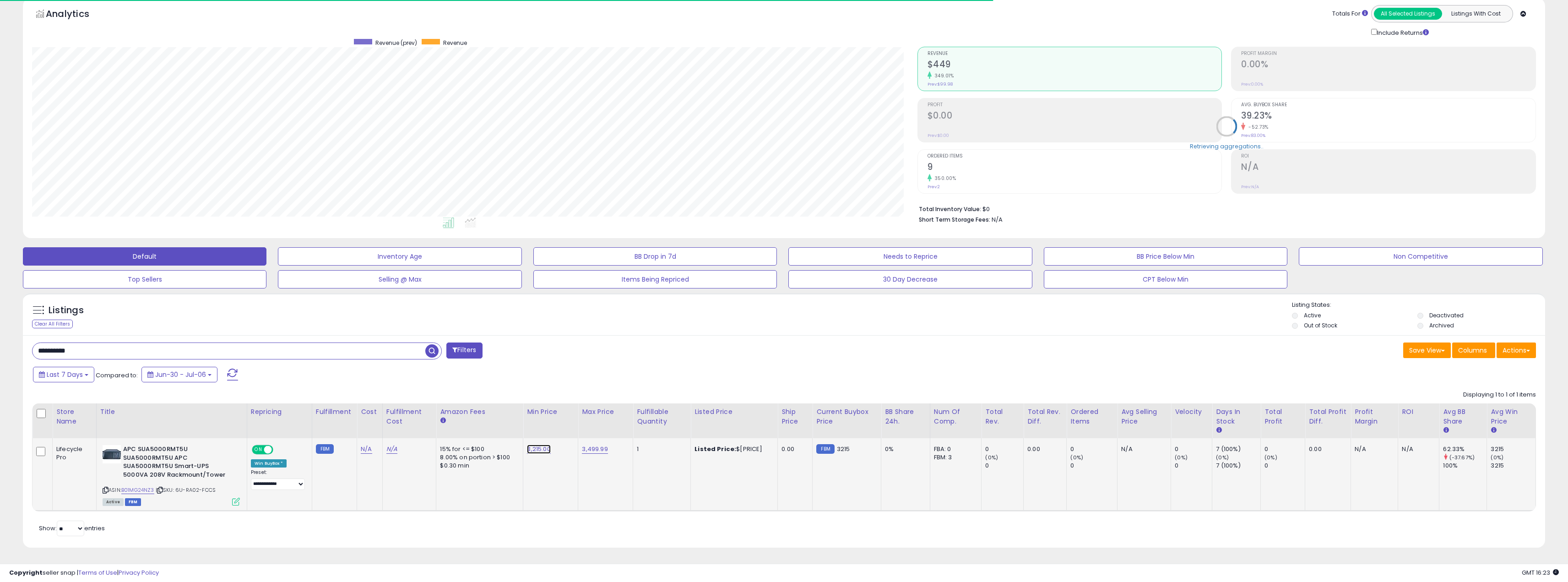 click on "3,215.00" at bounding box center [538, 449] 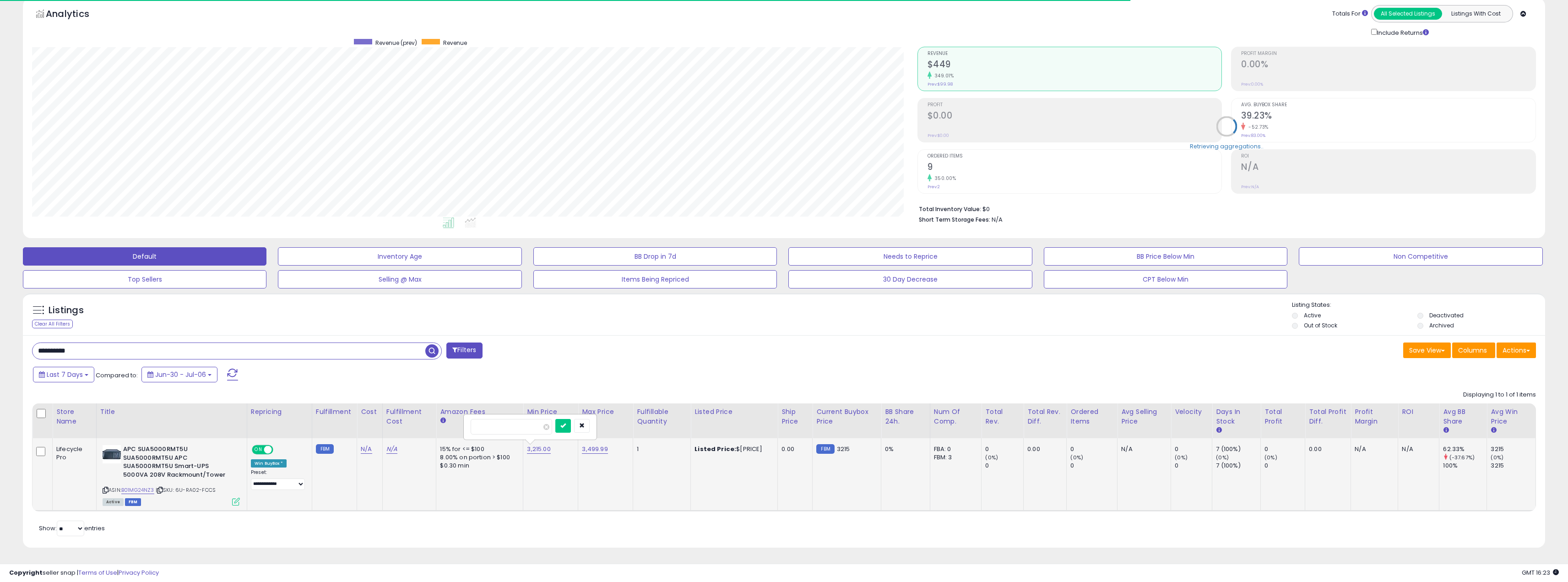 click at bounding box center (511, 427) 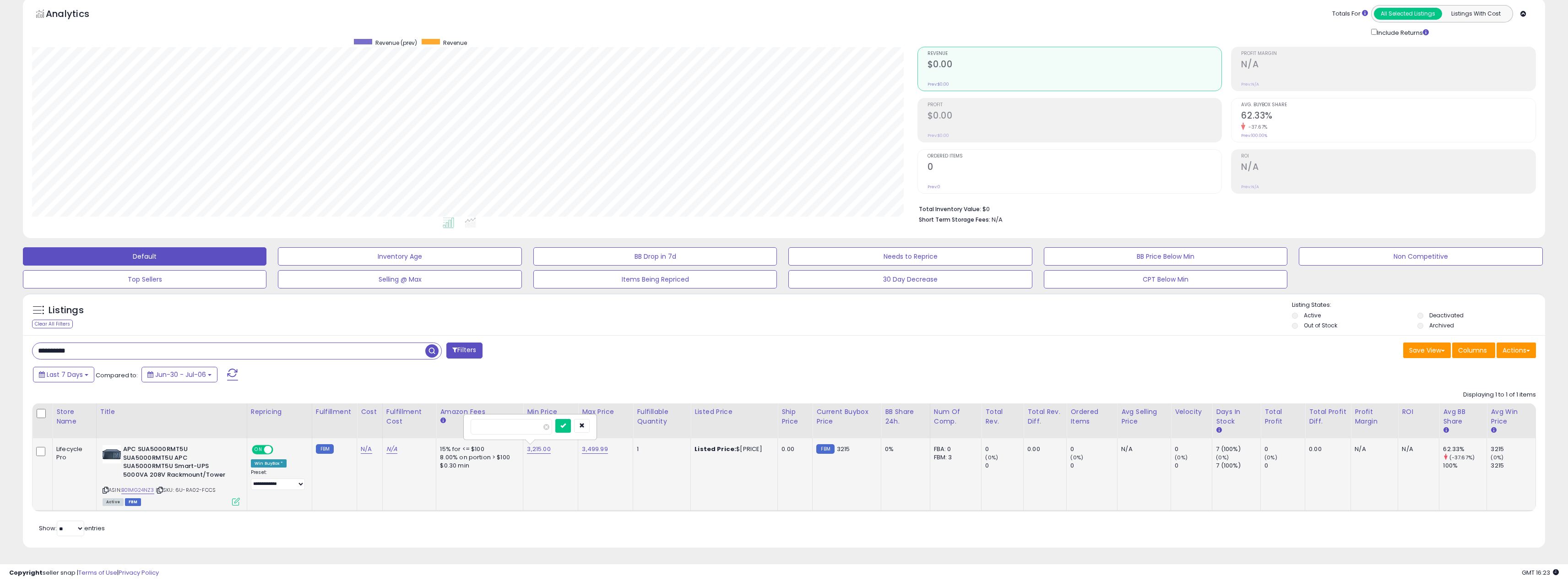 type on "****" 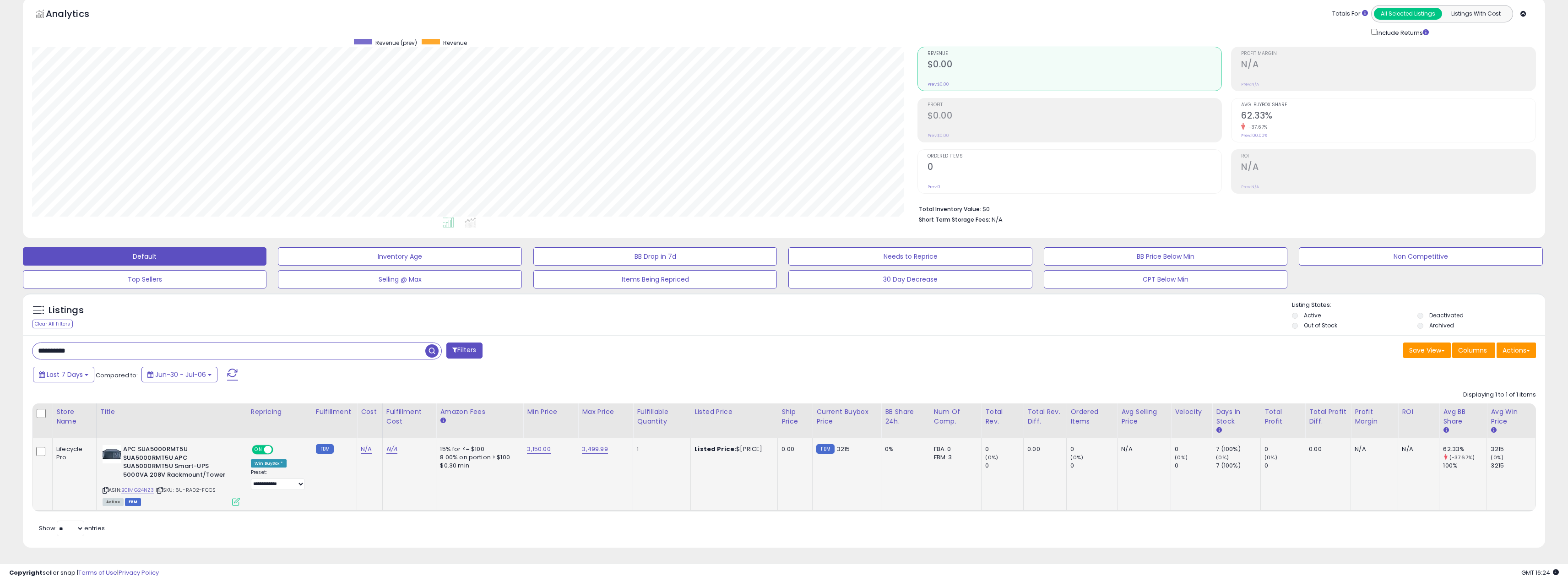 drag, startPoint x: 581, startPoint y: 370, endPoint x: 609, endPoint y: 370, distance: 28 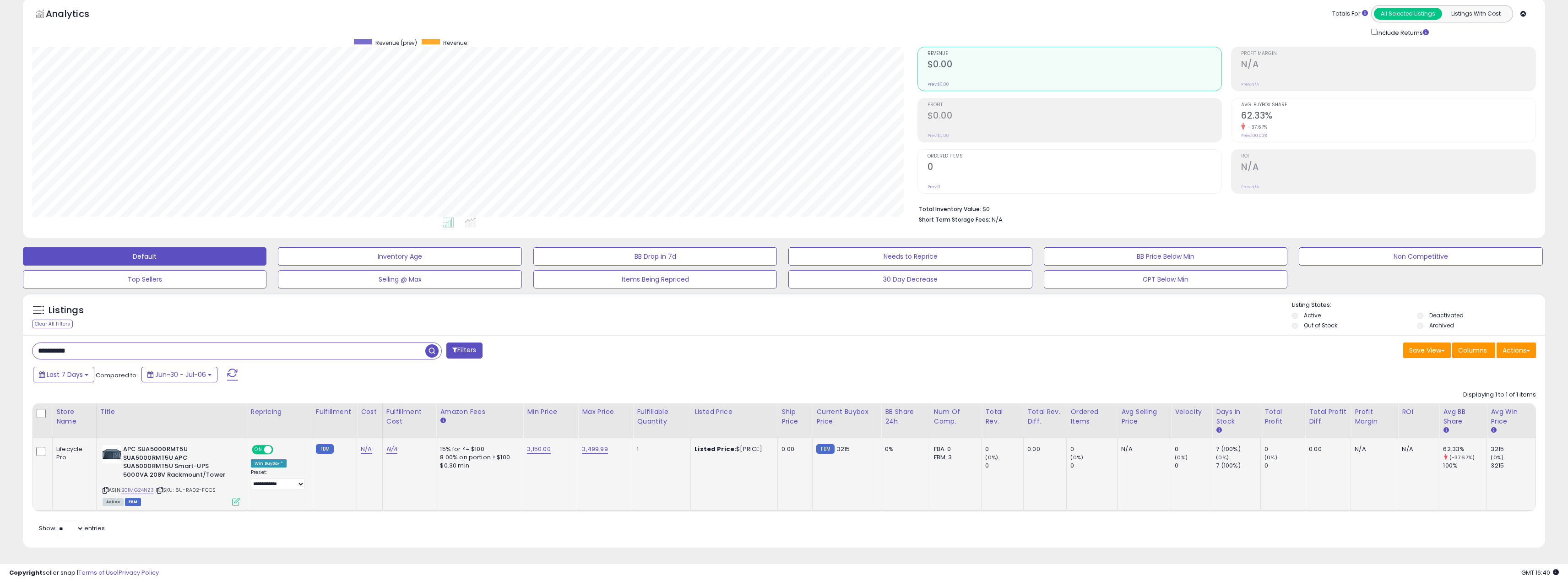 click on "**********" at bounding box center [229, 351] 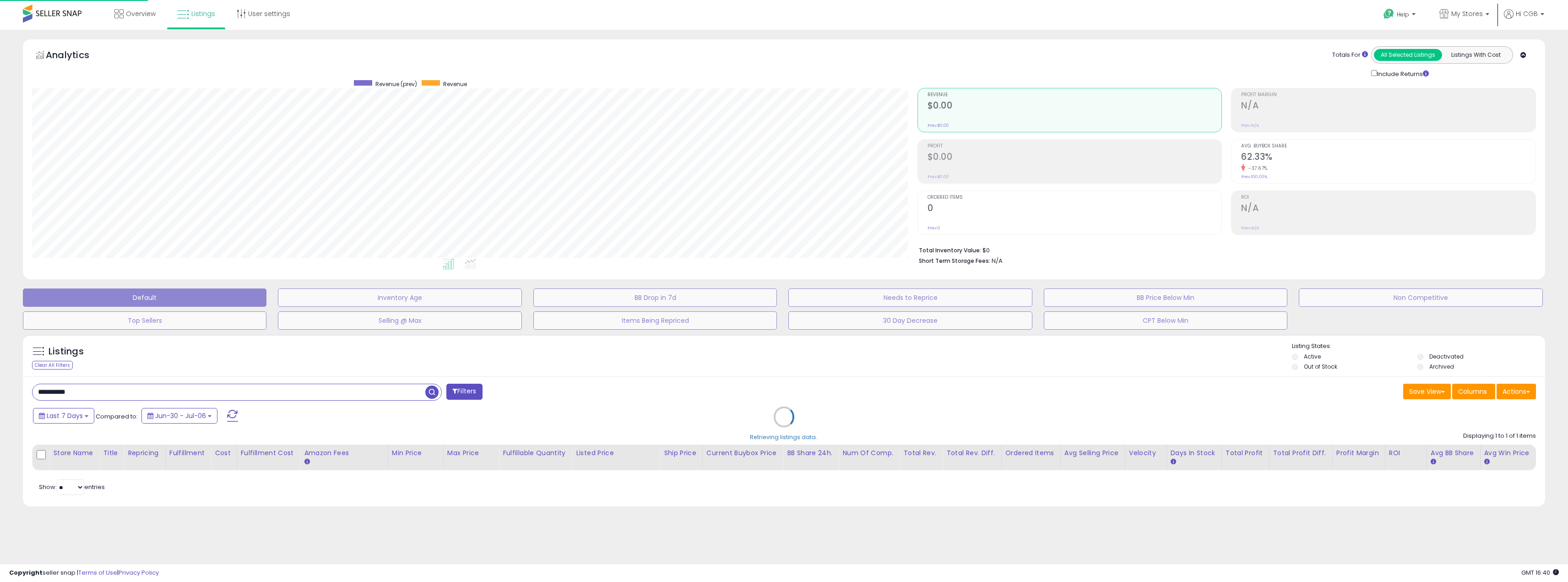 scroll, scrollTop: 457719, scrollLeft: 456921, axis: both 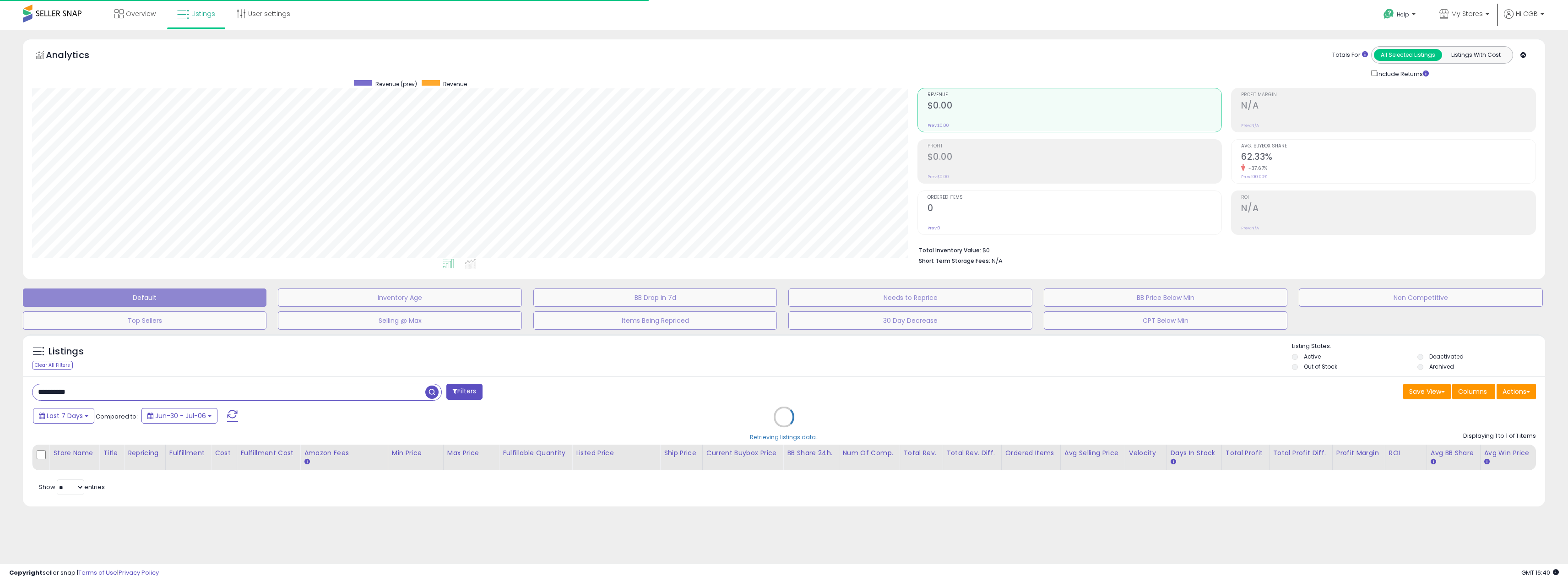 click on "**********" at bounding box center [784, 441] 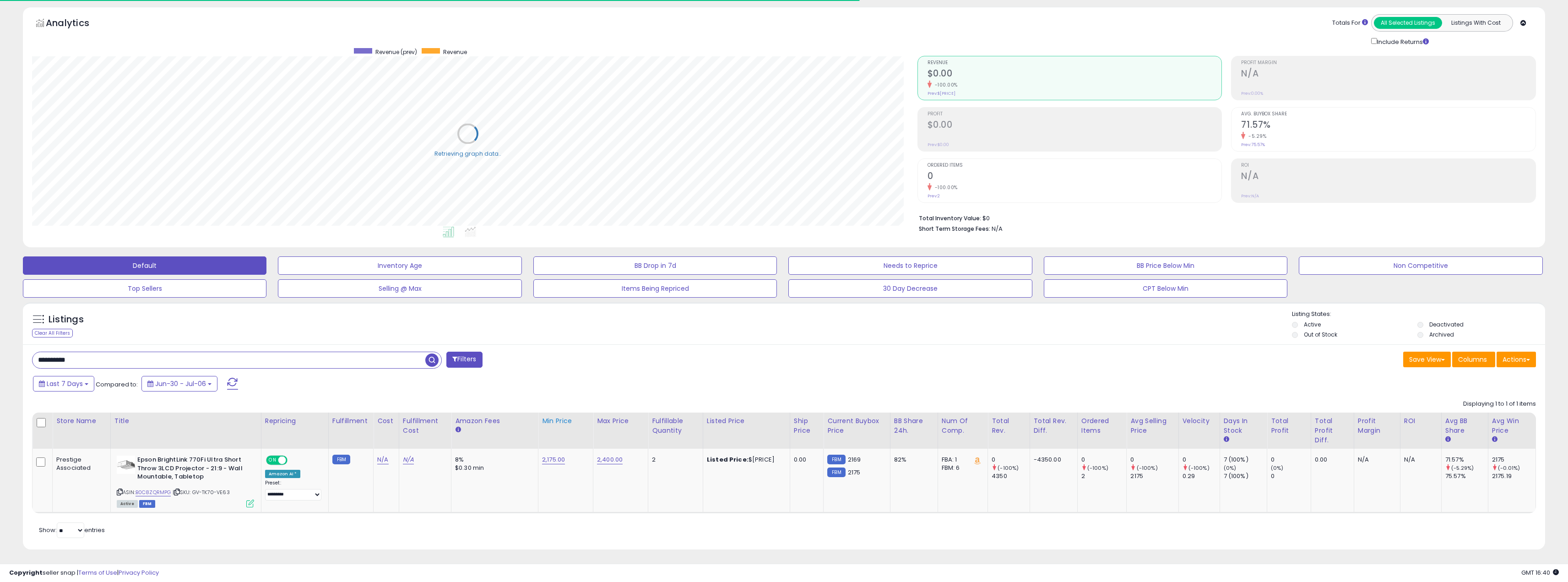 scroll, scrollTop: 33, scrollLeft: 0, axis: vertical 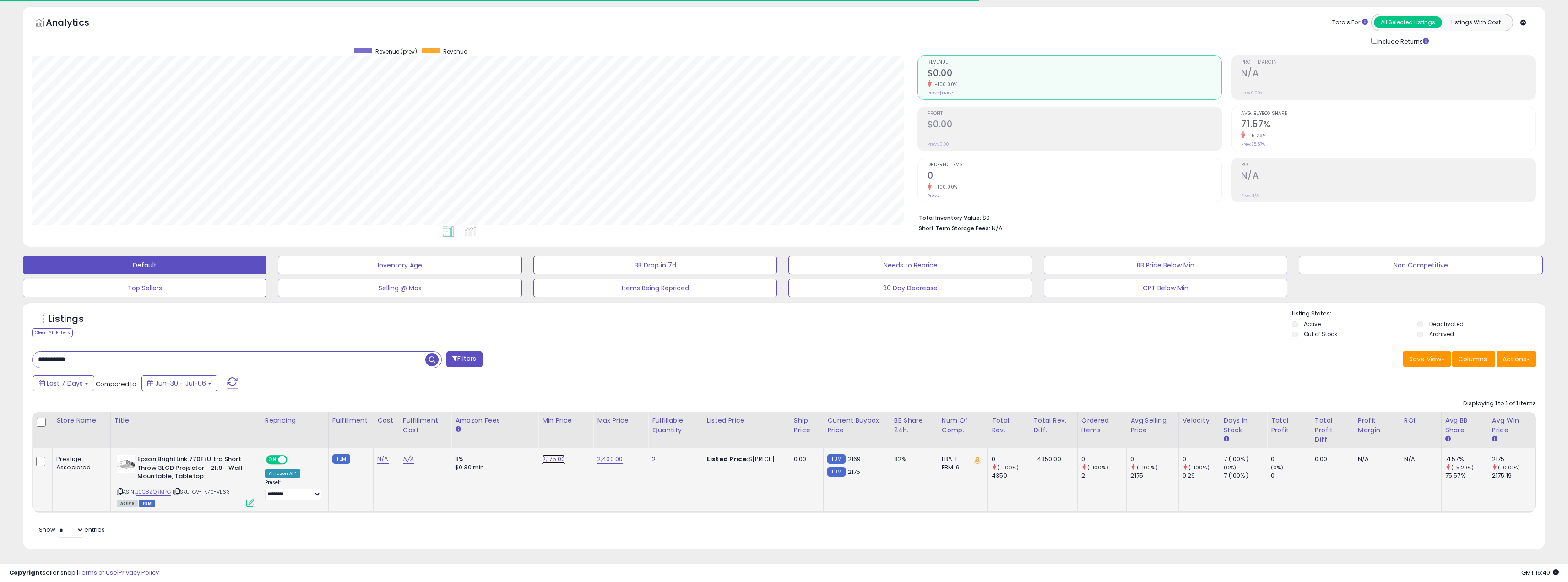 click on "2,175.00" at bounding box center [553, 459] 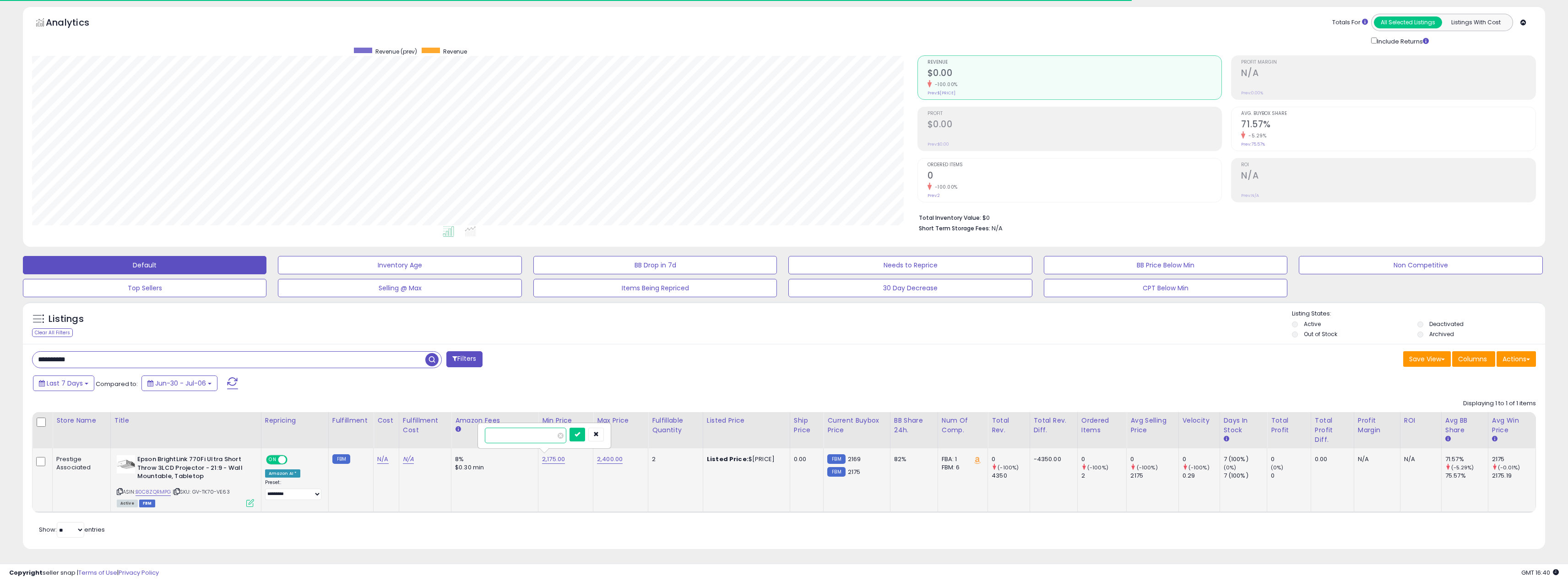 click at bounding box center [526, 435] 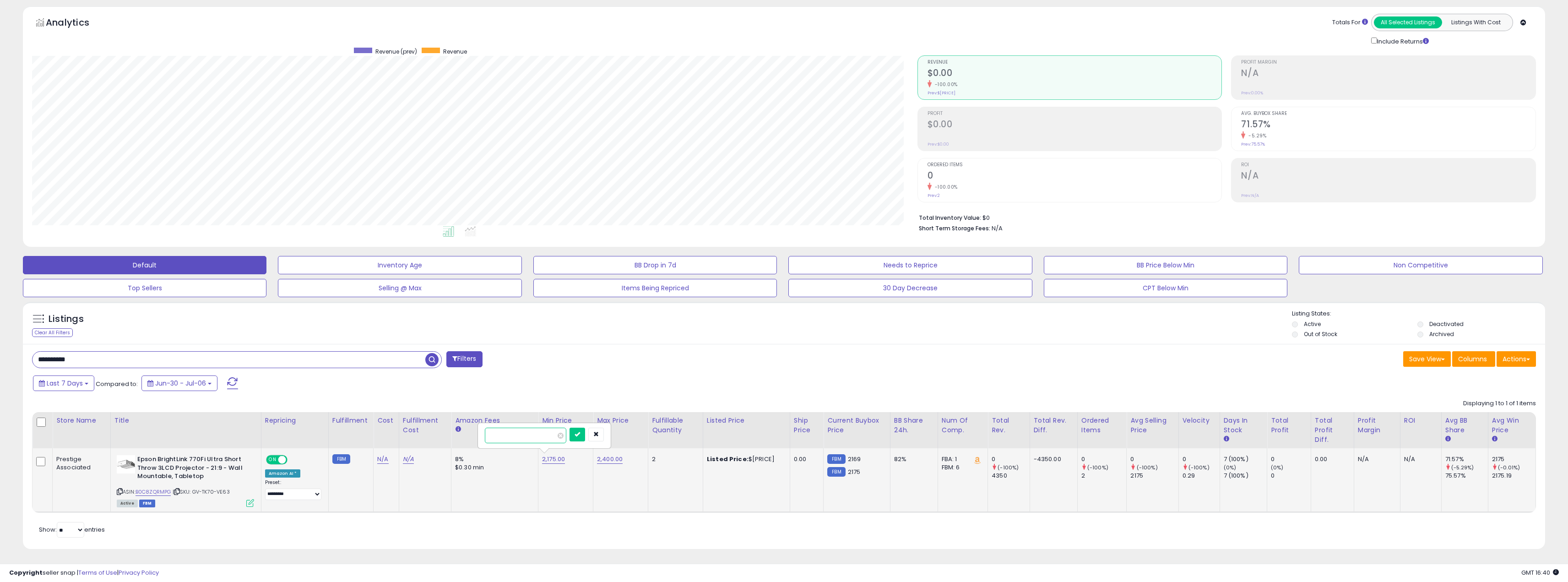 type on "****" 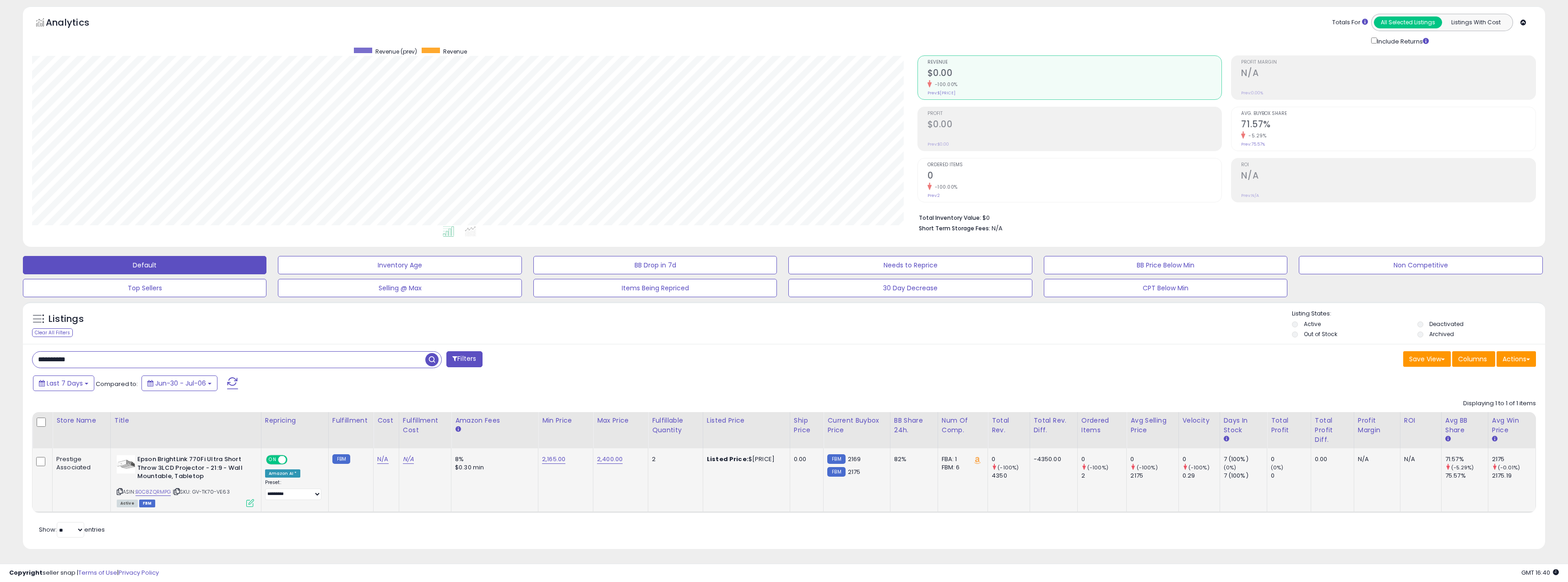 click on "**********" at bounding box center [405, 360] 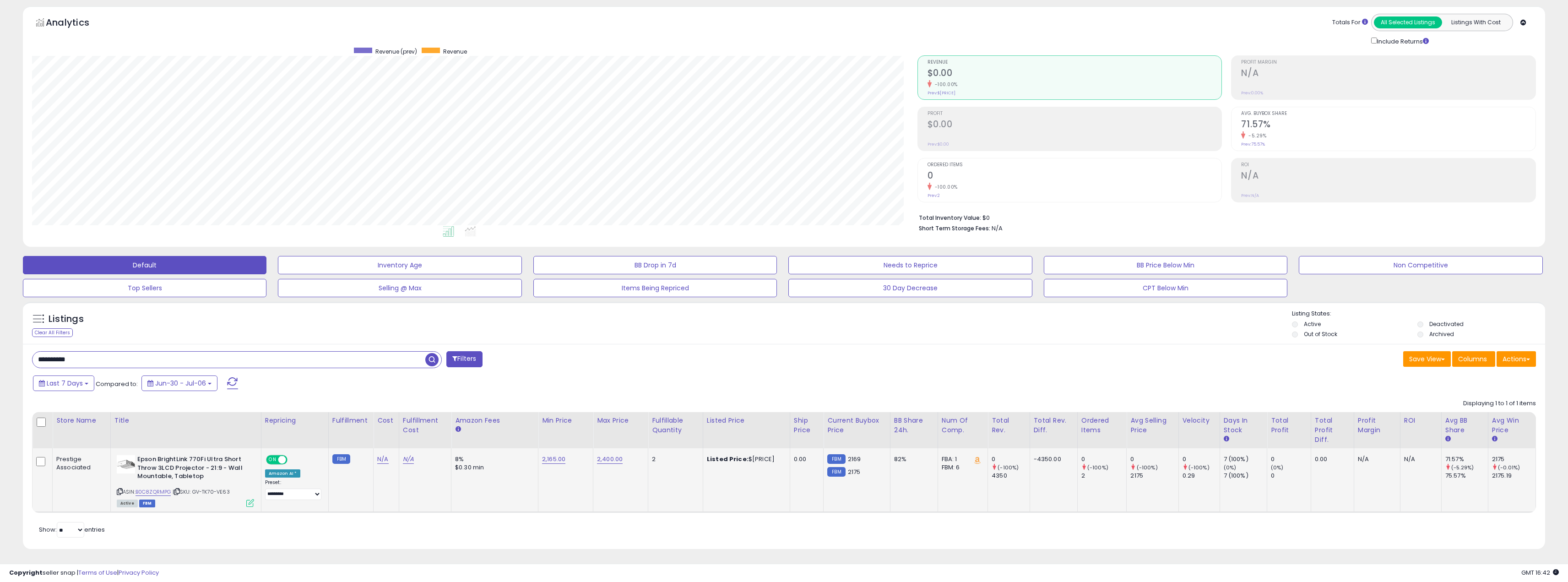 click on "**********" at bounding box center (229, 359) 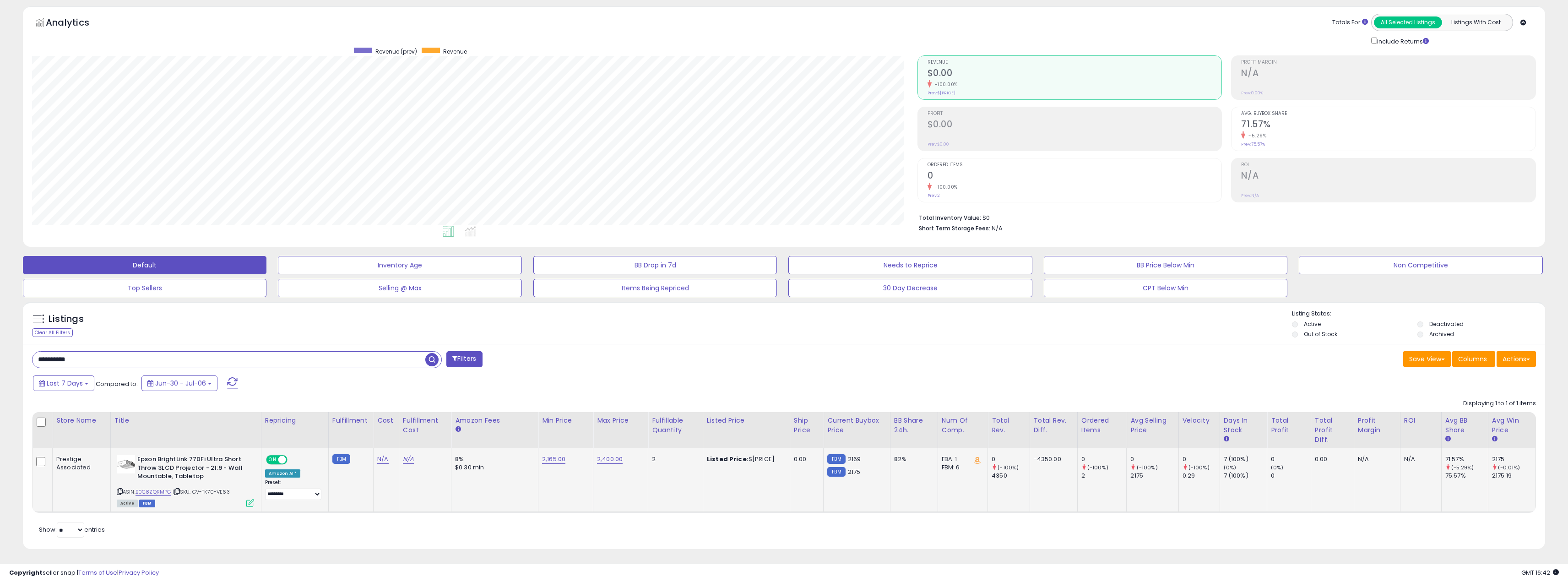paste 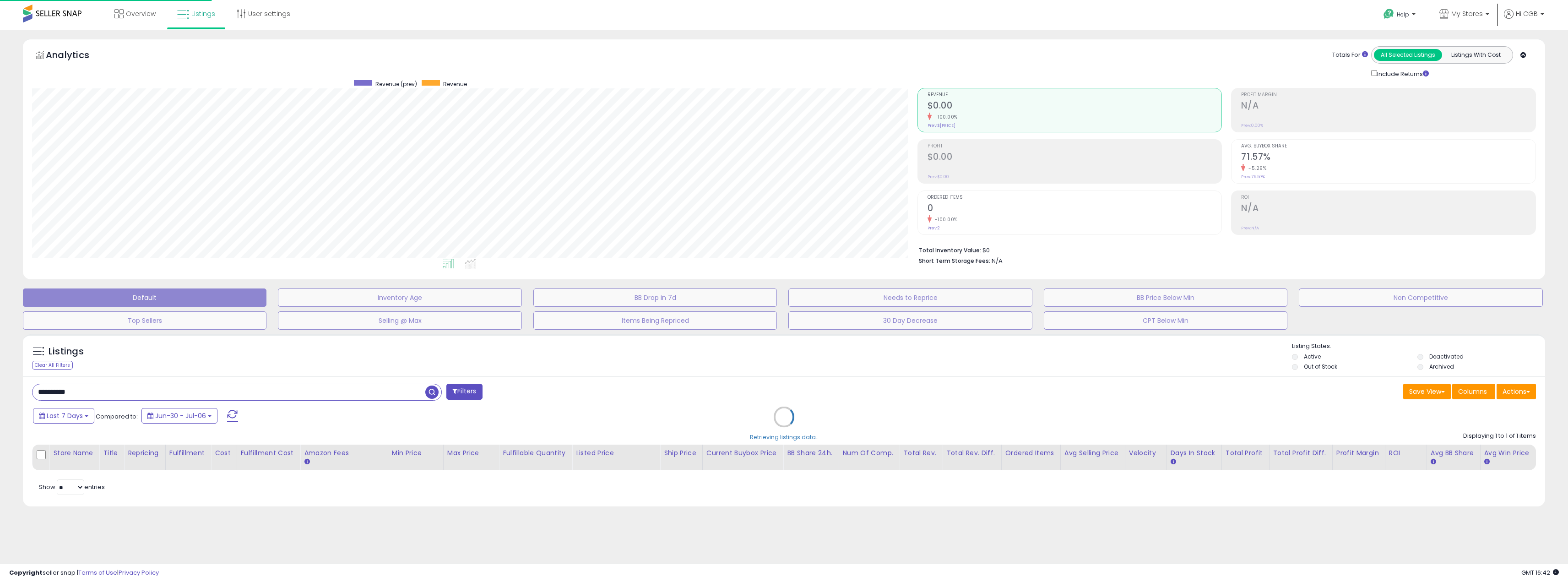 scroll, scrollTop: 457719, scrollLeft: 456921, axis: both 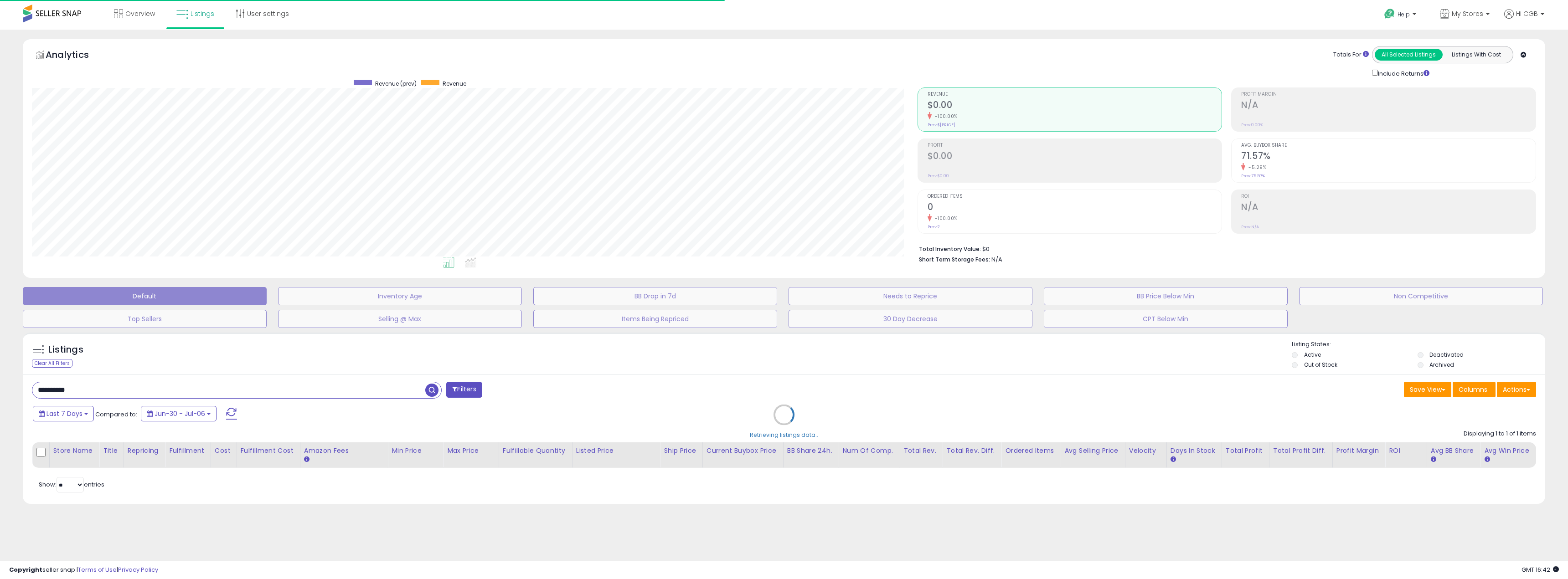 click on "**********" at bounding box center [784, 439] 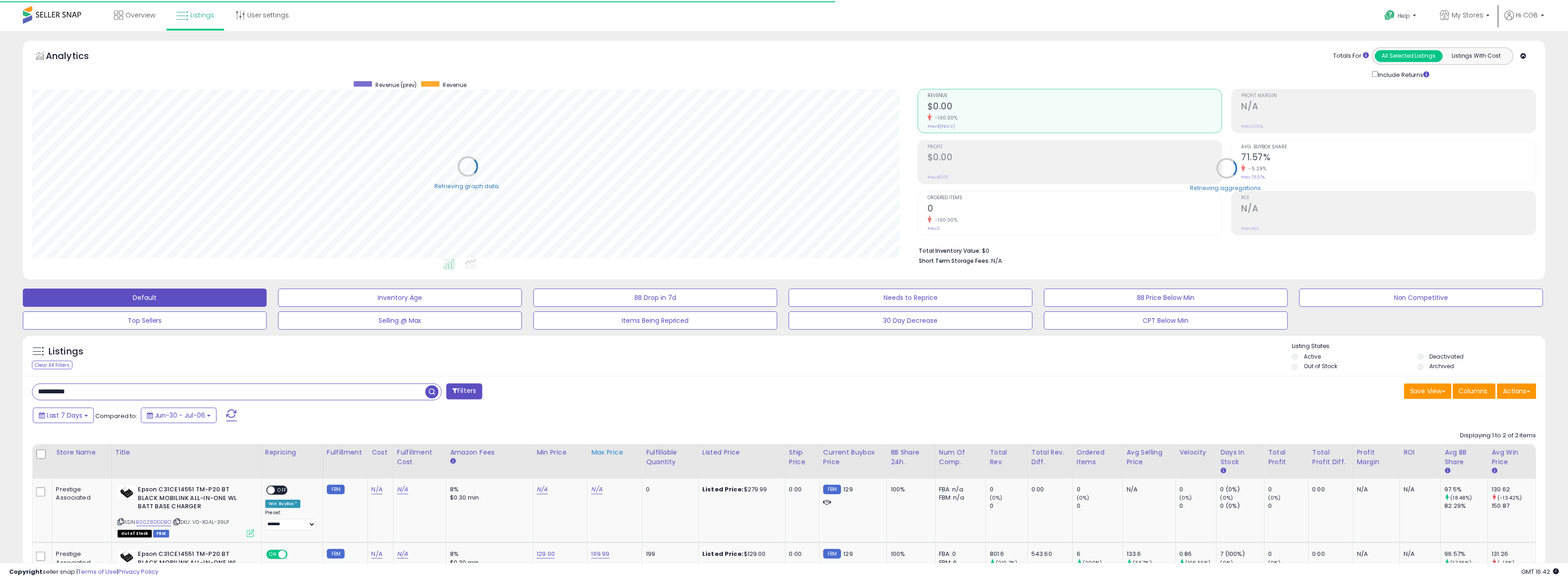 scroll, scrollTop: 188, scrollLeft: 885, axis: both 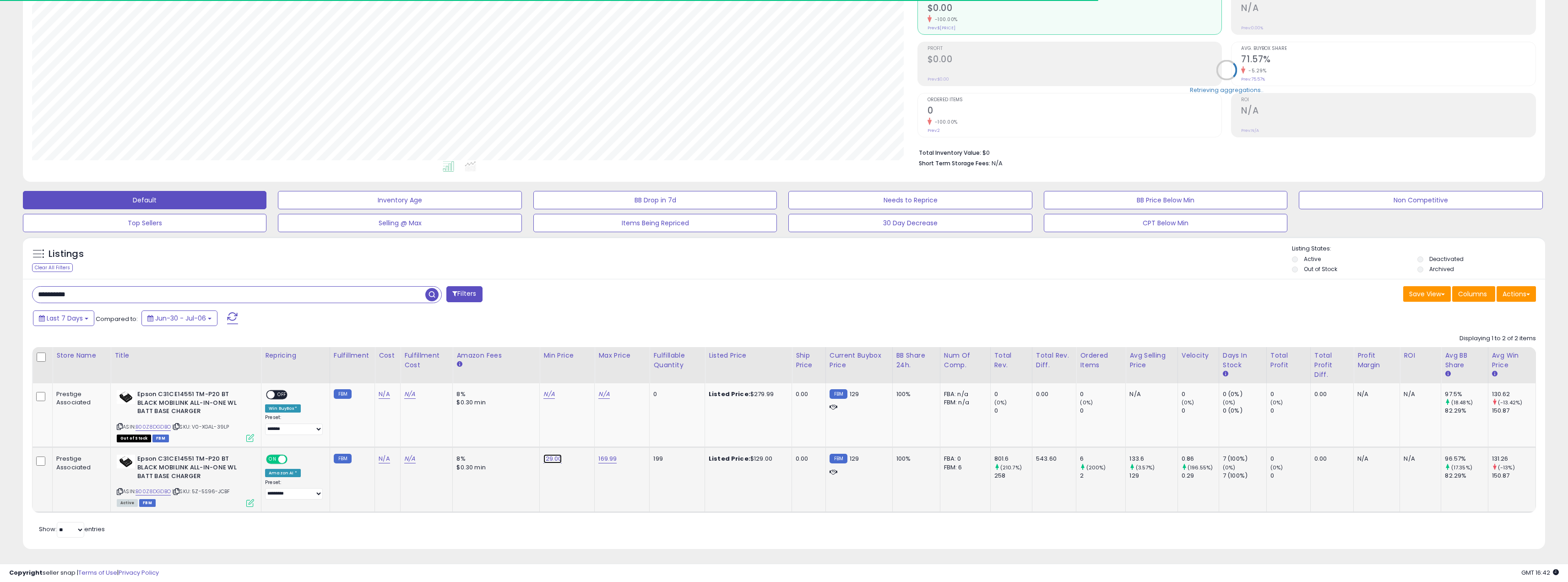 click on "129.00" at bounding box center (549, 394) 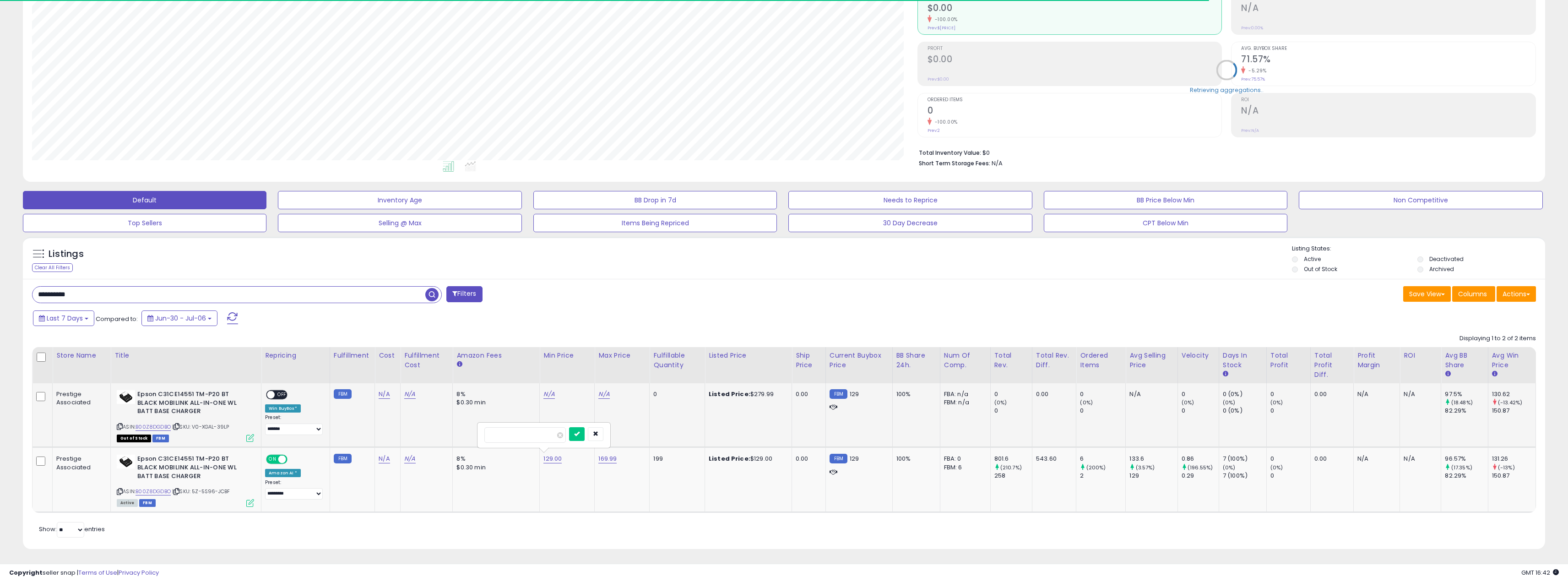 drag, startPoint x: 533, startPoint y: 436, endPoint x: 468, endPoint y: 436, distance: 65 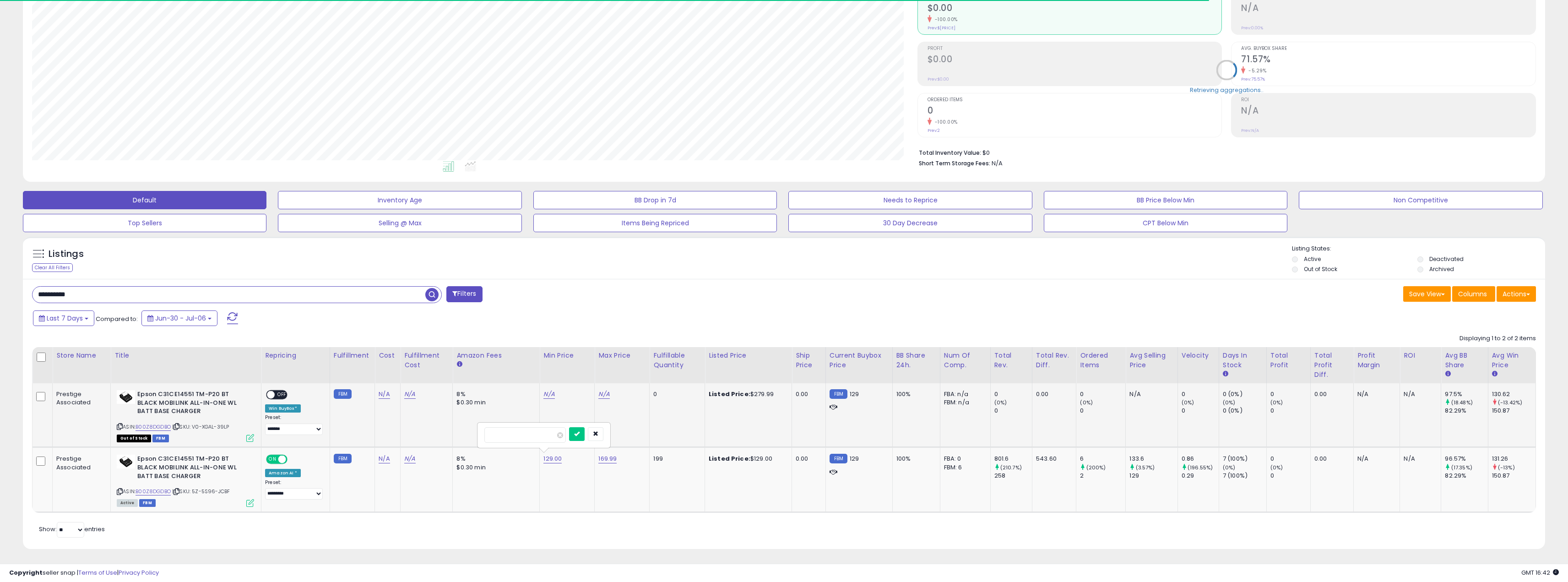 click on "Prestige Associated Epson C31CE14551 TM-P20 BT BLACK MOBILINK ALL-IN-ONE WL BATT BASE CHARGER ASIN: B00Z8DGDBO | SKU: V0-XGAL-39LP Out of Stock FBM ON OFF ***" at bounding box center (784, 447) 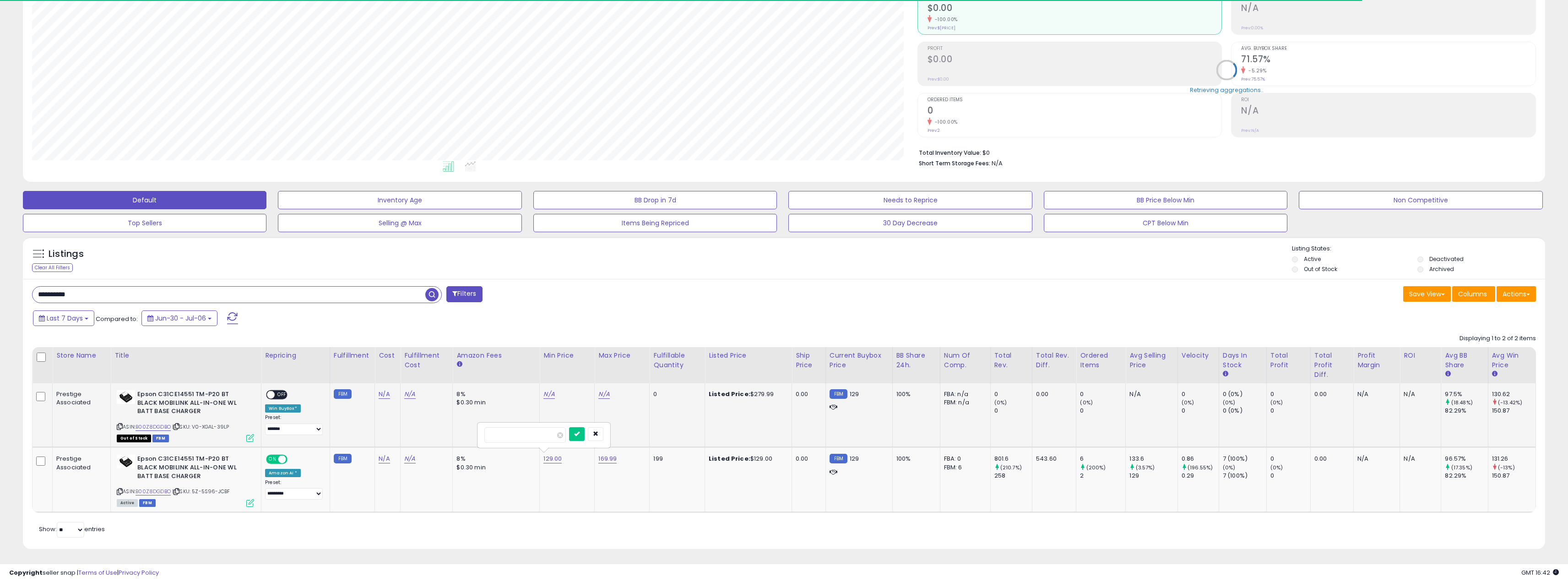 type on "***" 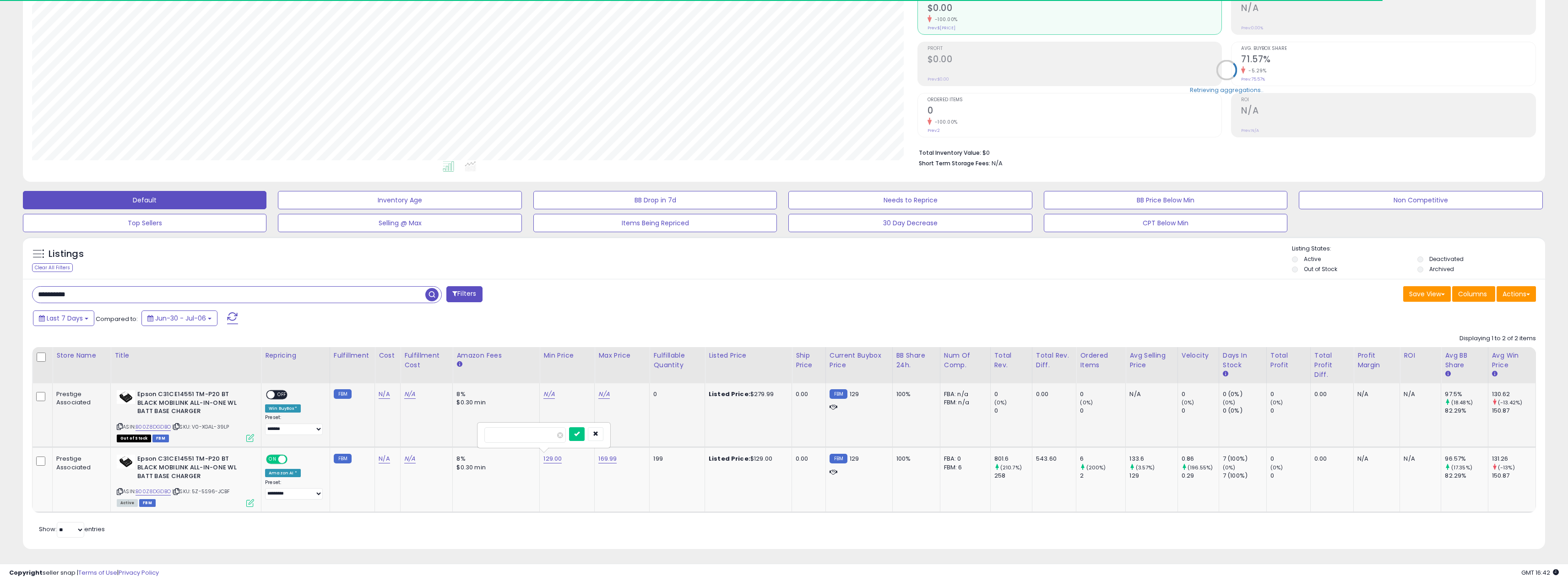 click at bounding box center (577, 434) 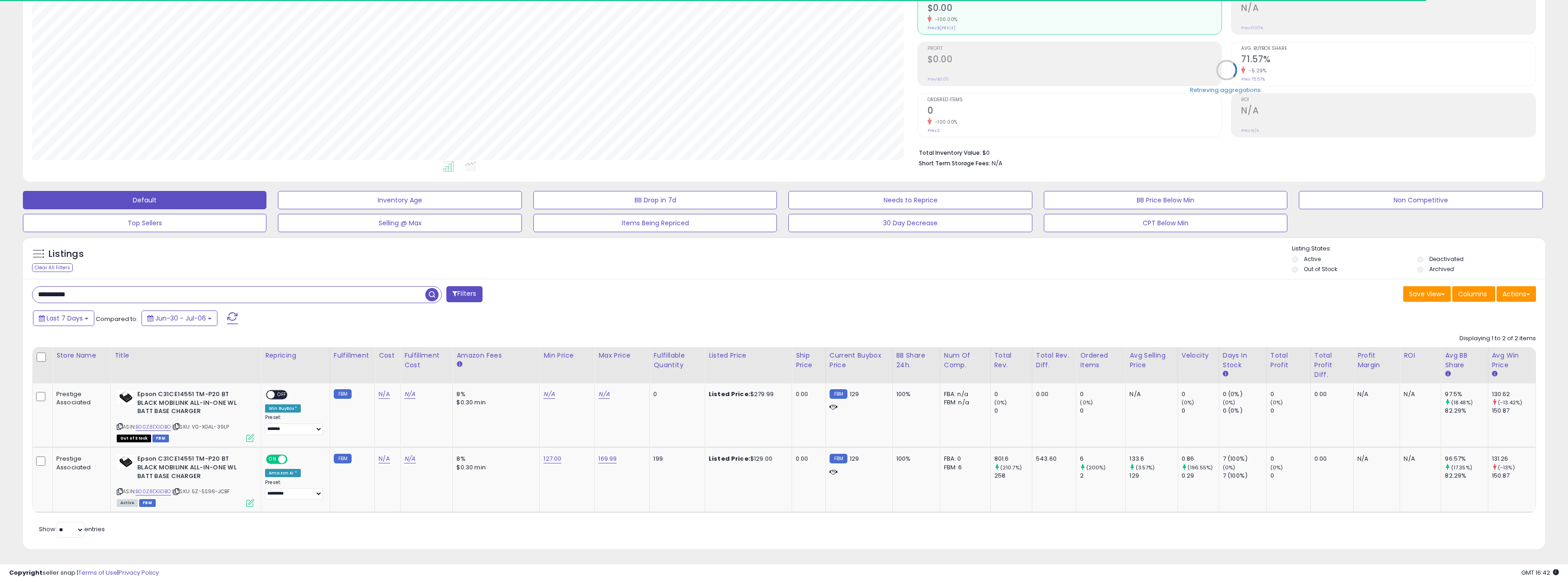 click on "**********" at bounding box center [784, 414] 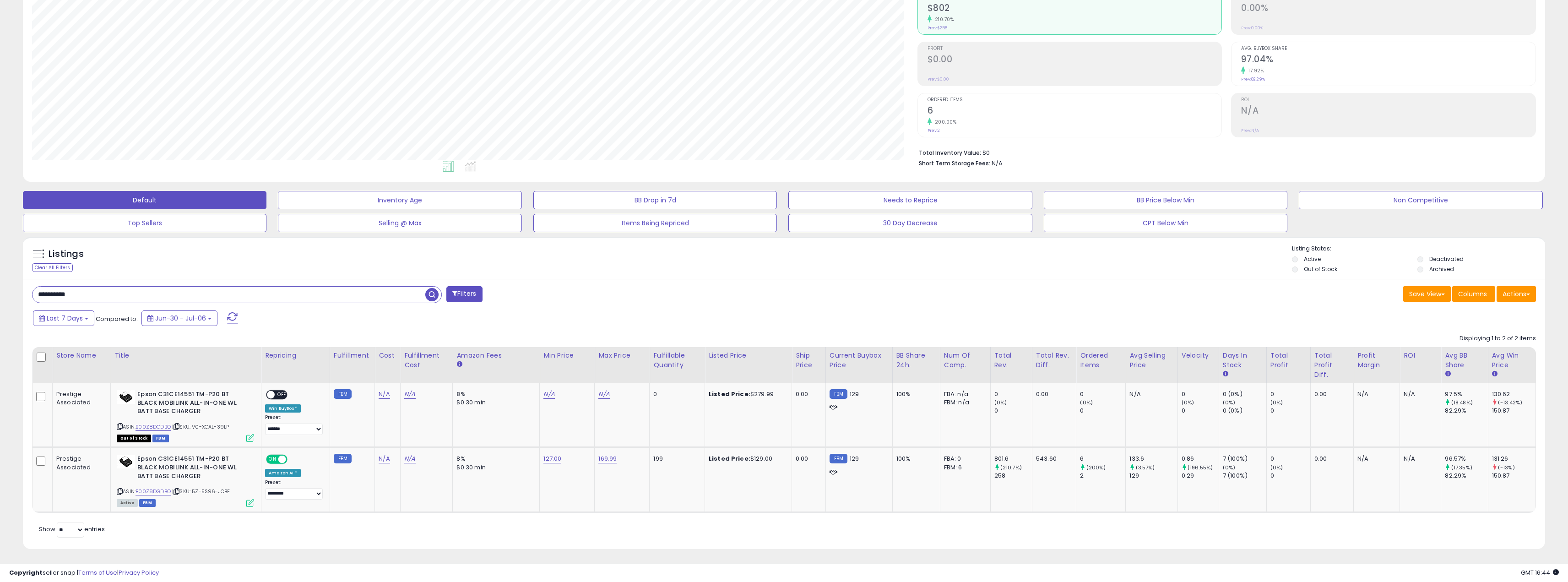 click on "Last 7 Days
Compared to:
Jun-30 - Jul-06" at bounding box center [595, 319] 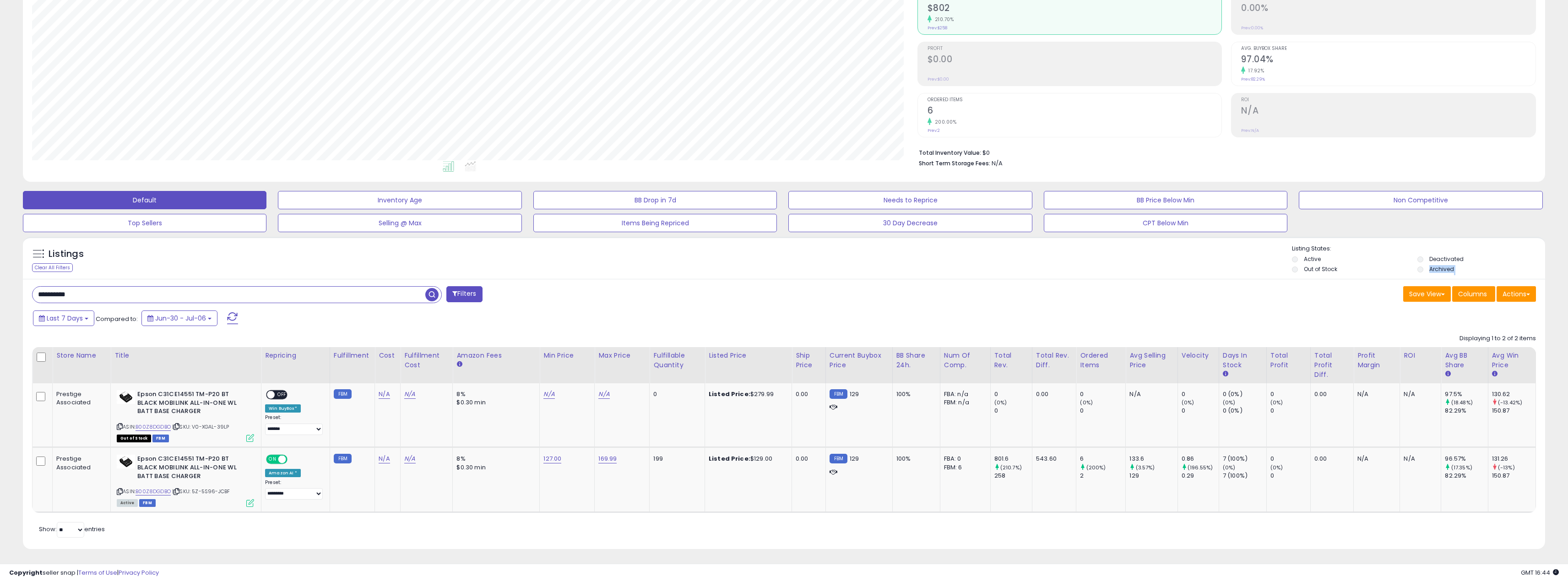click on "**********" at bounding box center [237, 294] 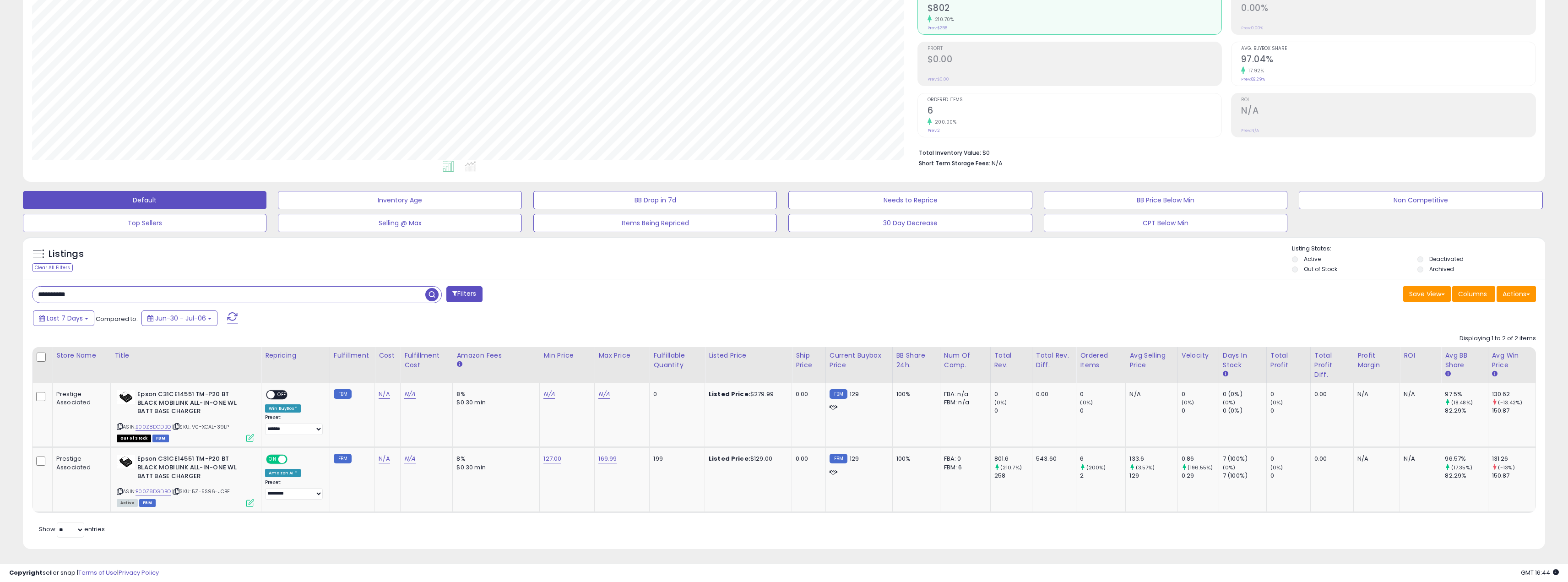click on "**********" at bounding box center [229, 294] 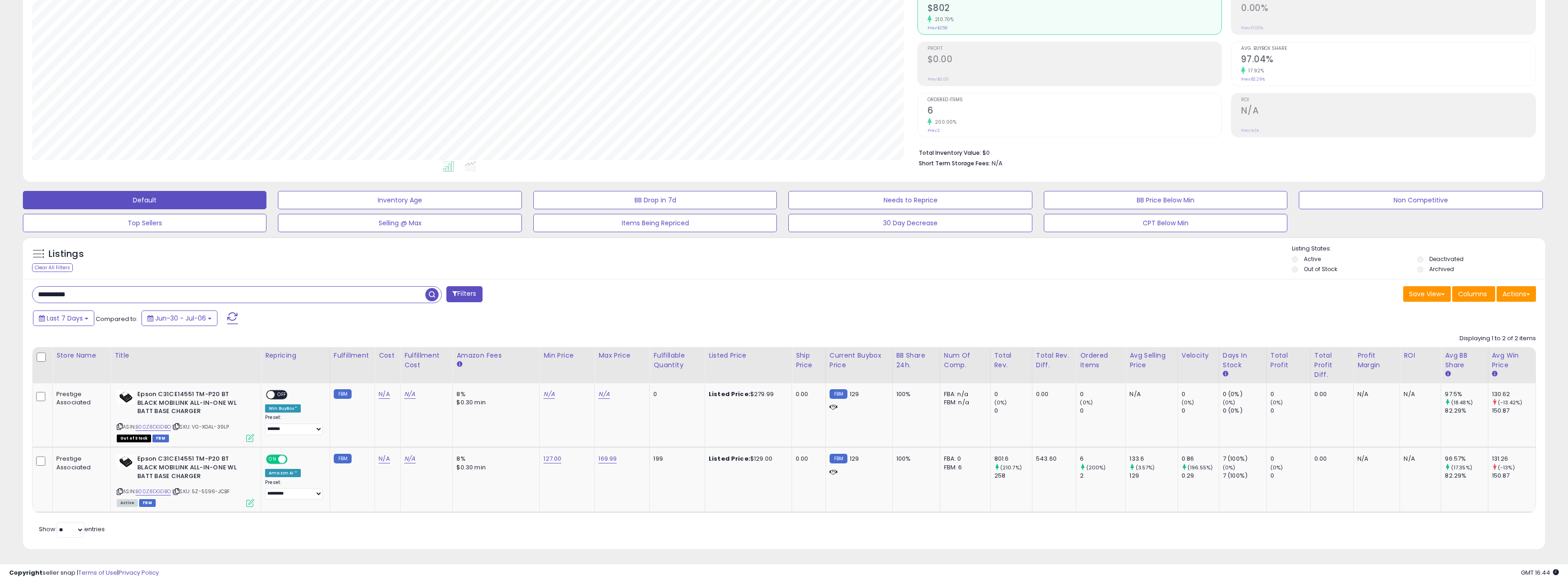 click on "**********" at bounding box center [229, 294] 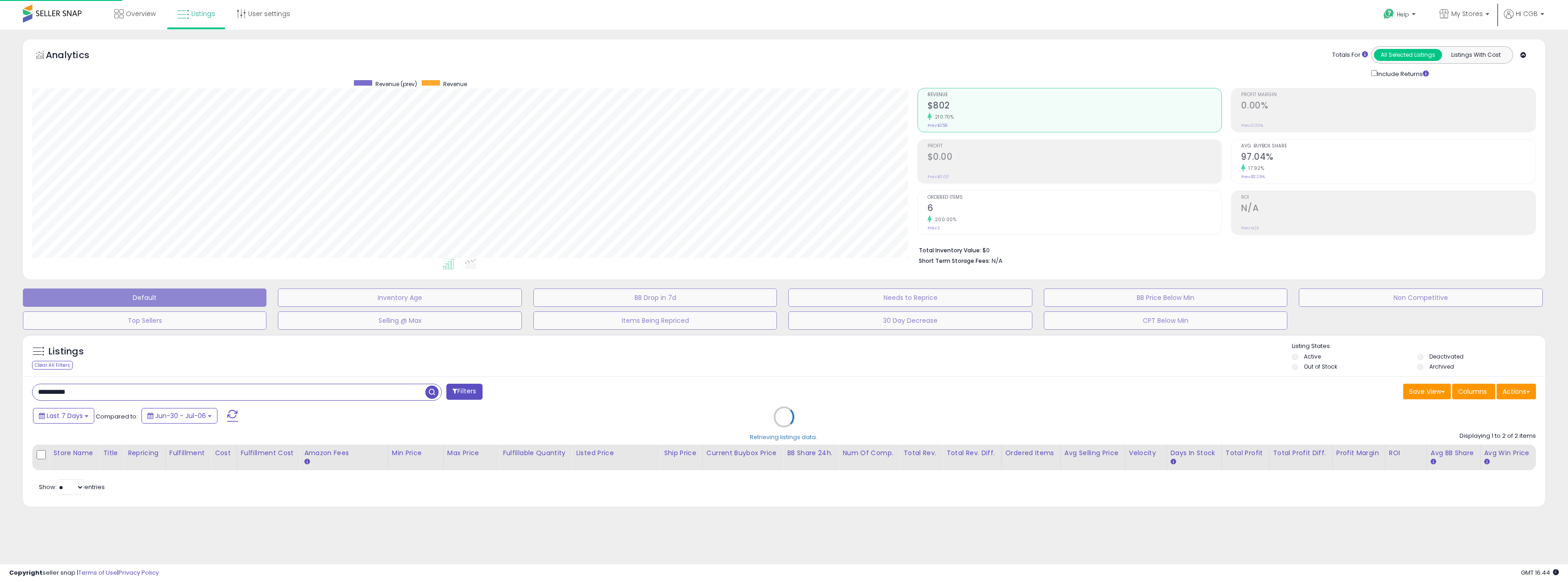 scroll, scrollTop: 457719, scrollLeft: 456921, axis: both 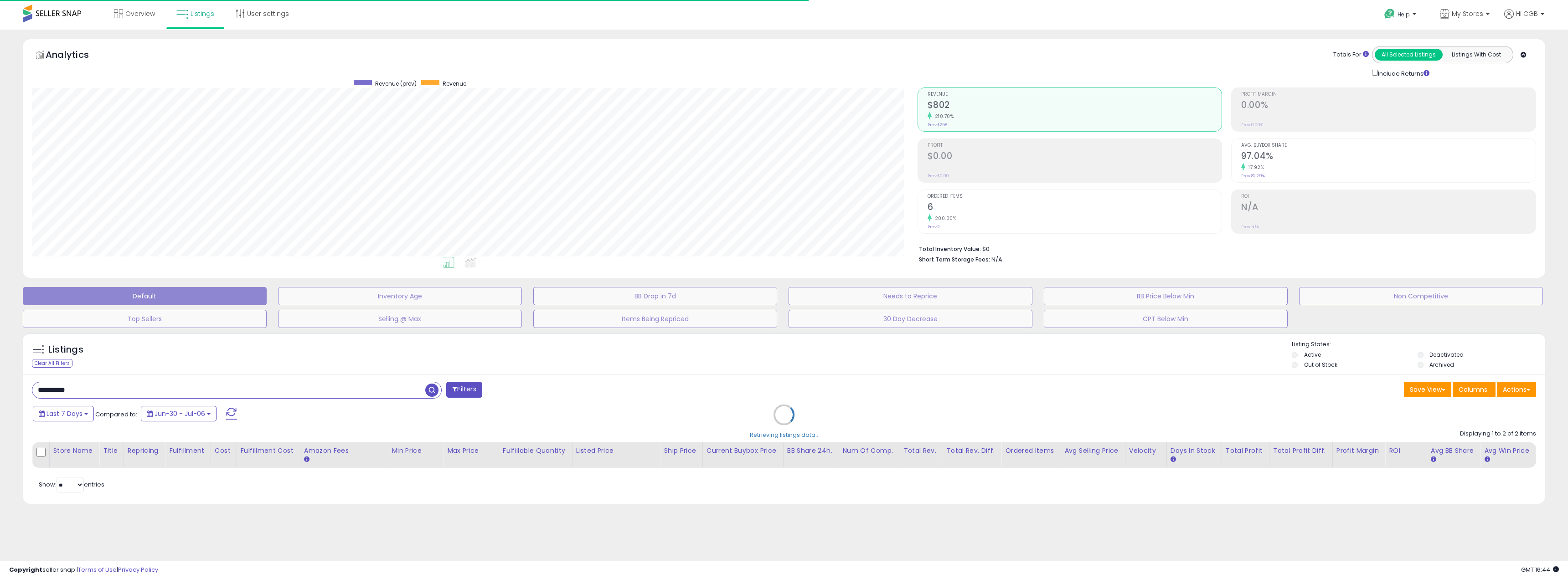 click on "Retrieving listings data.." at bounding box center (784, 421) 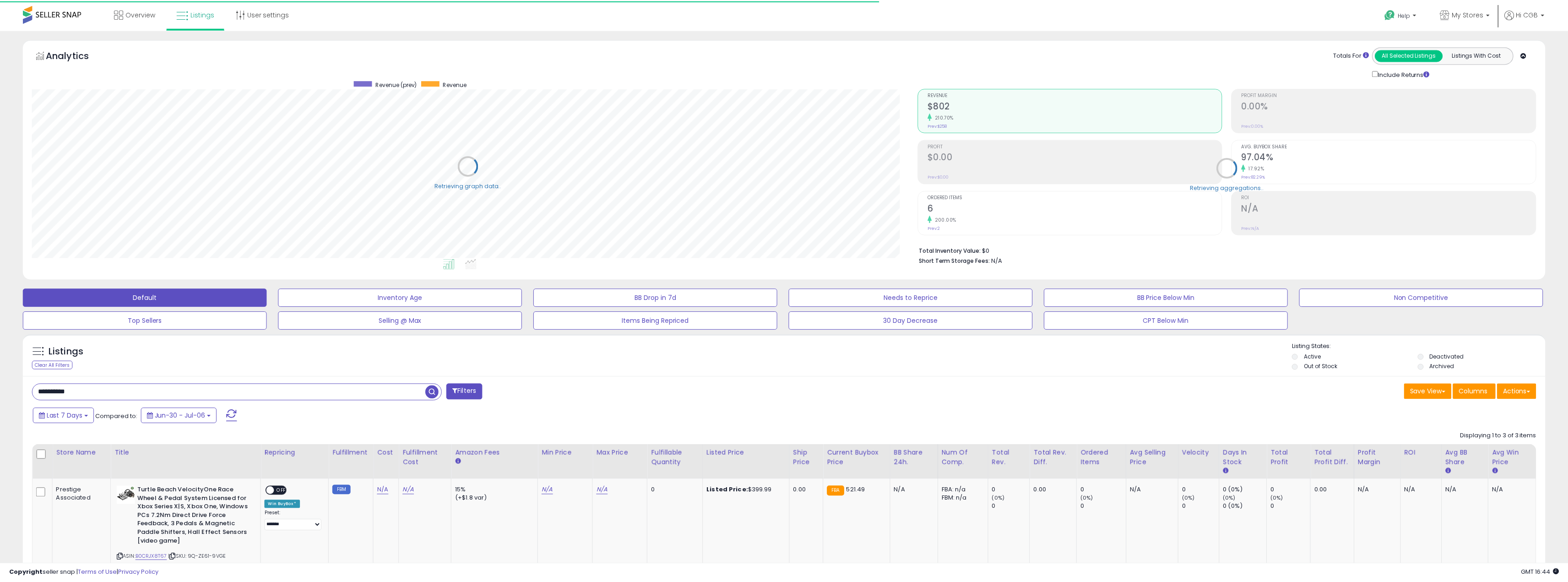 scroll, scrollTop: 188, scrollLeft: 885, axis: both 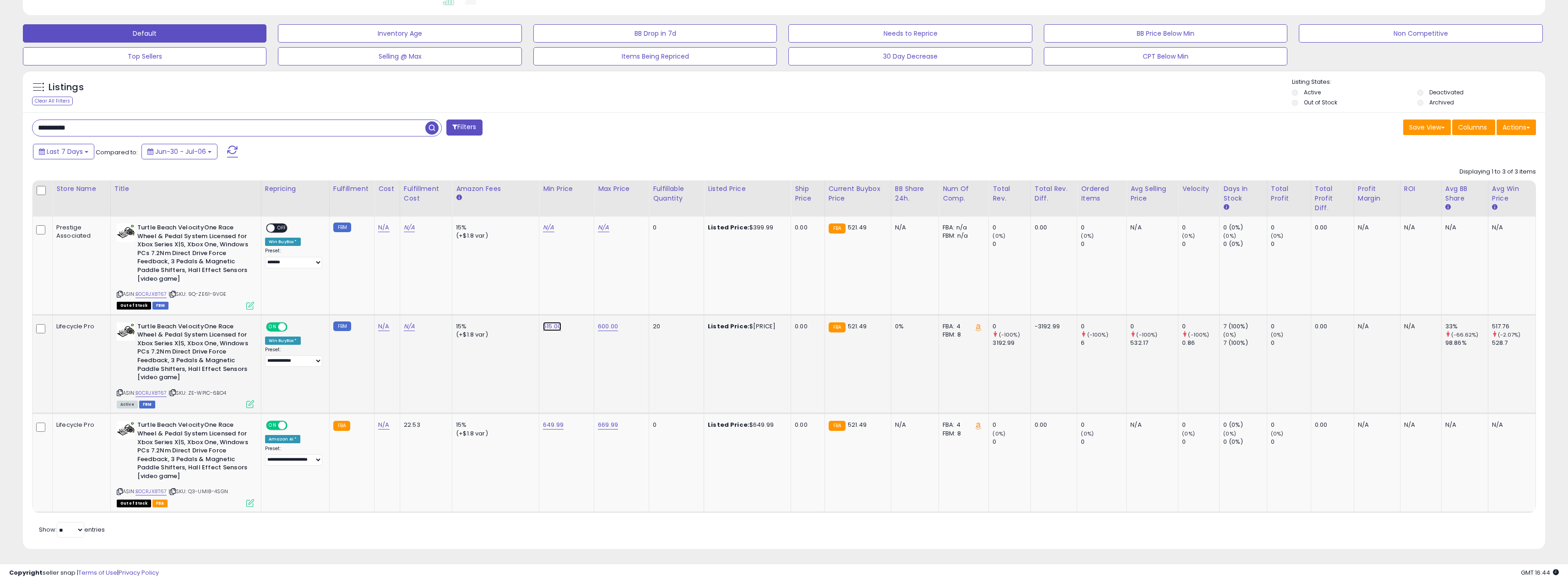 click on "515.00" at bounding box center [548, 228] 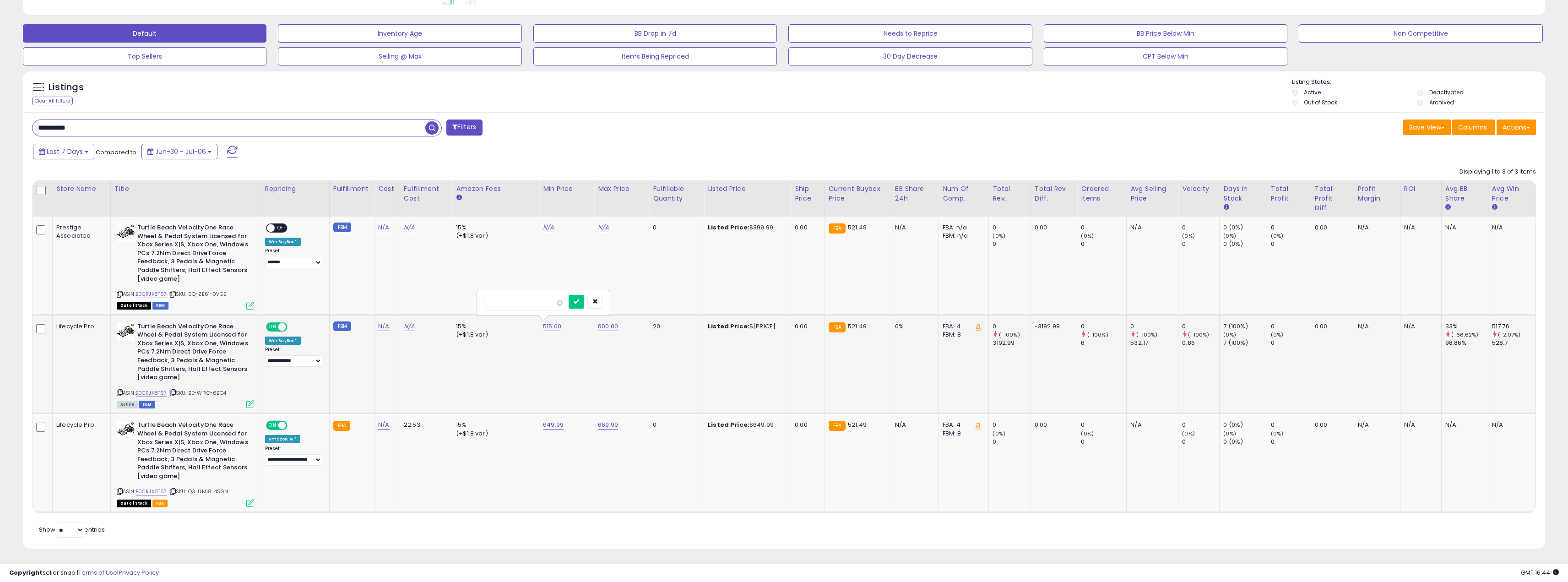 drag, startPoint x: 530, startPoint y: 308, endPoint x: 492, endPoint y: 305, distance: 38.11824 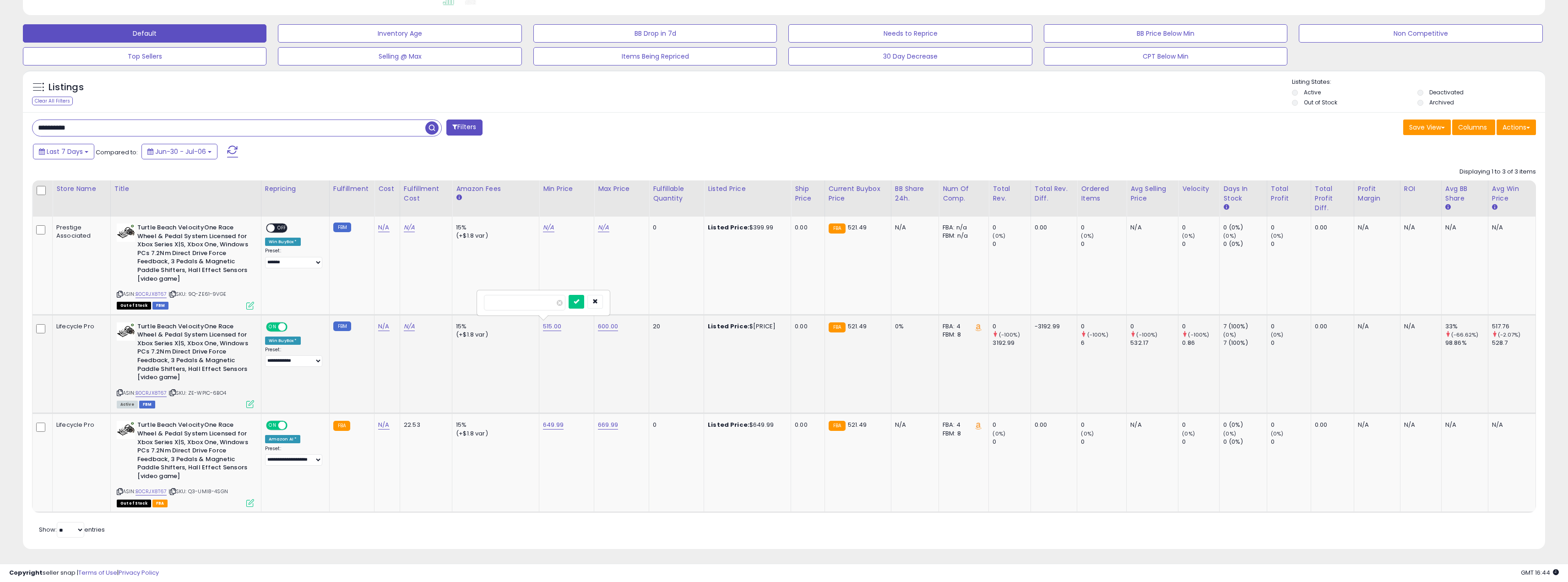 type on "***" 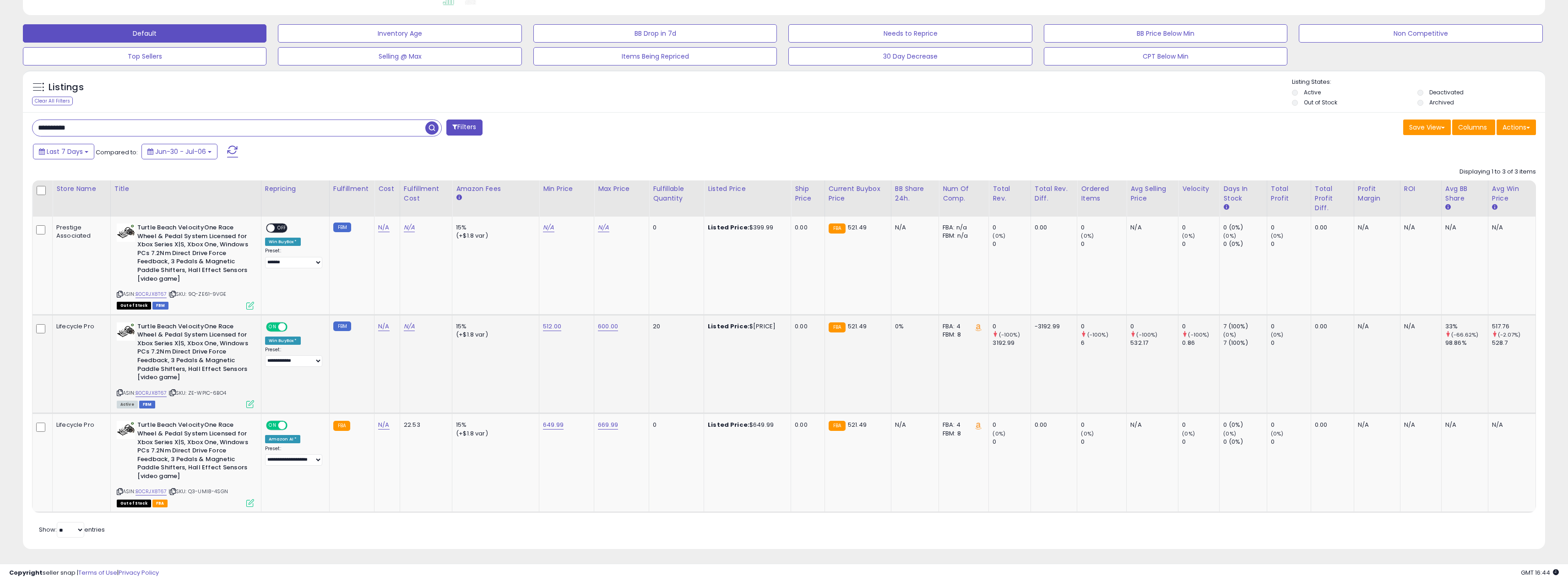 drag, startPoint x: 757, startPoint y: 151, endPoint x: 796, endPoint y: 139, distance: 40.80441 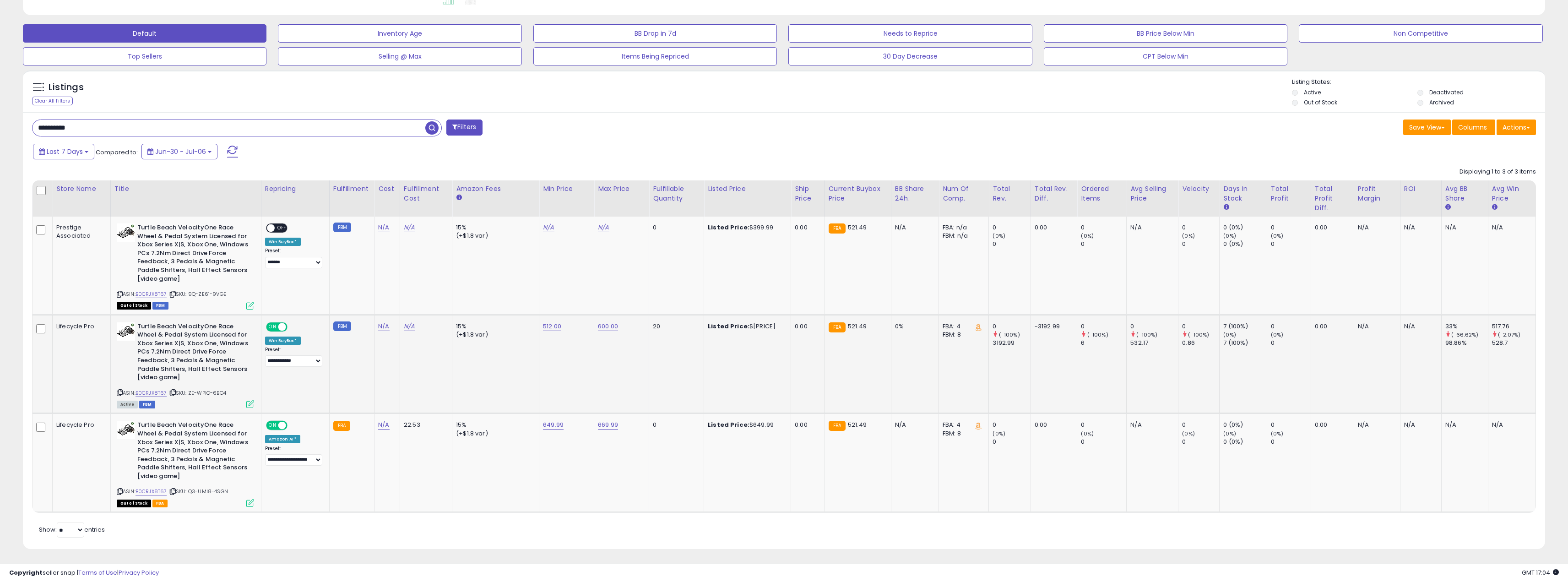 click on "**********" at bounding box center [229, 128] 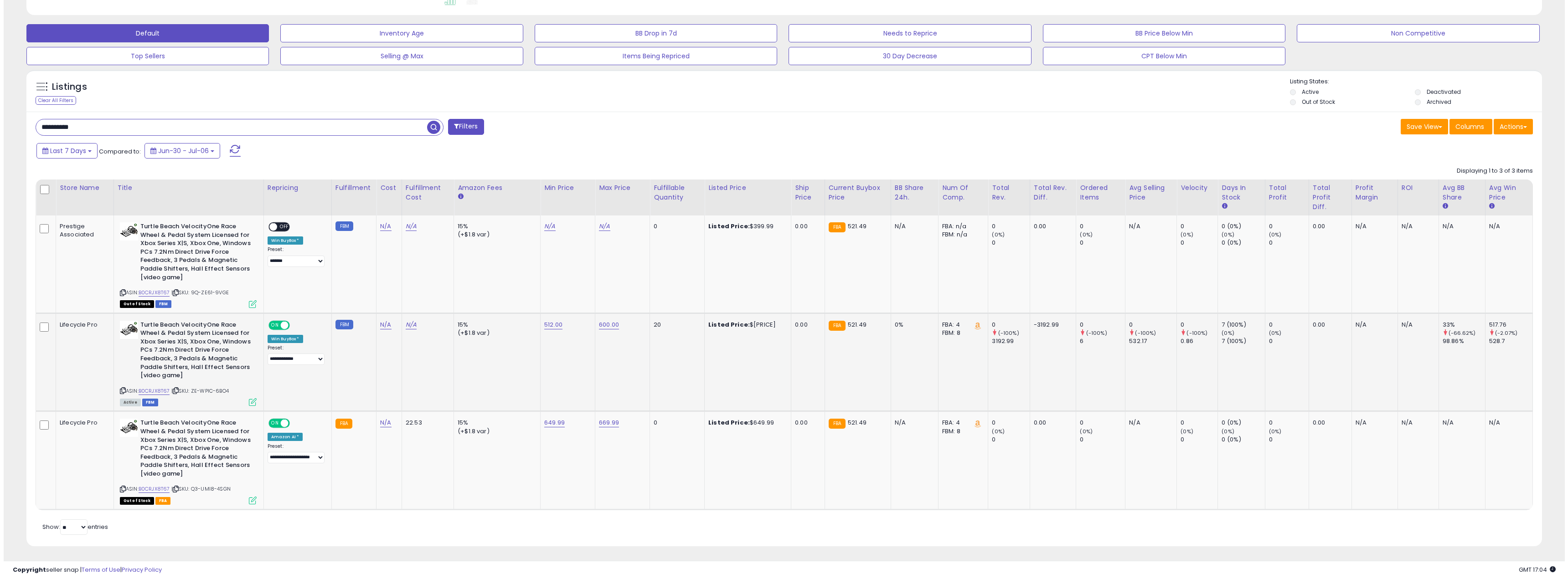 scroll, scrollTop: 0, scrollLeft: 0, axis: both 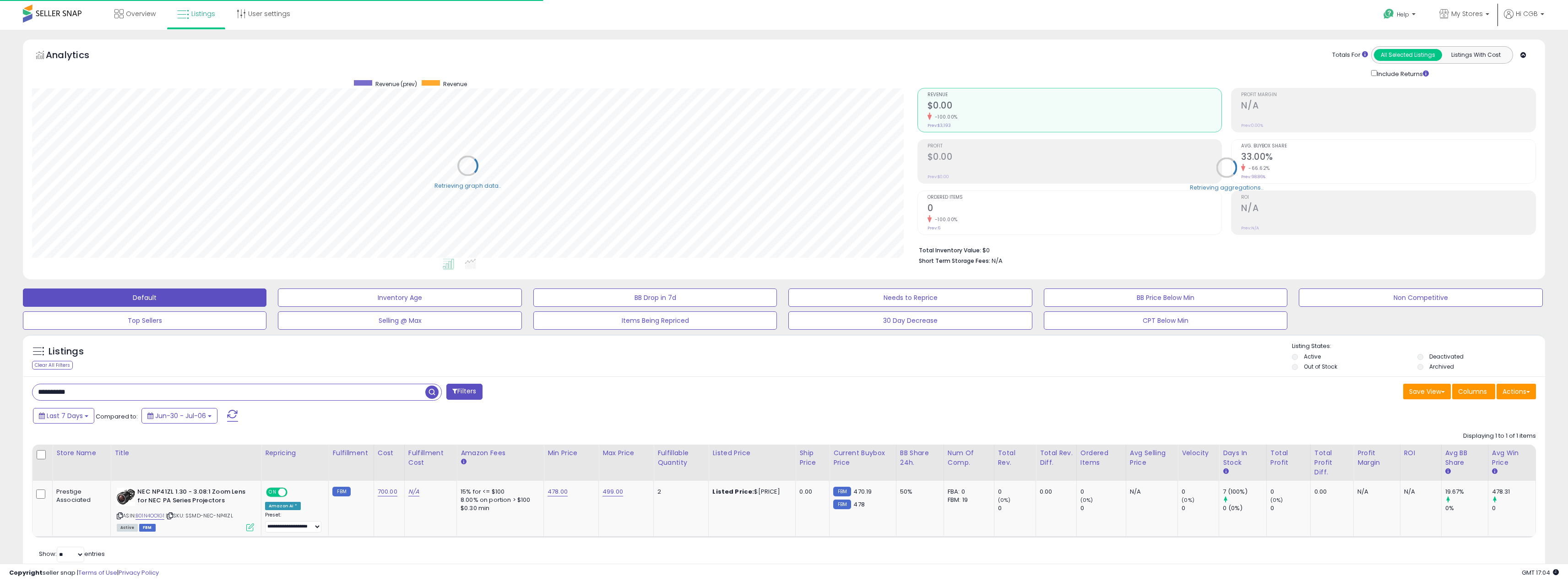 click on "**********" at bounding box center [784, 475] 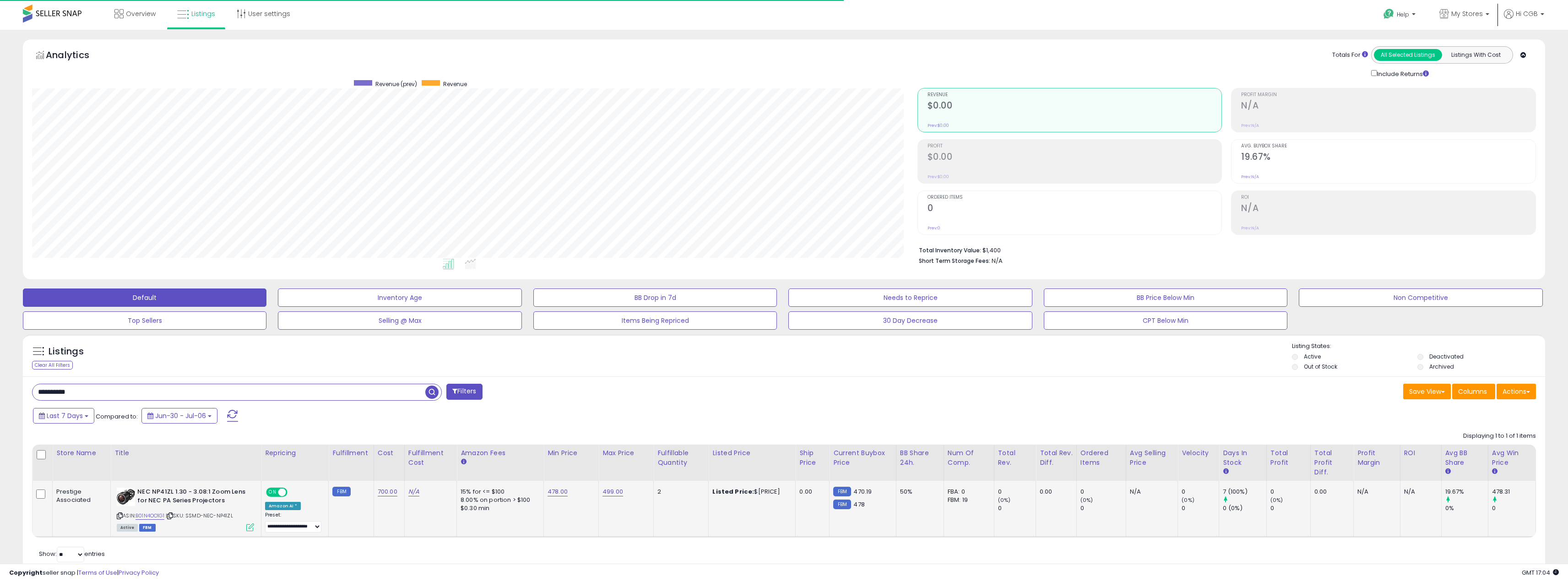 scroll, scrollTop: 457719, scrollLeft: 456925, axis: both 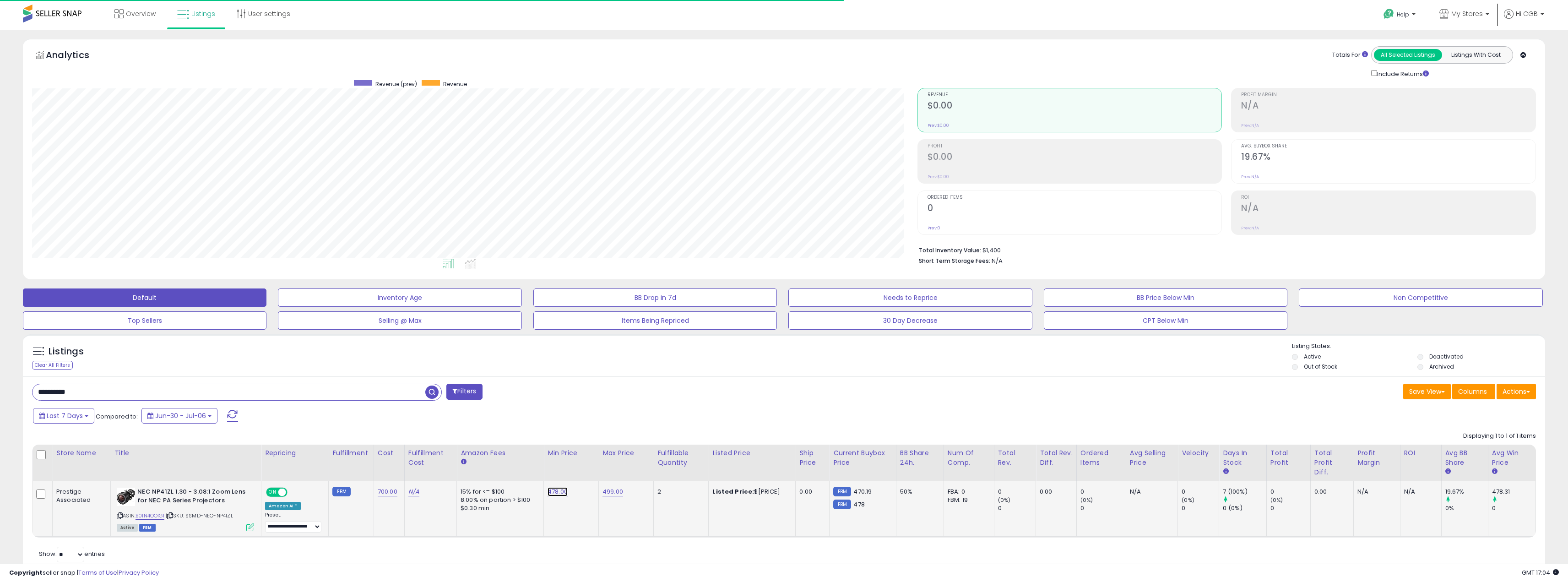 click on "478.00" at bounding box center (558, 492) 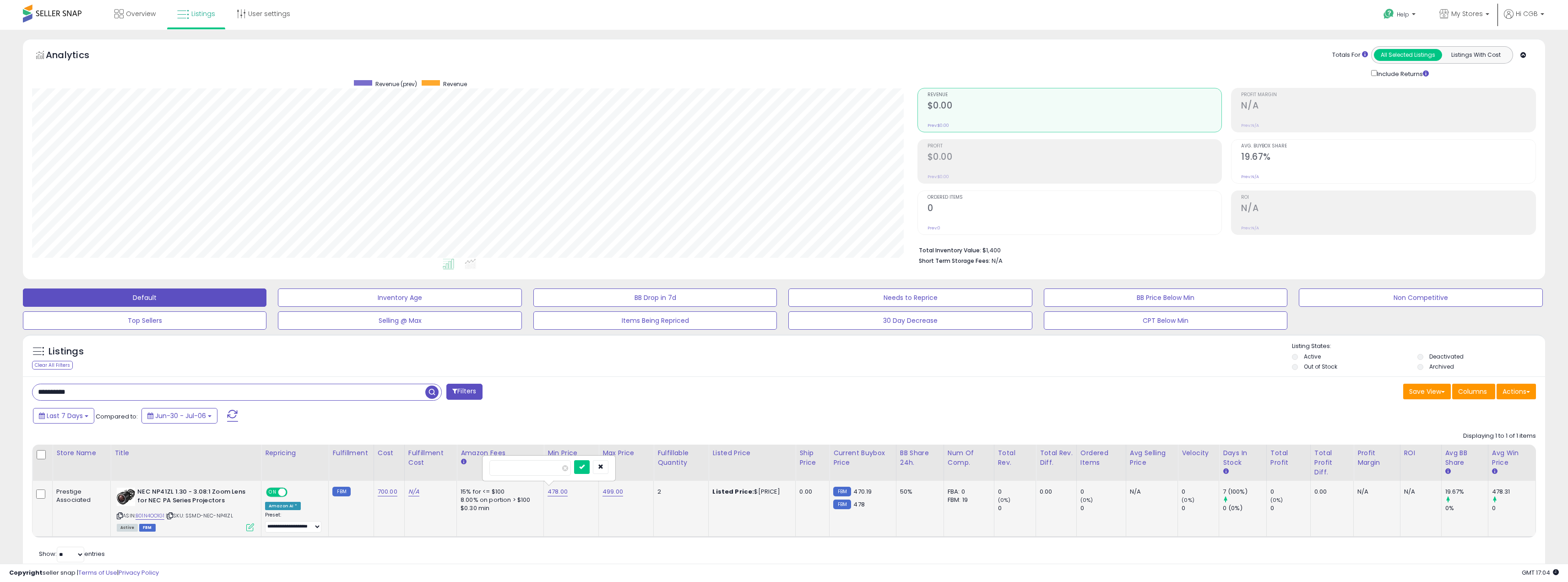 drag, startPoint x: 532, startPoint y: 457, endPoint x: 527, endPoint y: 457, distance: 5 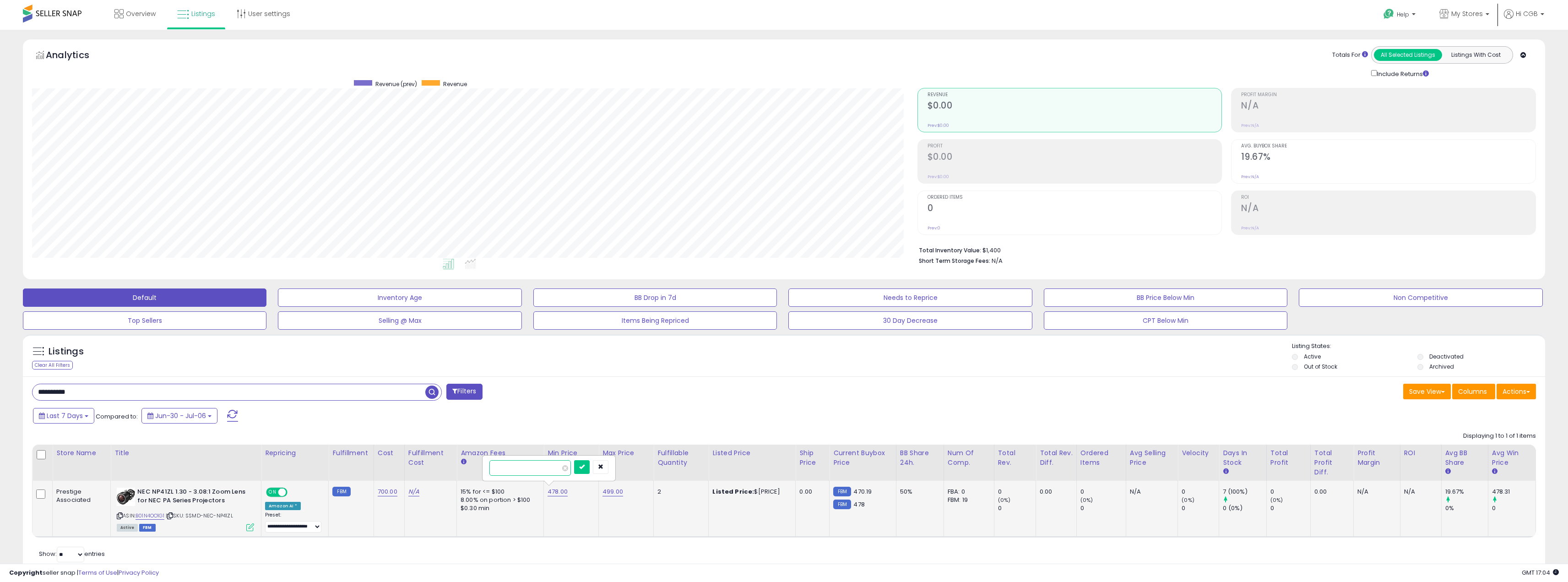 drag, startPoint x: 532, startPoint y: 465, endPoint x: 487, endPoint y: 465, distance: 45 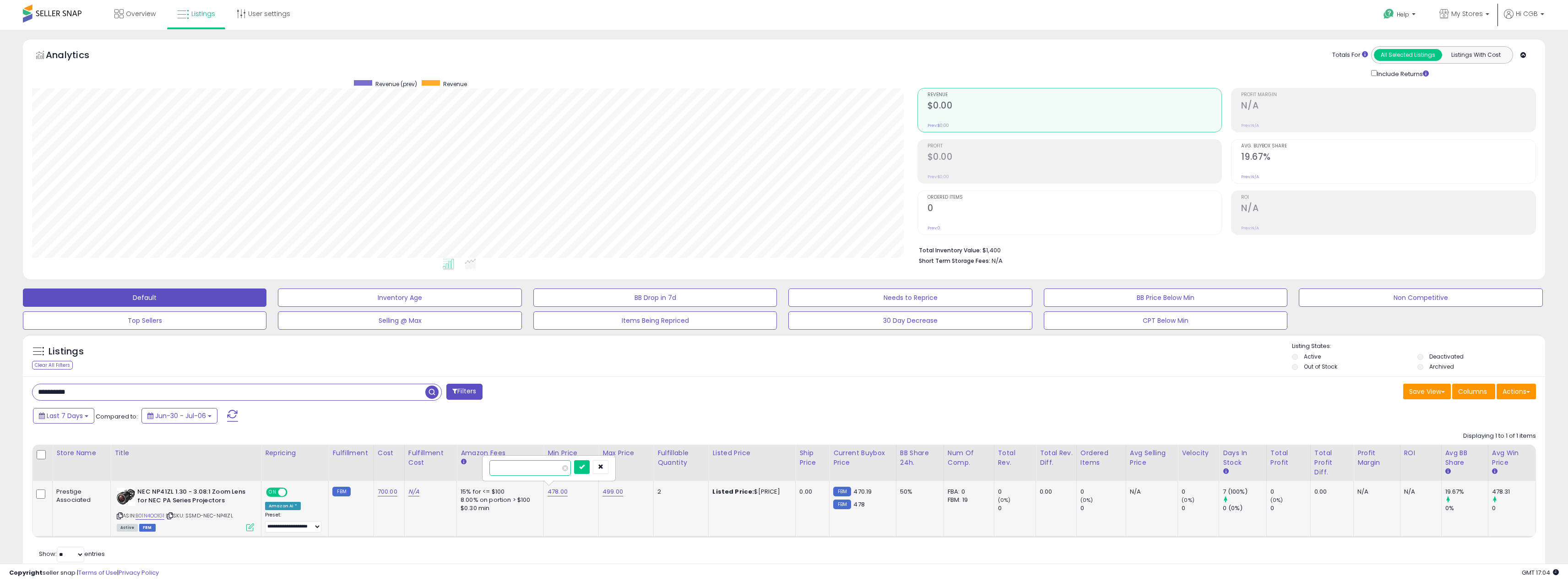 type on "***" 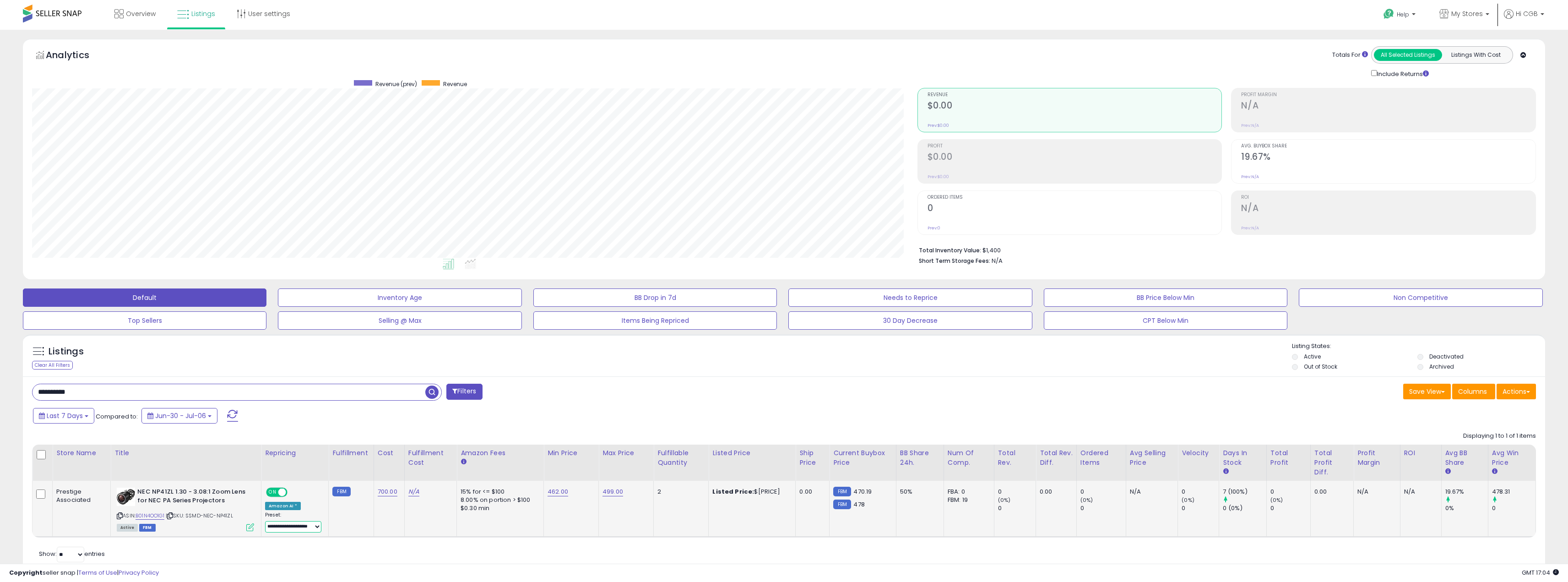 click on "**********" at bounding box center (293, 527) 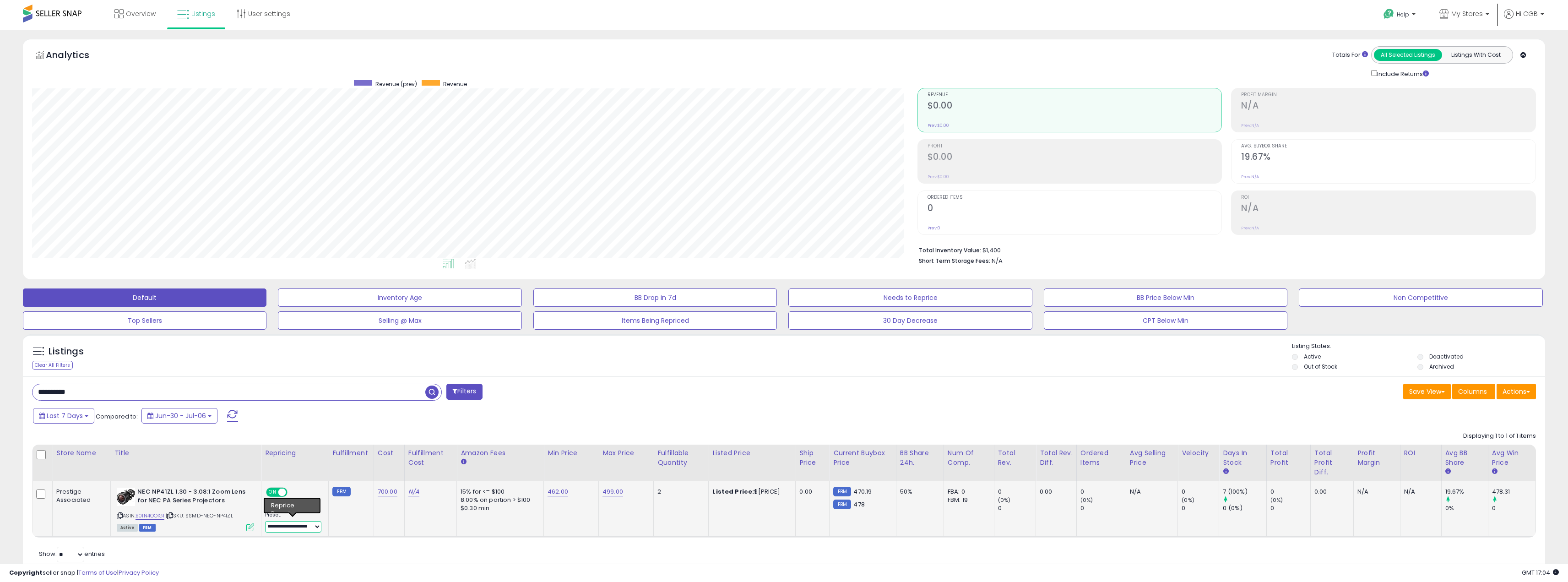 select on "*********" 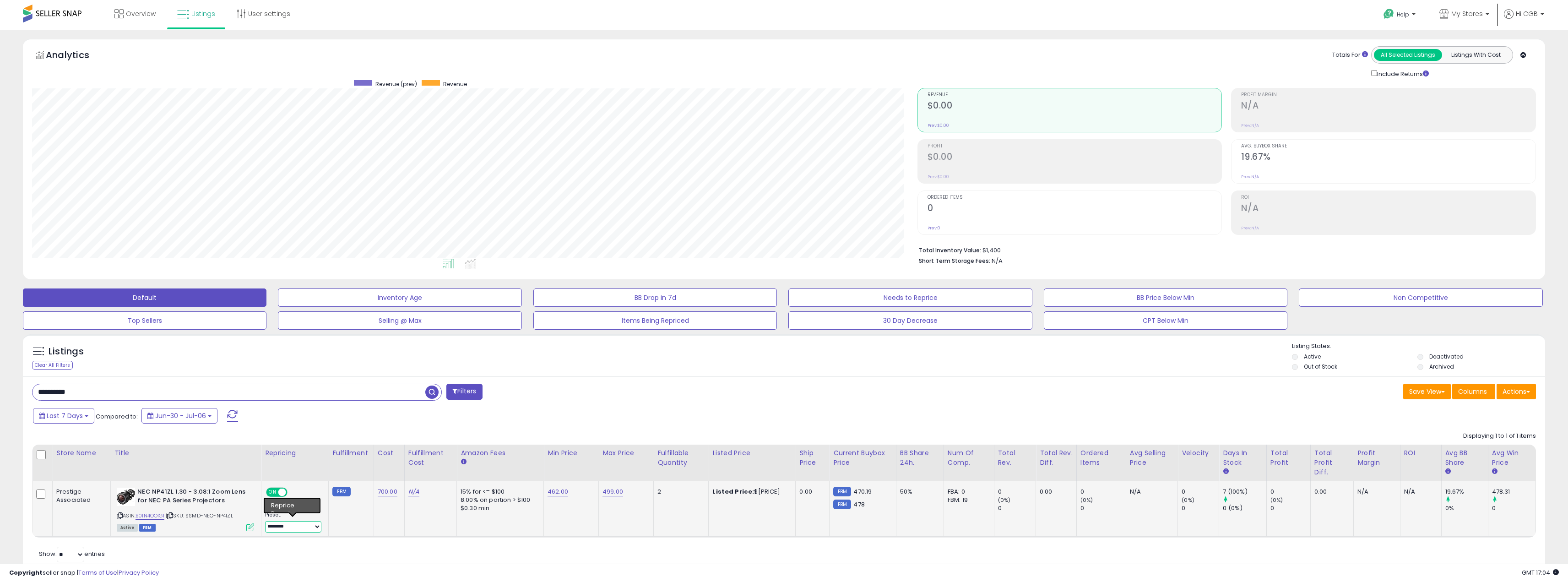 click on "**********" at bounding box center [293, 527] 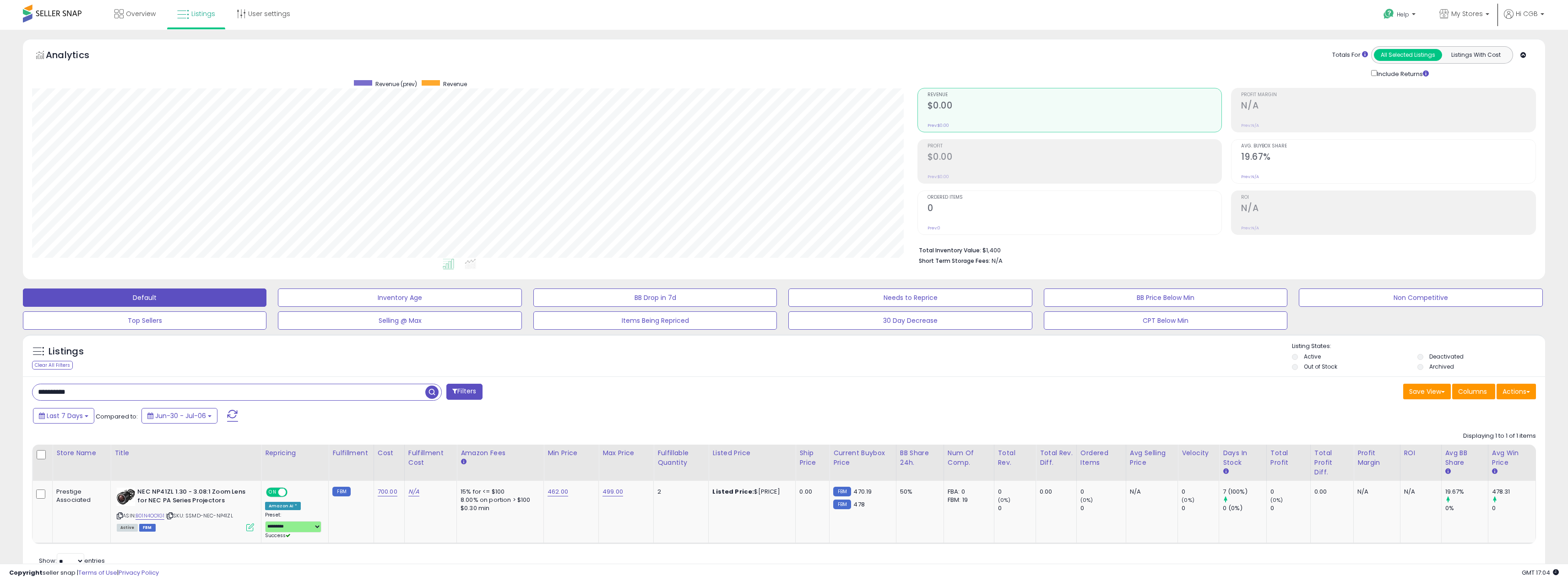 click on "**********" at bounding box center (784, 479) 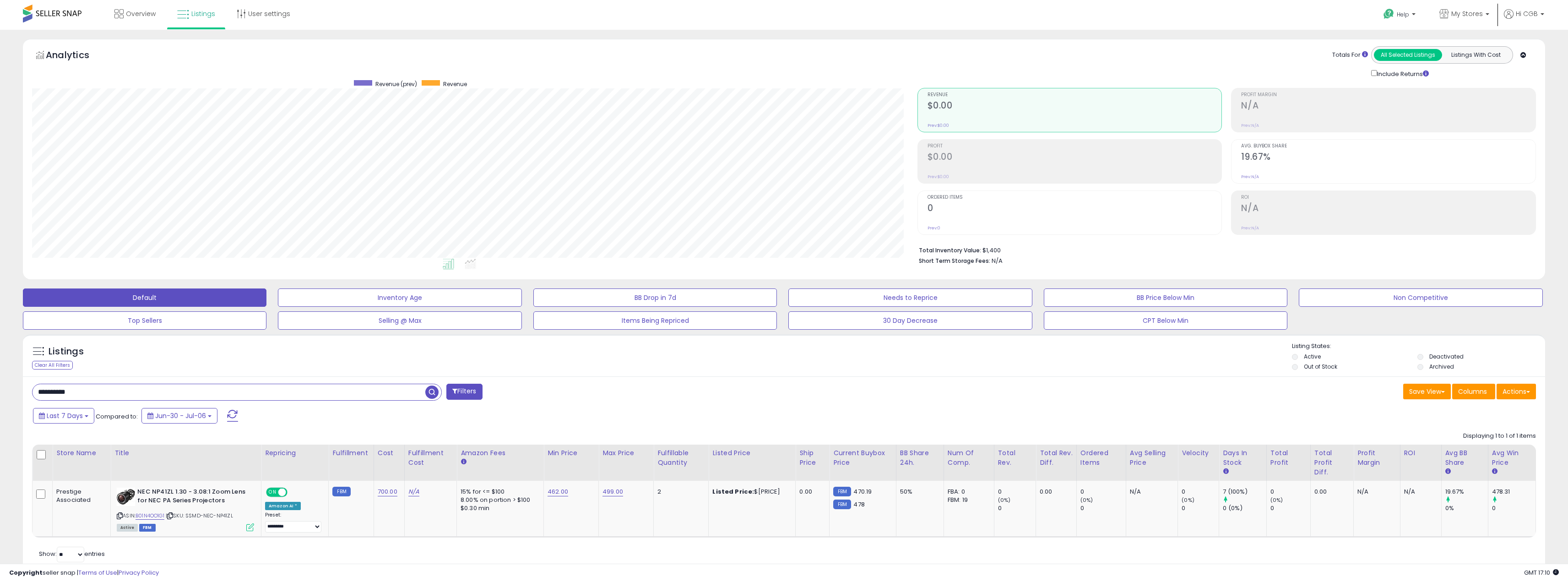 click on "**********" at bounding box center (784, 475) 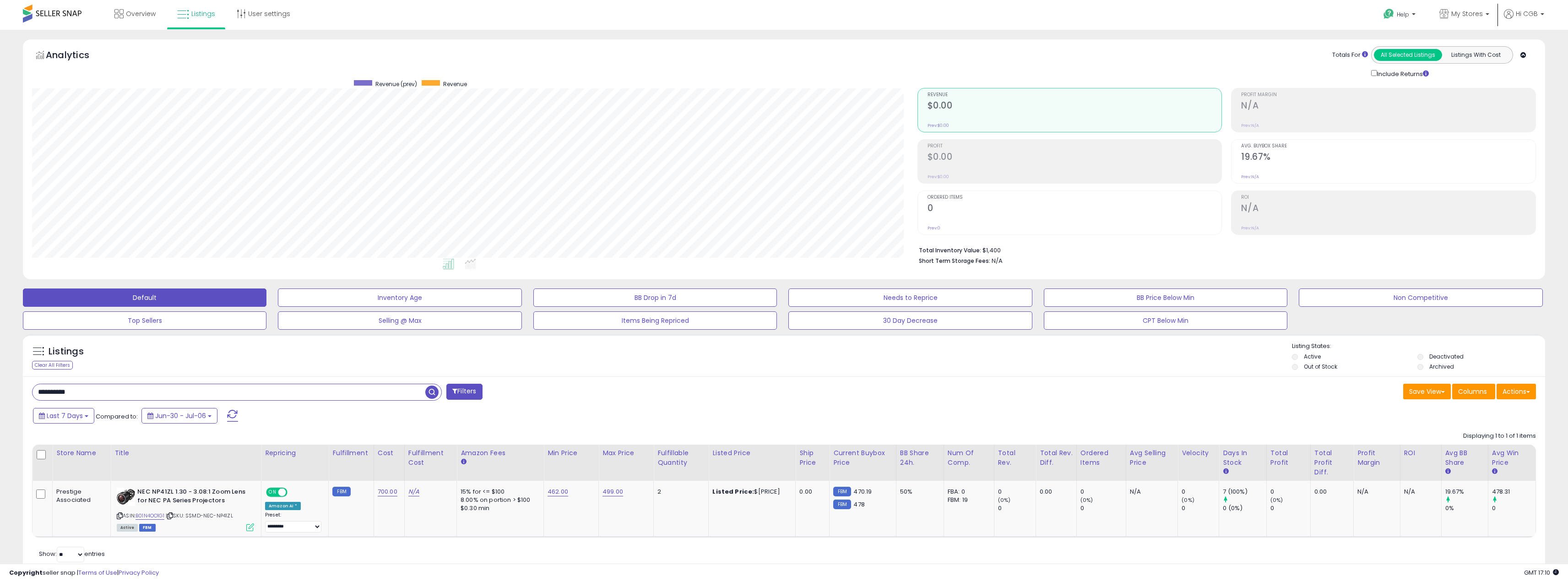 click on "**********" at bounding box center [229, 392] 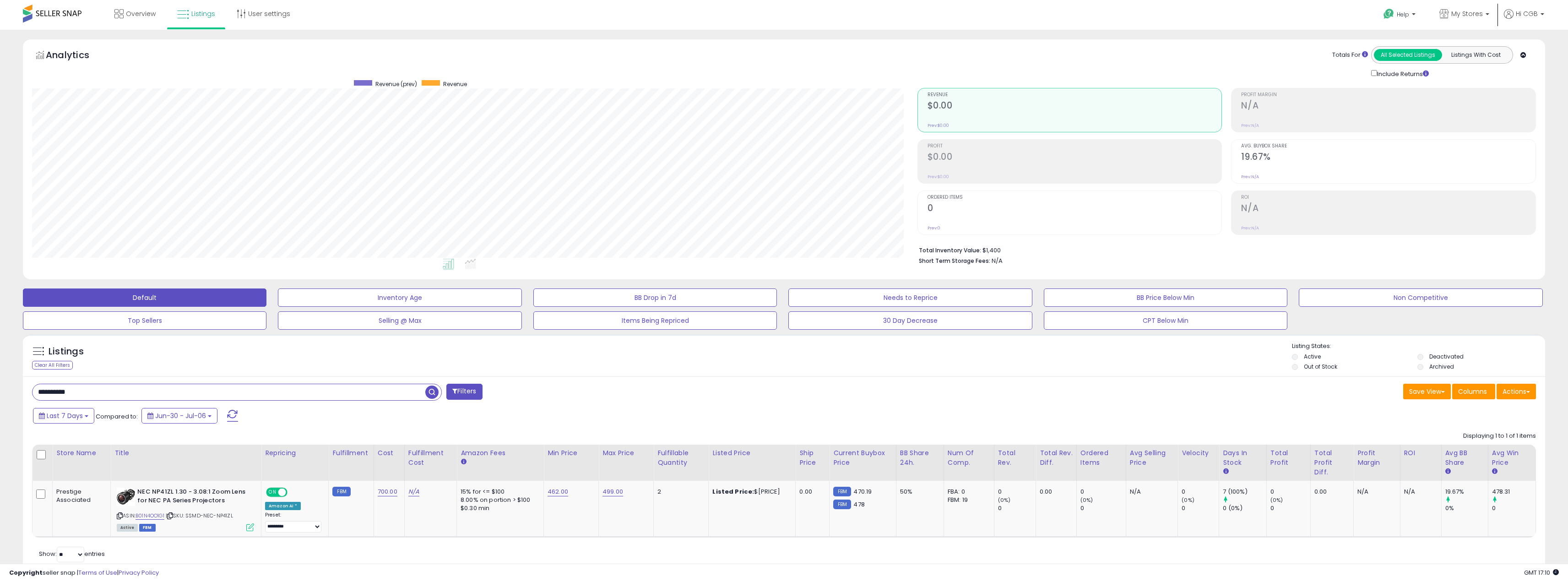 click on "**********" at bounding box center (229, 392) 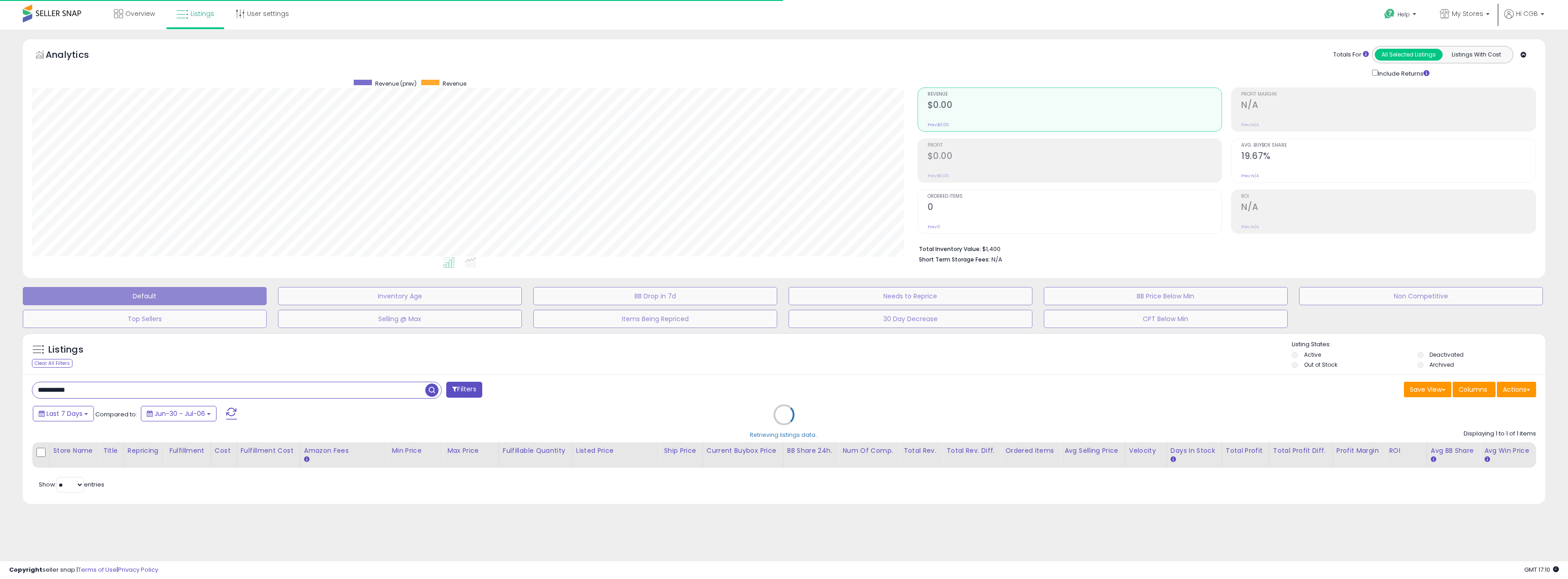 click on "Retrieving listings data.." at bounding box center [784, 421] 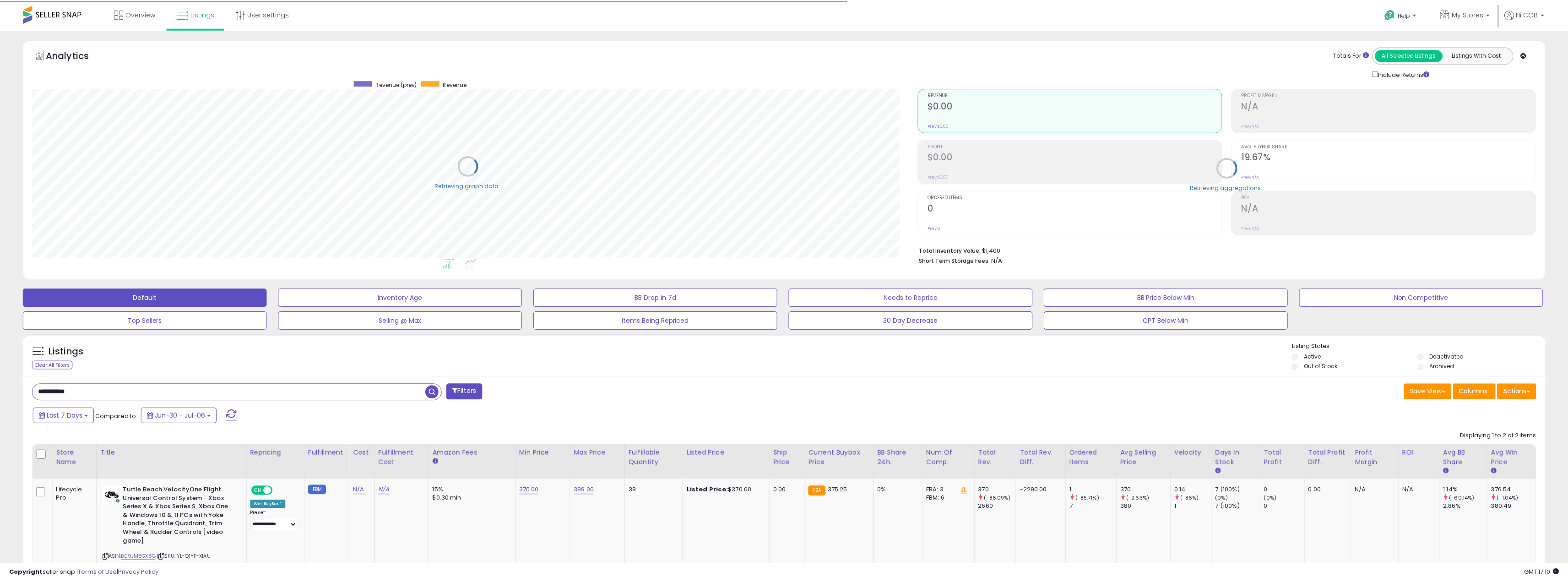 scroll, scrollTop: 188, scrollLeft: 885, axis: both 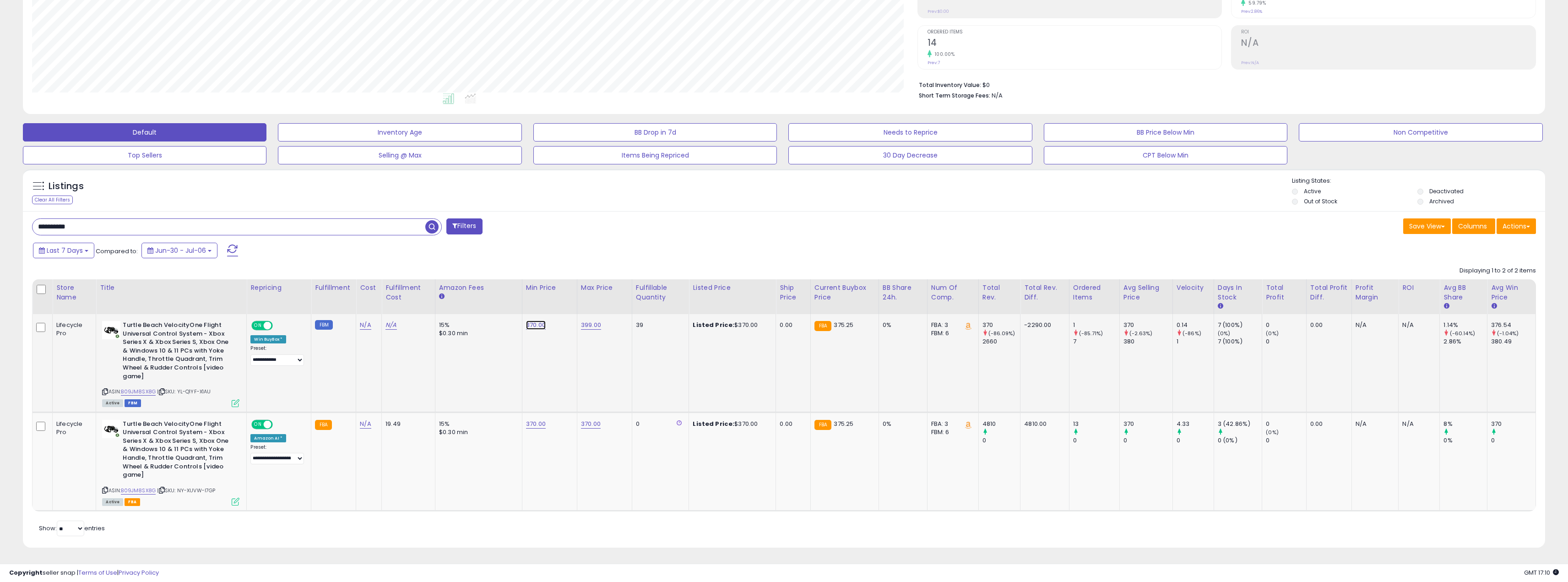 click on "370.00" at bounding box center [536, 325] 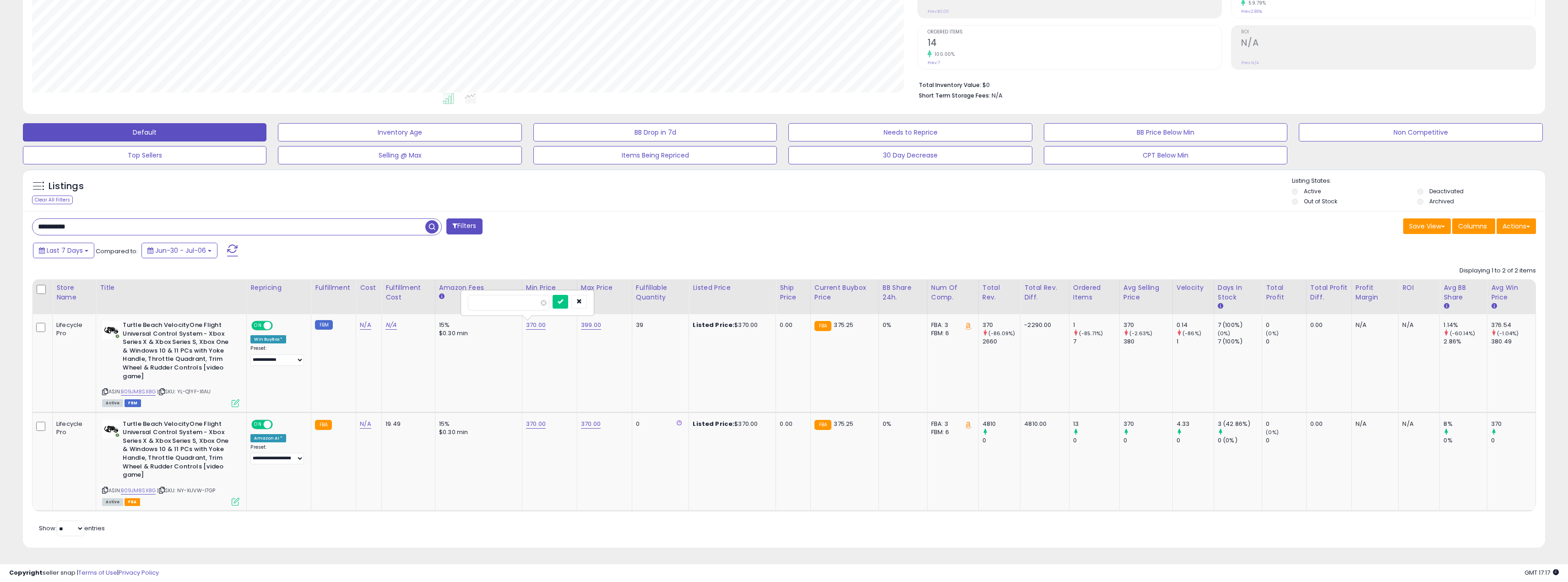 click on "**********" at bounding box center (784, 380) 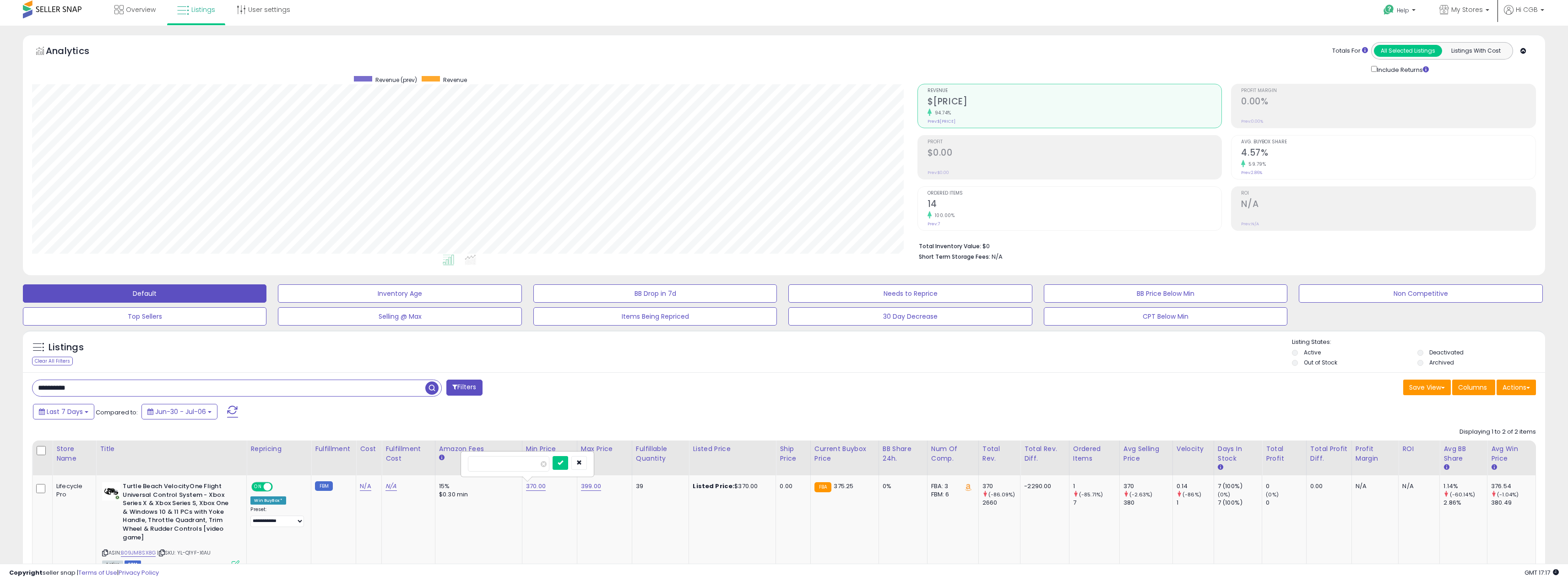 scroll, scrollTop: 0, scrollLeft: 0, axis: both 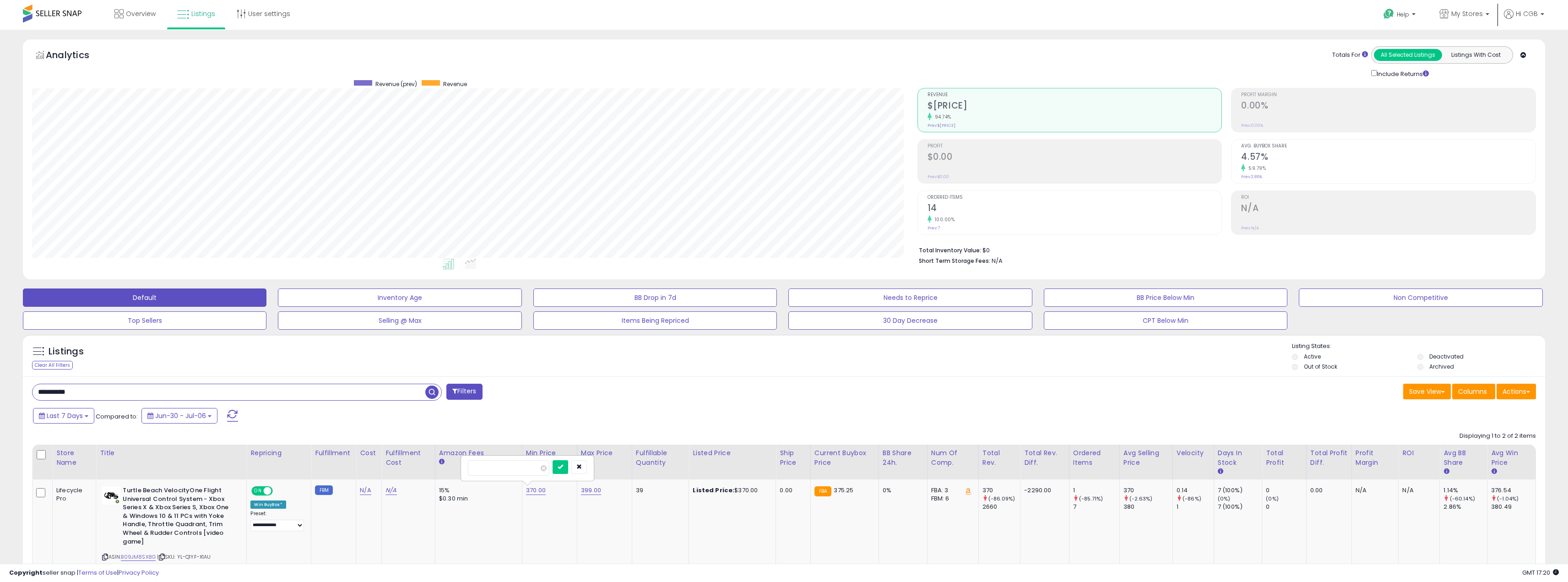 click on "**********" at bounding box center [229, 392] 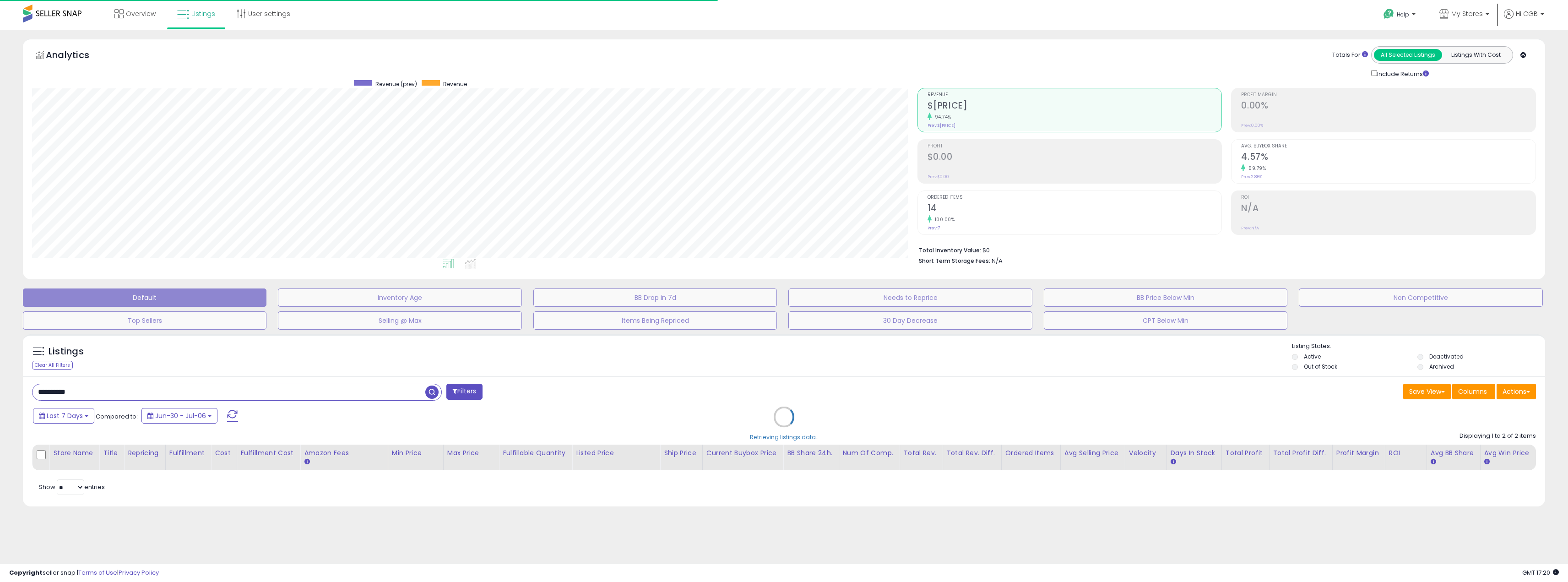 scroll, scrollTop: 188, scrollLeft: 885, axis: both 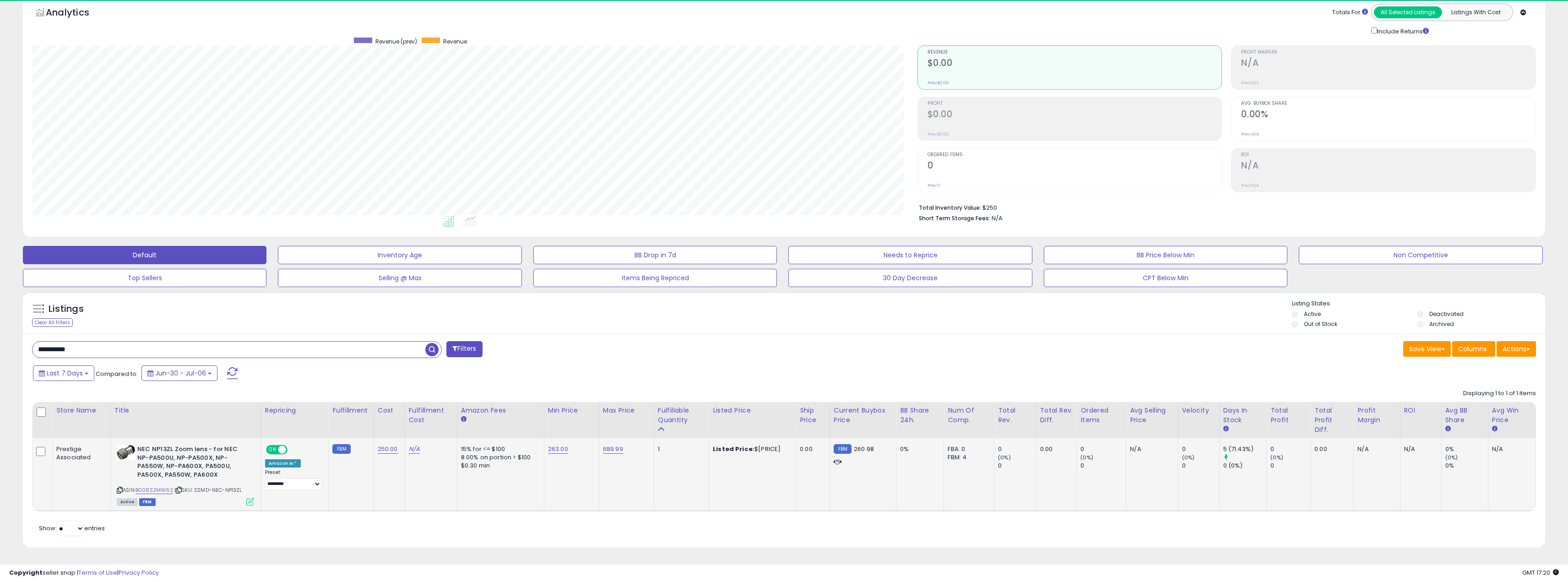 click on "263.00" 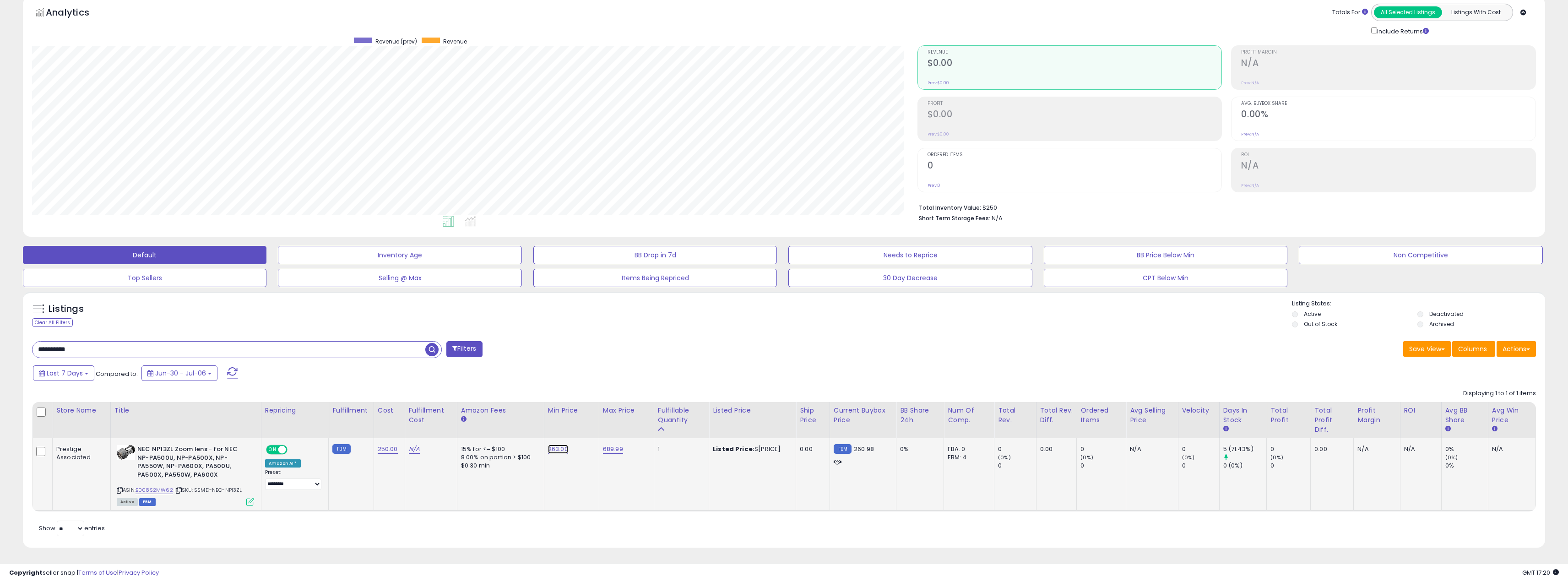 click on "263.00" at bounding box center (558, 449) 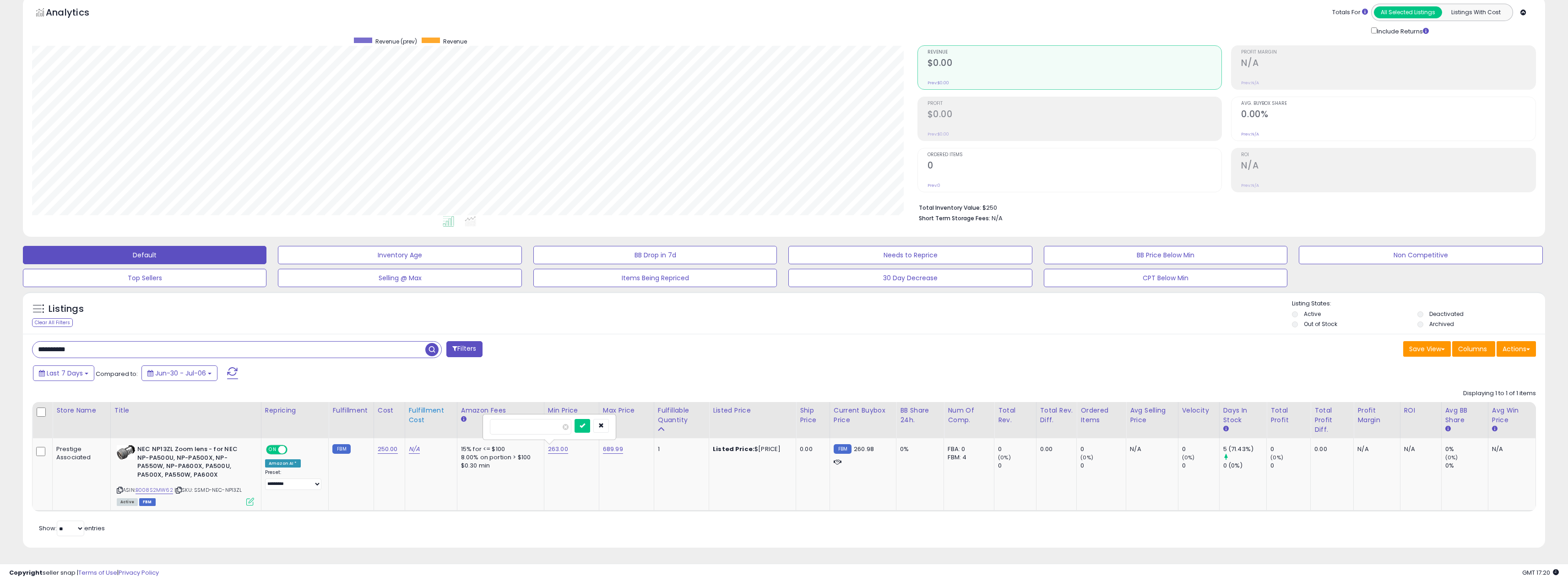 drag, startPoint x: 539, startPoint y: 426, endPoint x: 450, endPoint y: 423, distance: 89.05055 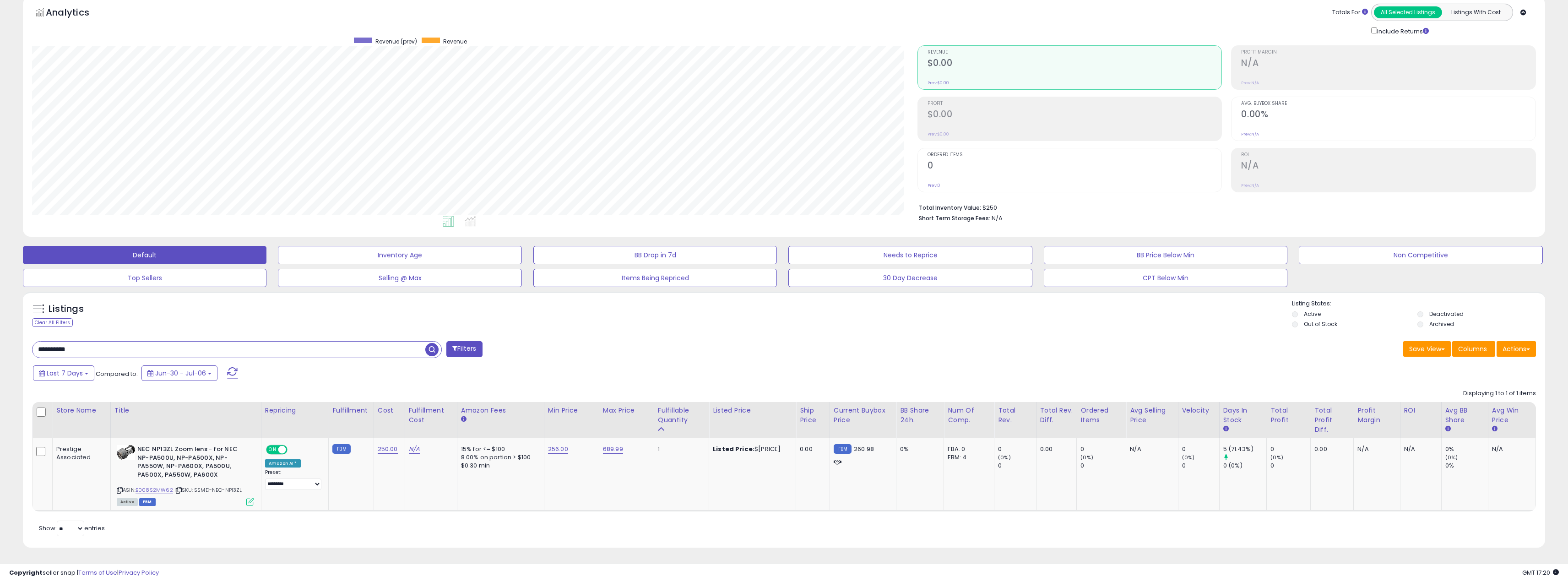 click on "Last 7 Days
Compared to:
Jun-30 - Jul-06" at bounding box center (595, 374) 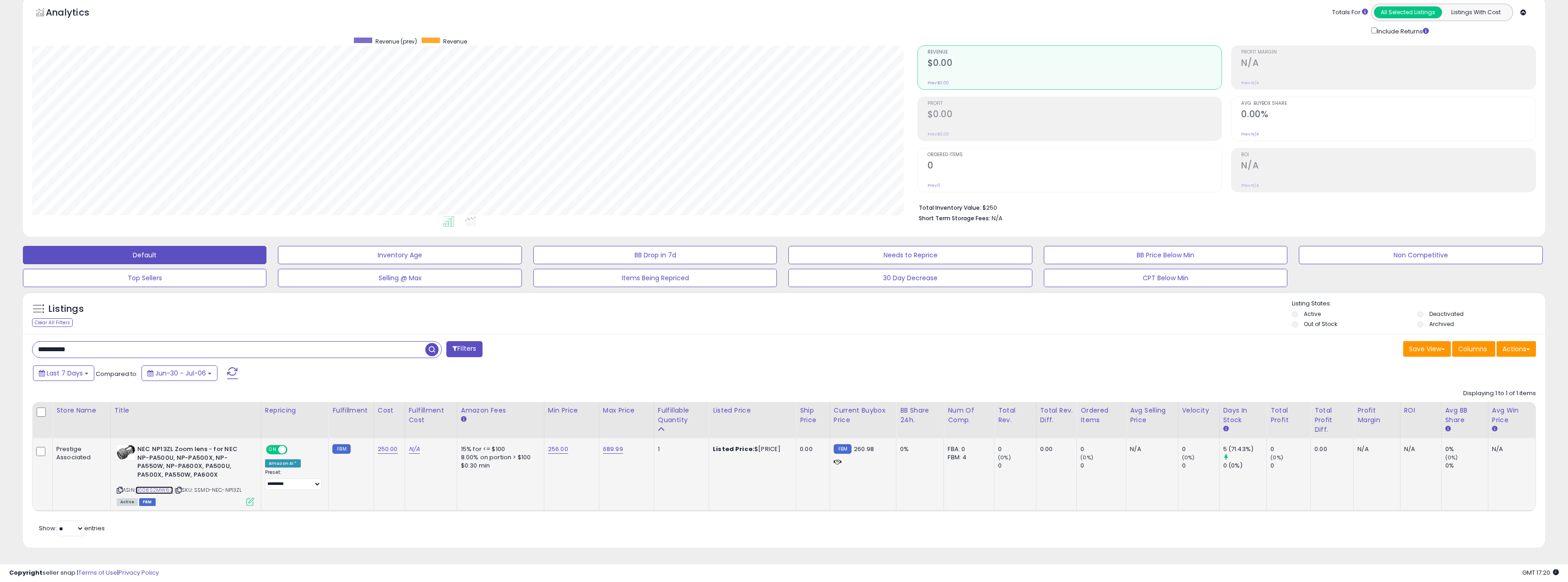click on "B008S2MW62" at bounding box center (154, 490) 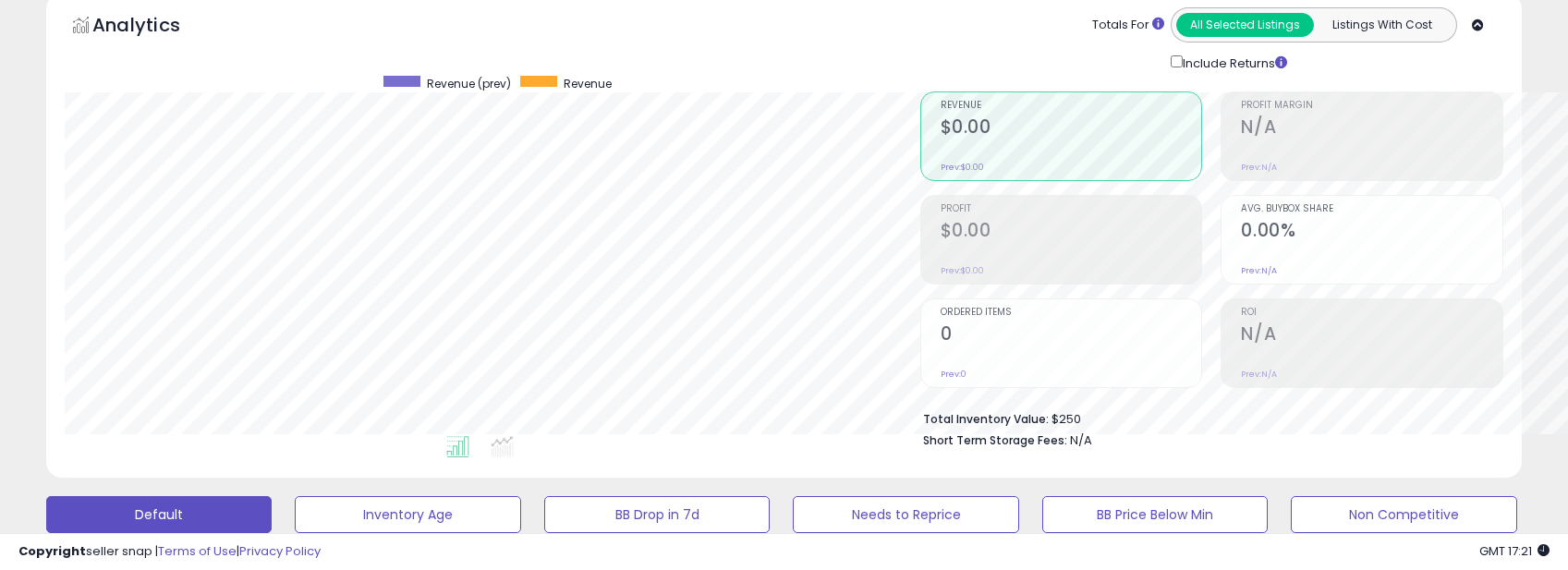 scroll, scrollTop: 379, scrollLeft: 856, axis: both 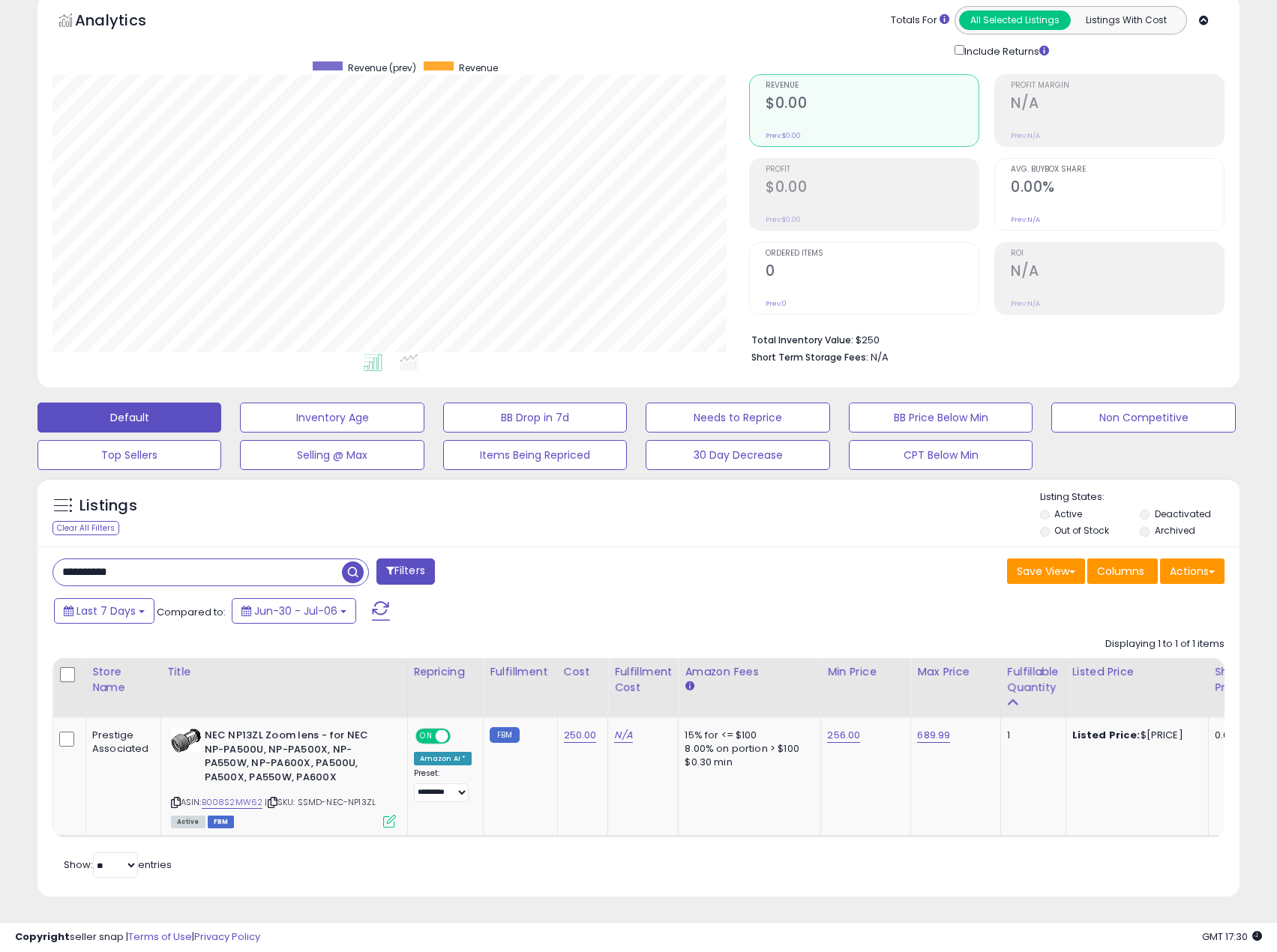 click on "**********" at bounding box center (197, 572) 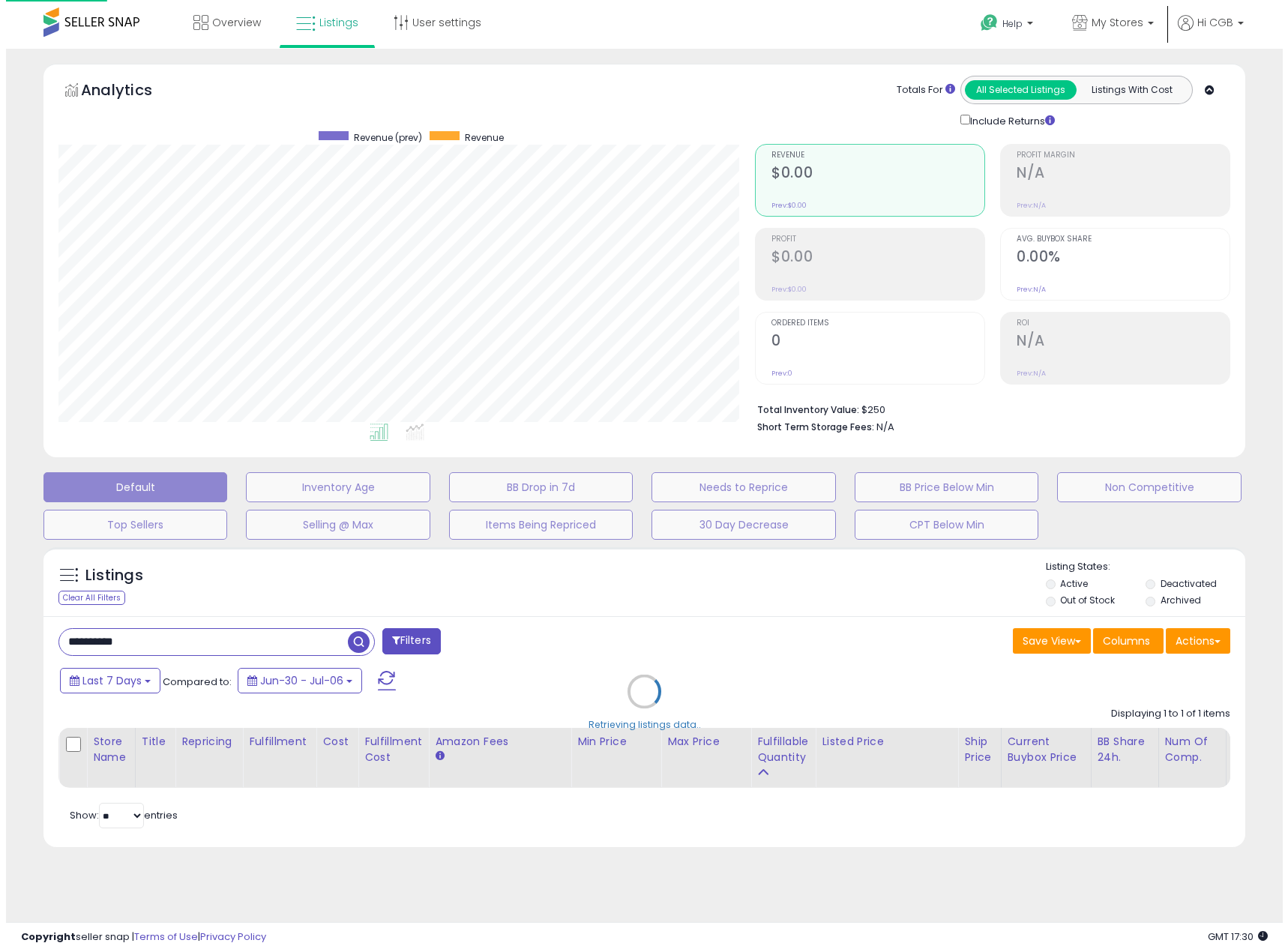 scroll, scrollTop: 0, scrollLeft: 0, axis: both 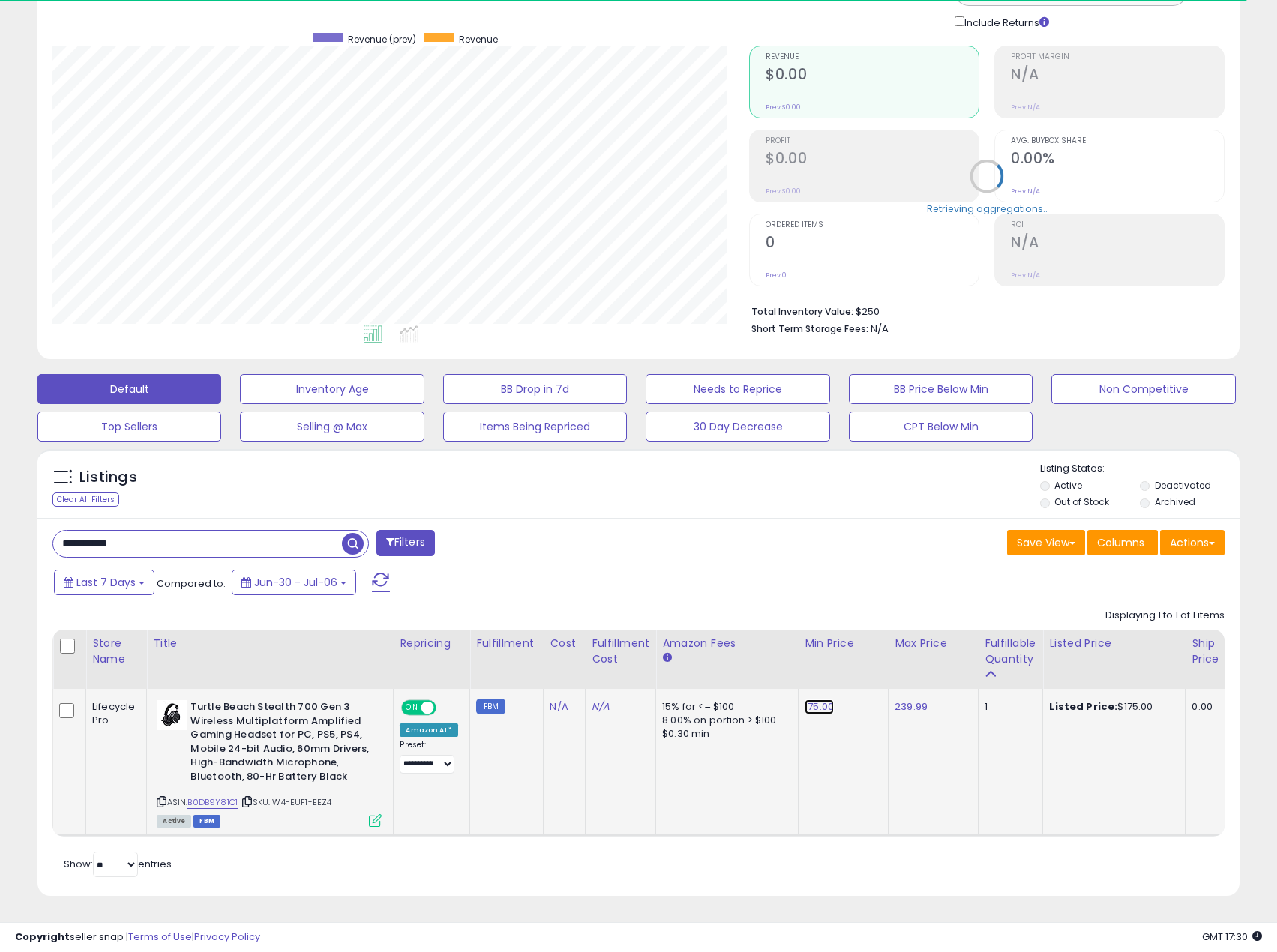 click on "175.00" at bounding box center (819, 707) 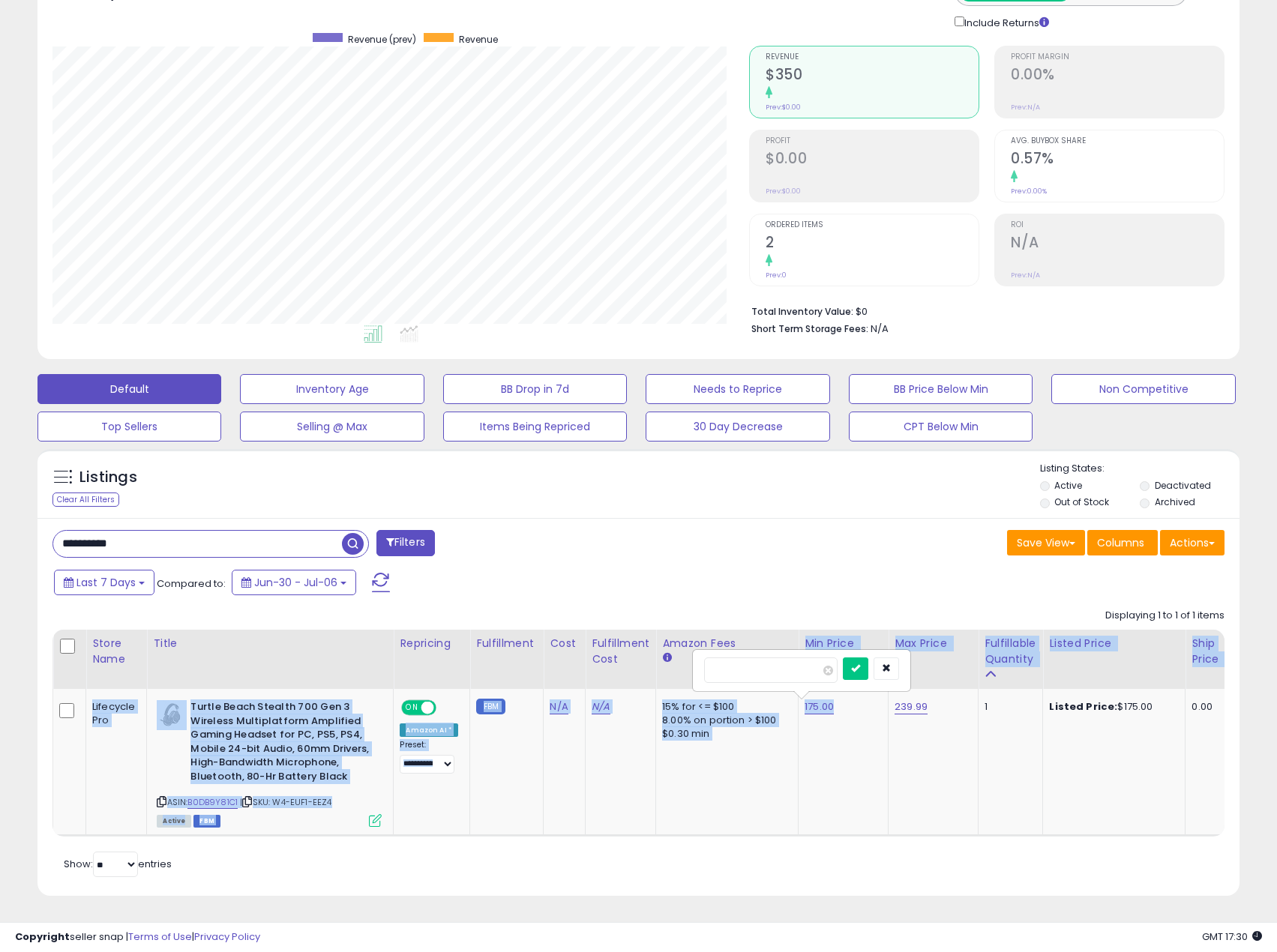 drag, startPoint x: 762, startPoint y: 644, endPoint x: 661, endPoint y: 651, distance: 101.24228 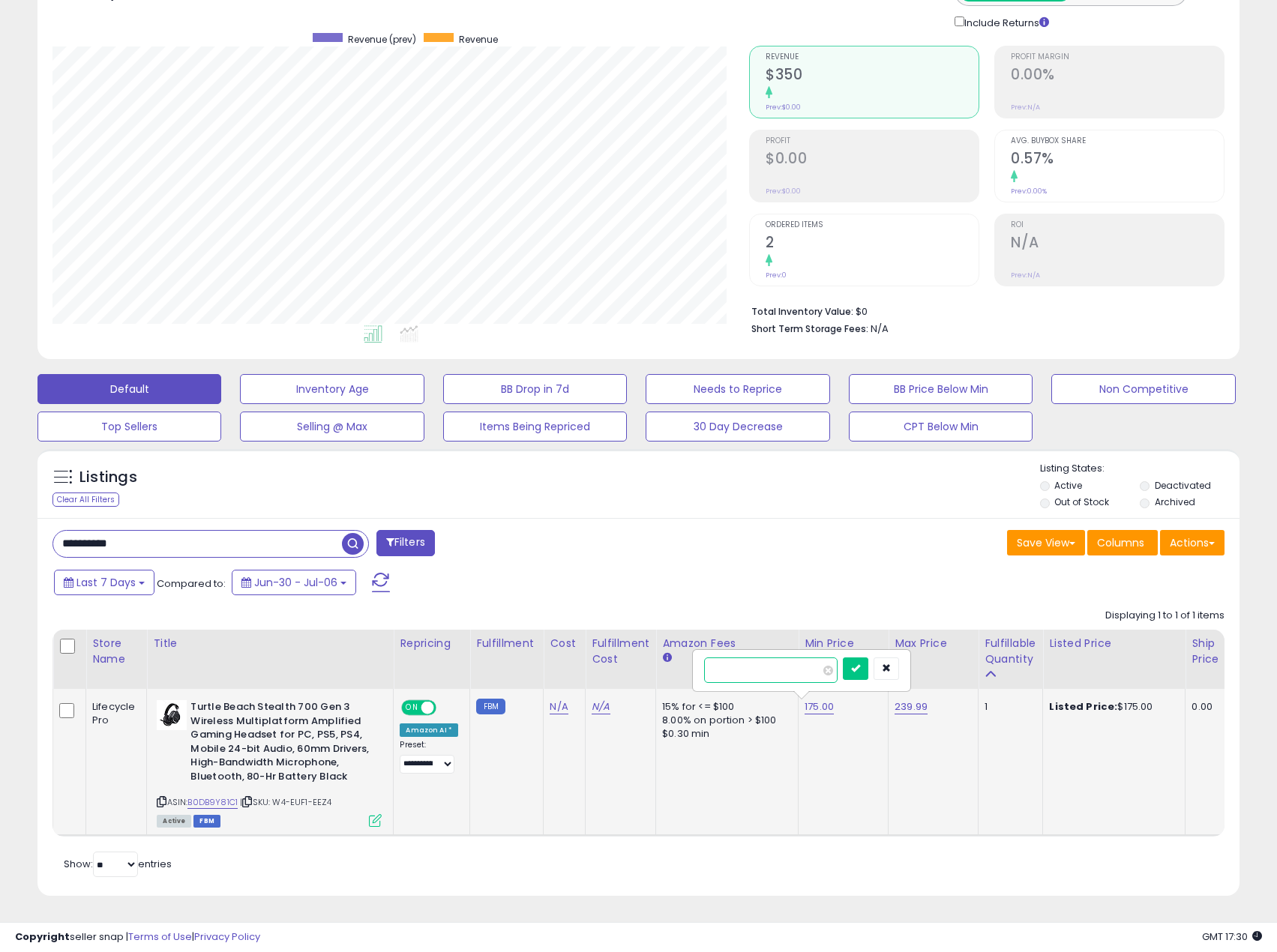 click on "******" at bounding box center (771, 670) 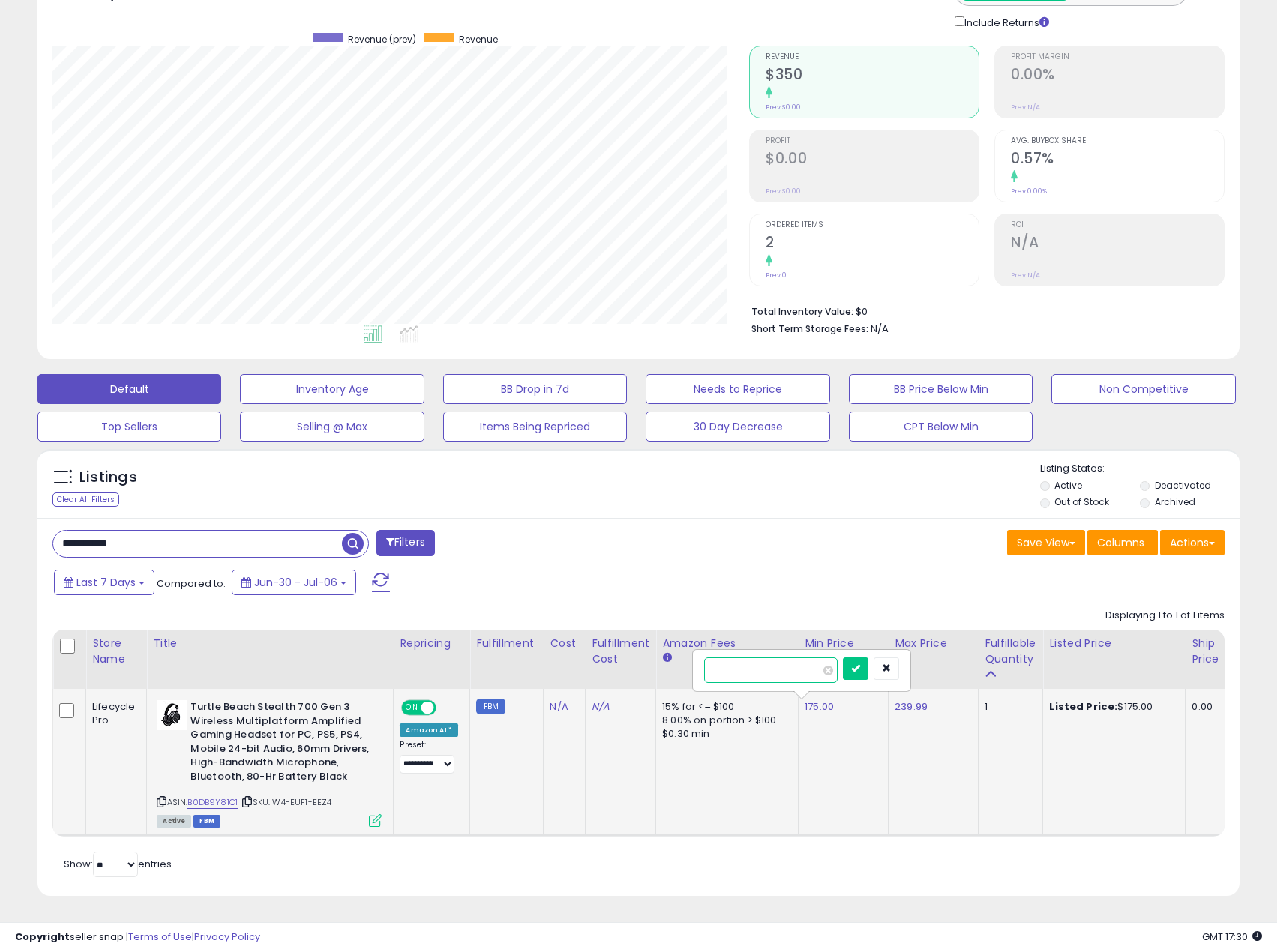 type on "***" 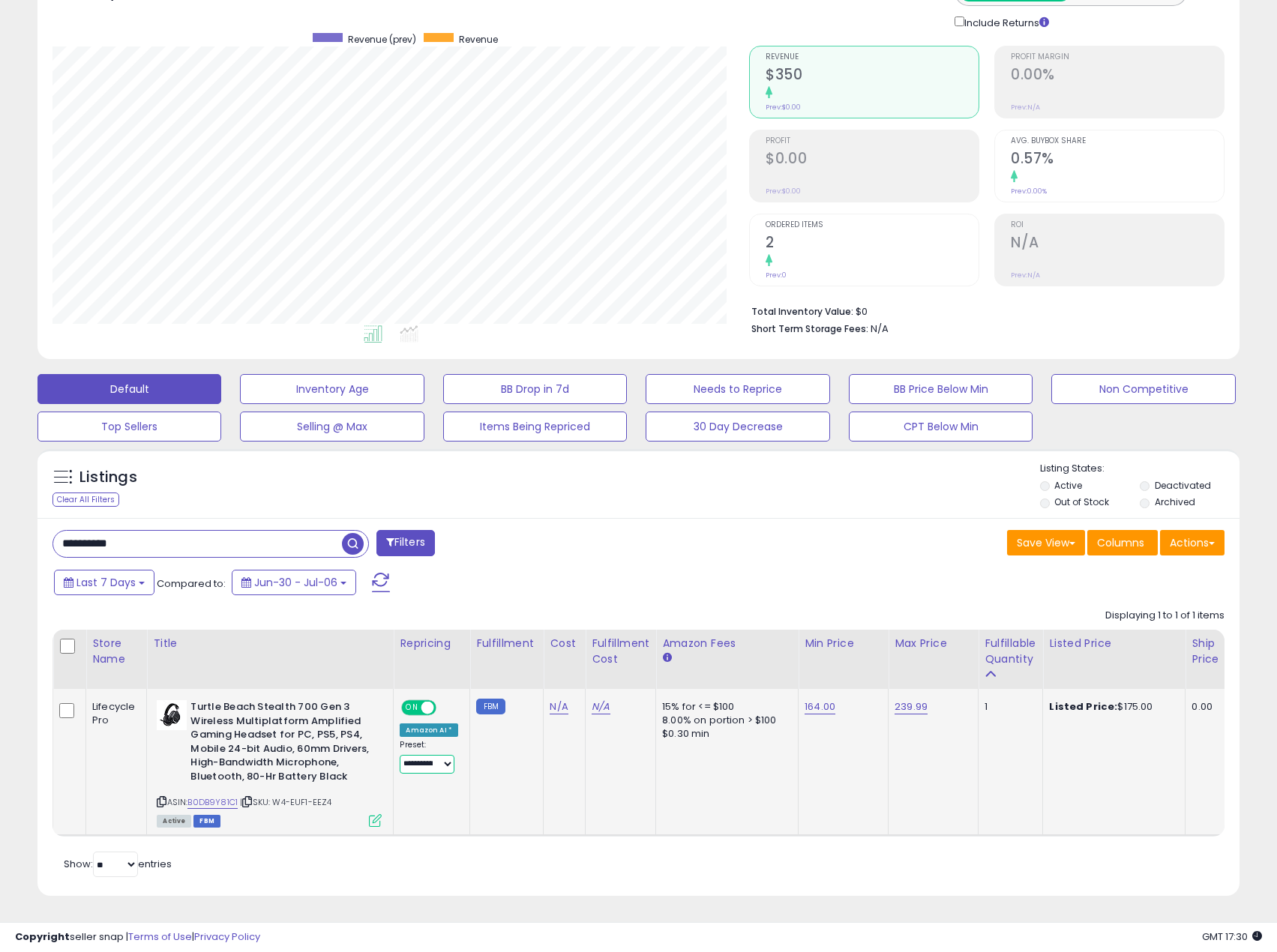 click on "**********" at bounding box center [427, 764] 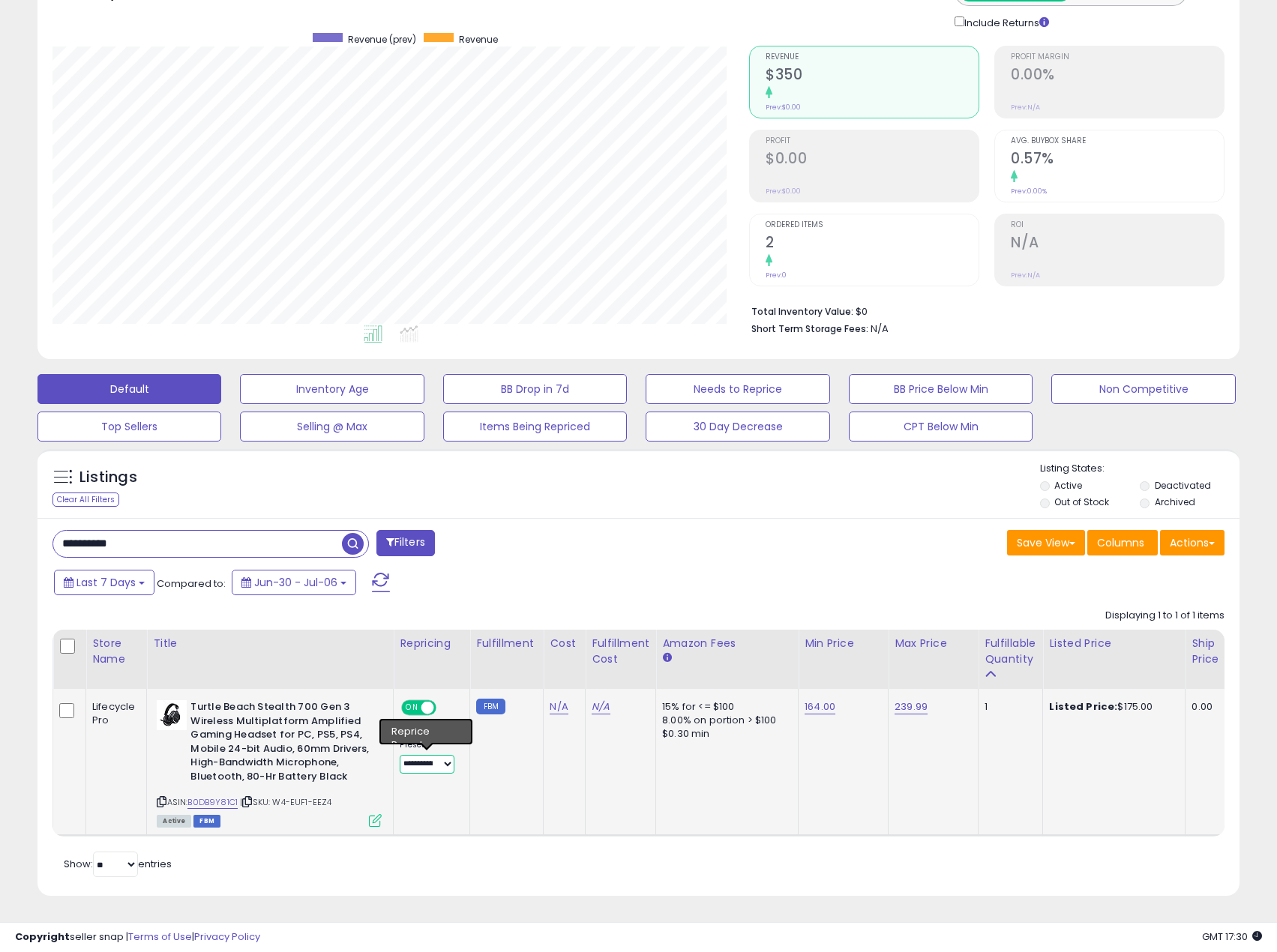 select on "**********" 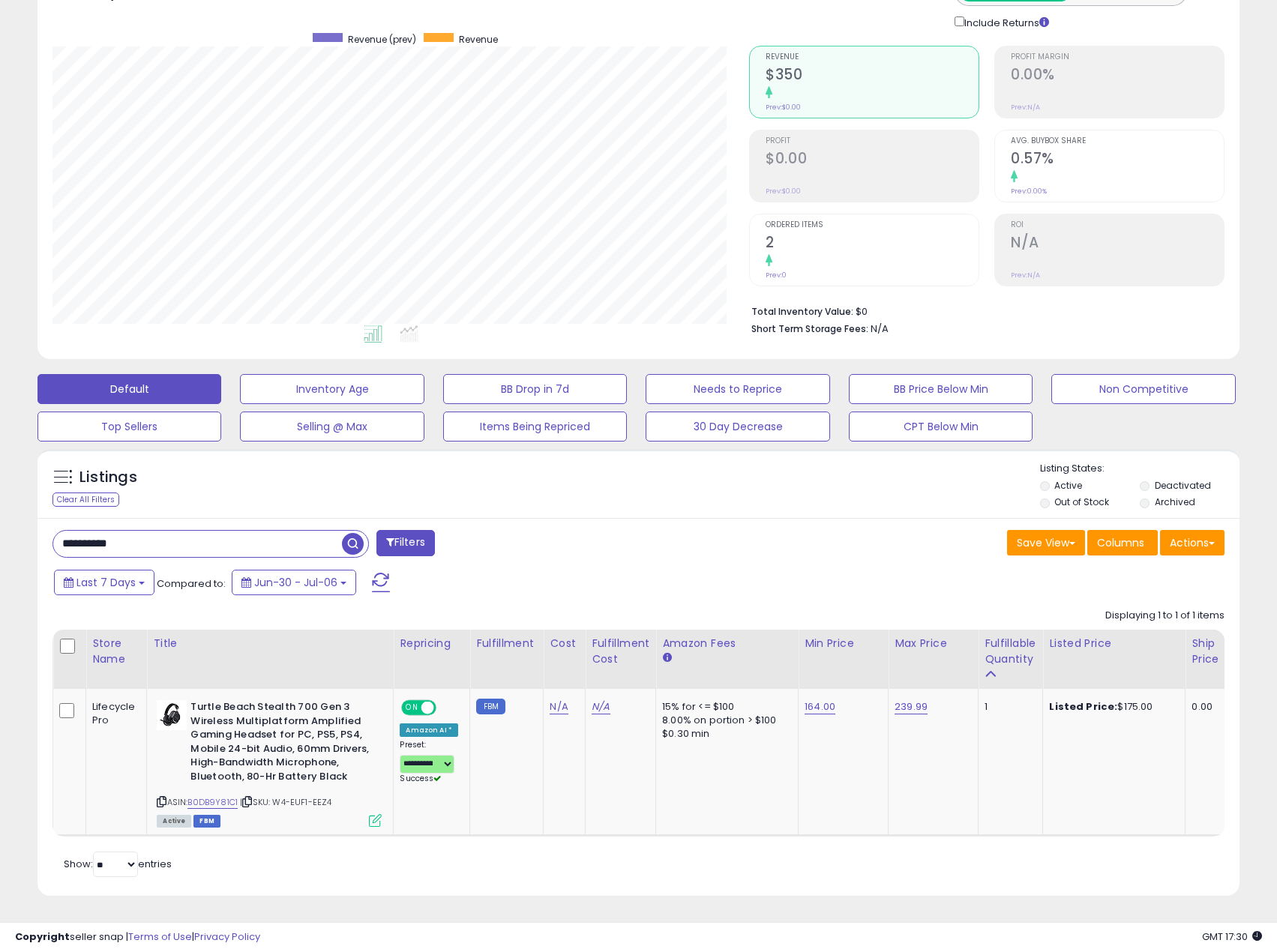 click on "Displaying 1 to 1 of 1 items
Store Name
Title" 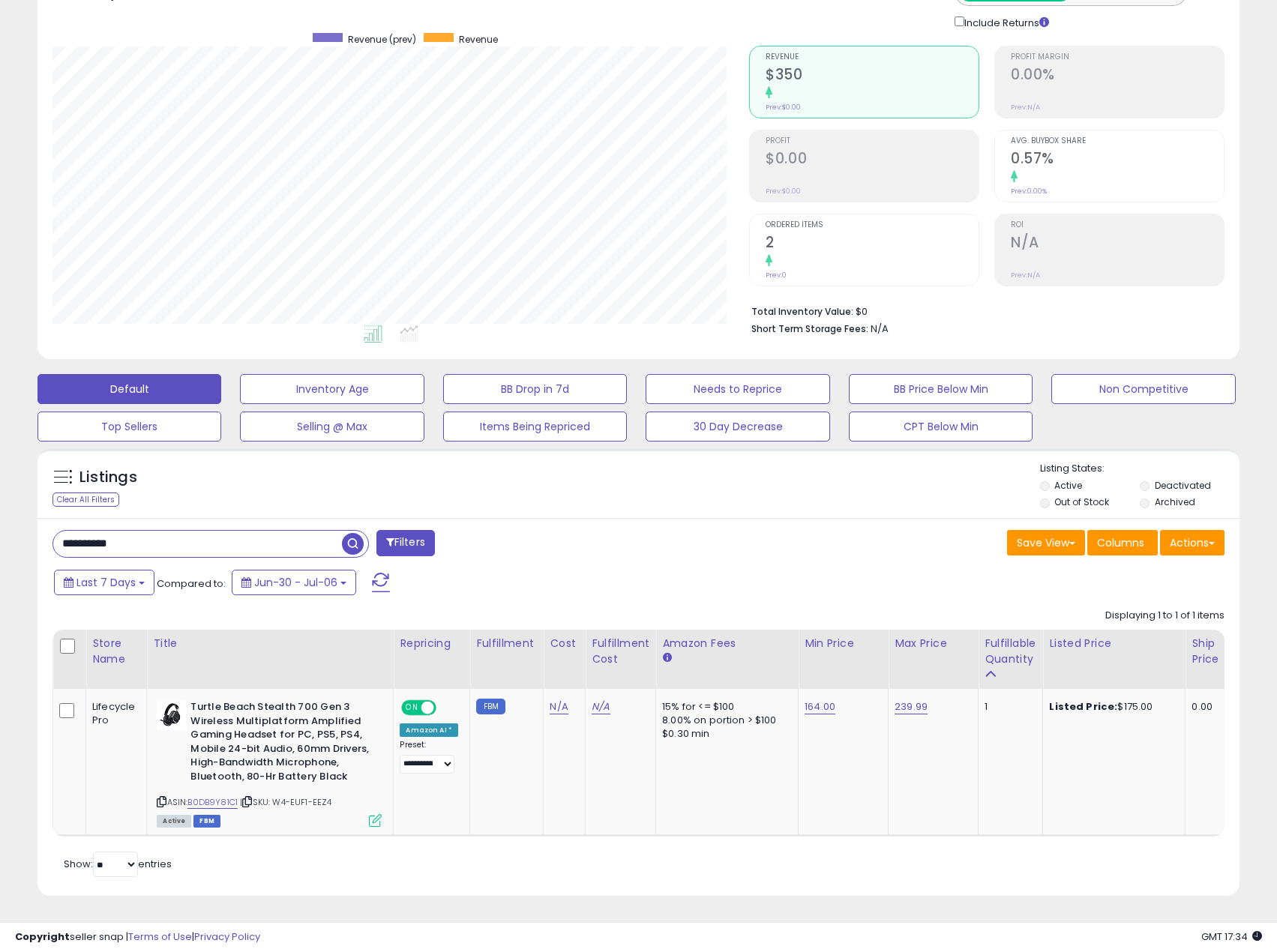 click on "**********" at bounding box center (340, 545) 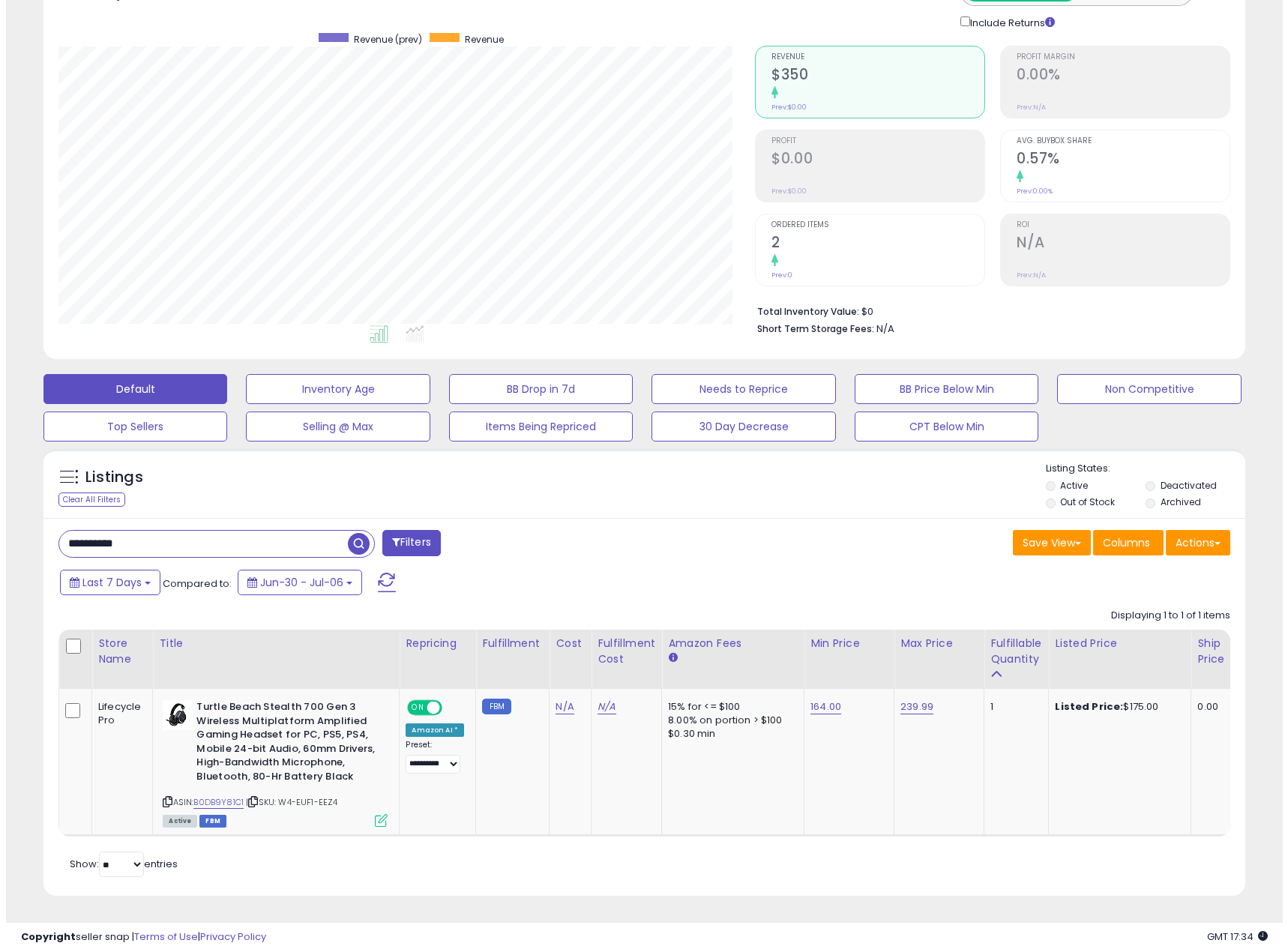 scroll, scrollTop: 0, scrollLeft: 0, axis: both 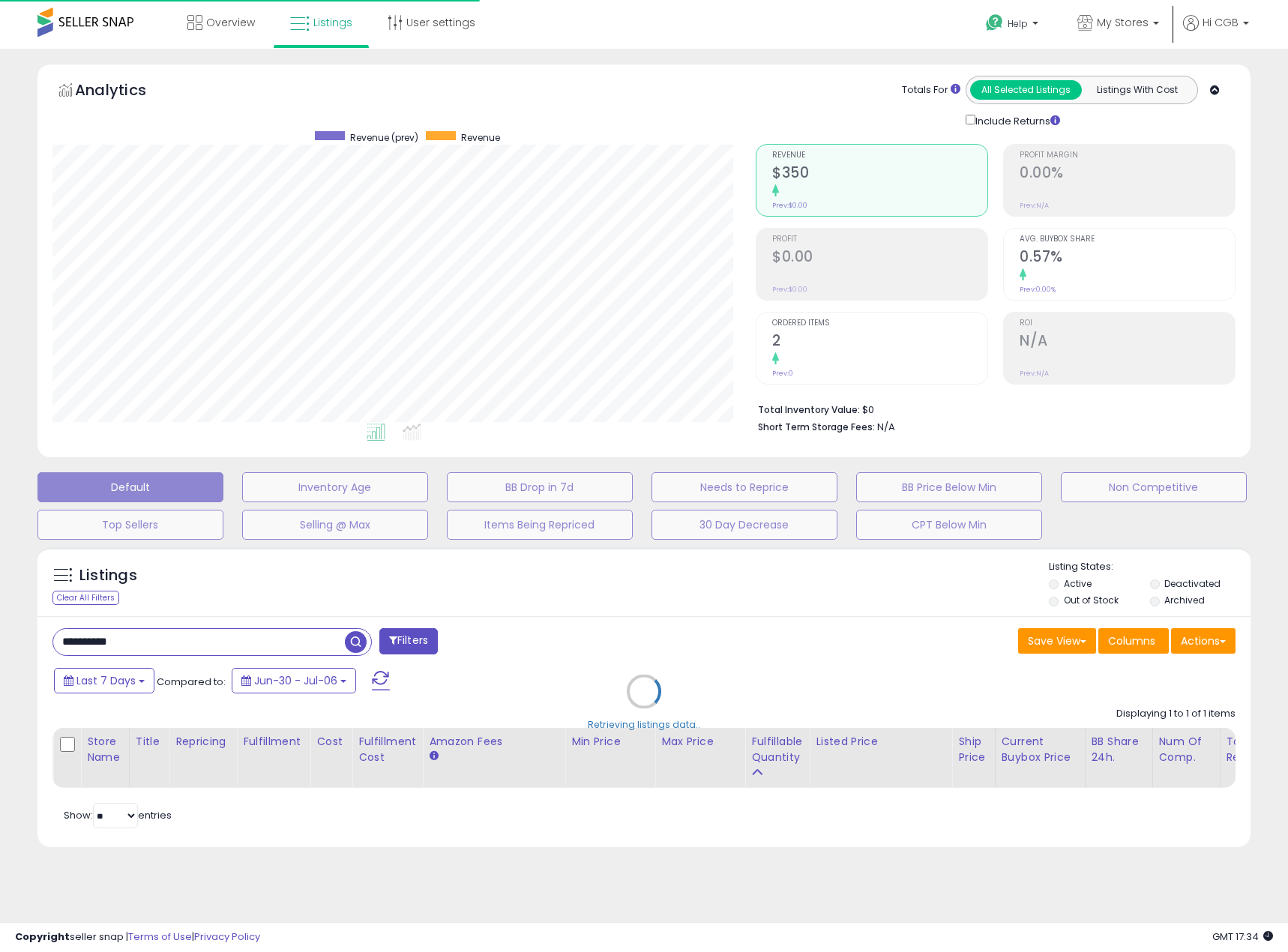 click on "**********" at bounding box center [644, 732] 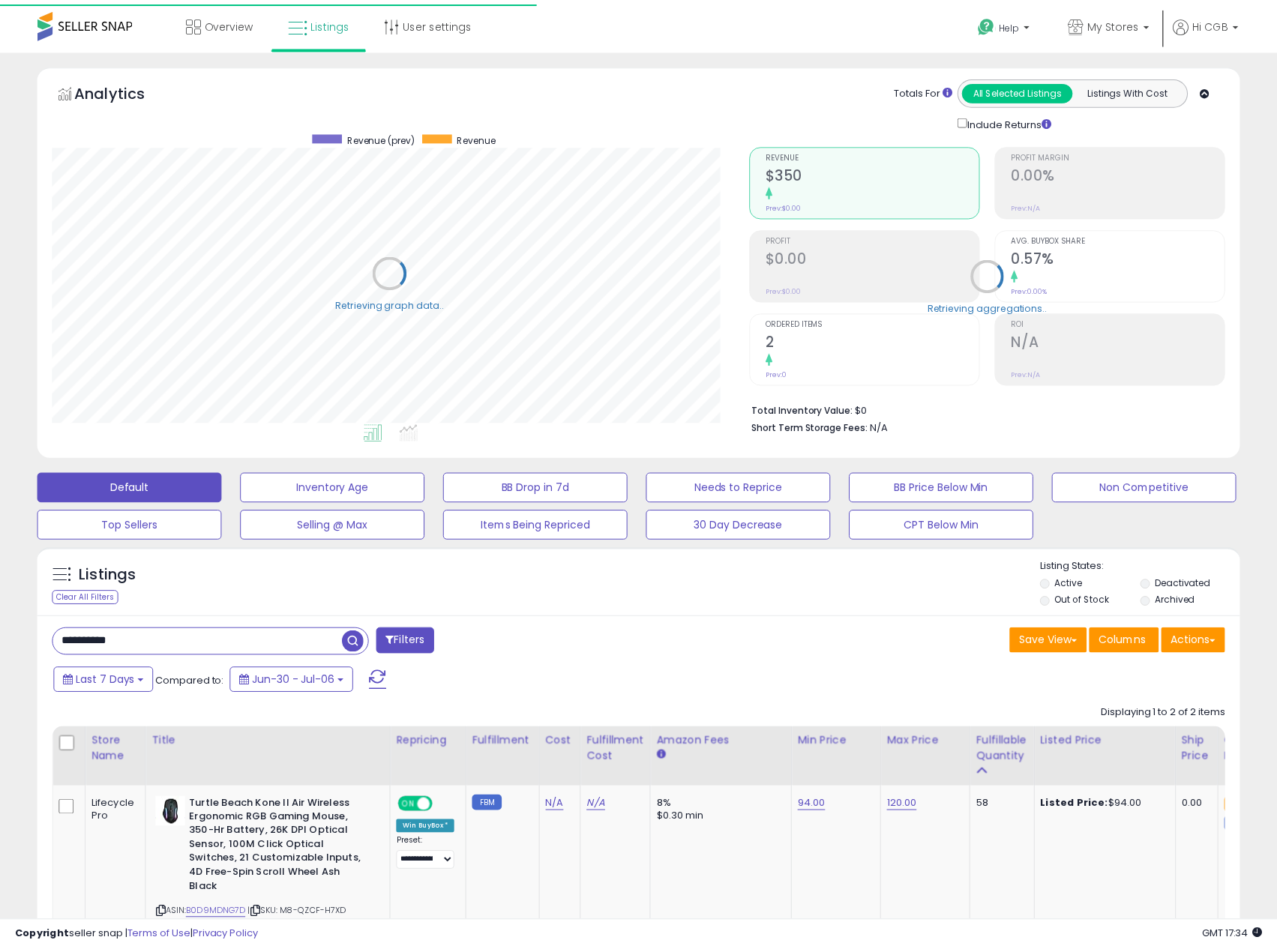 scroll, scrollTop: 307, scrollLeft: 697, axis: both 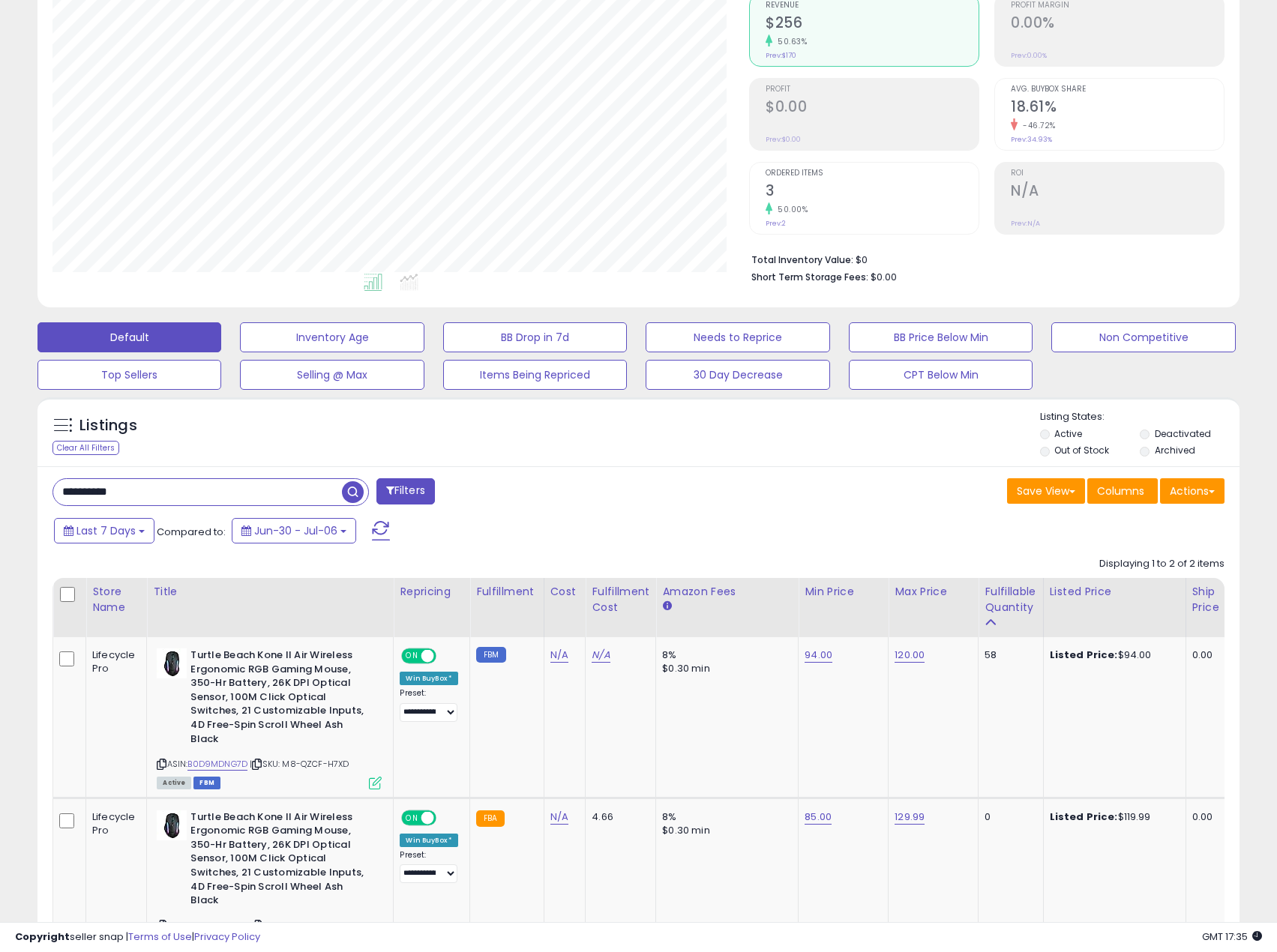 click on "**********" at bounding box center [197, 492] 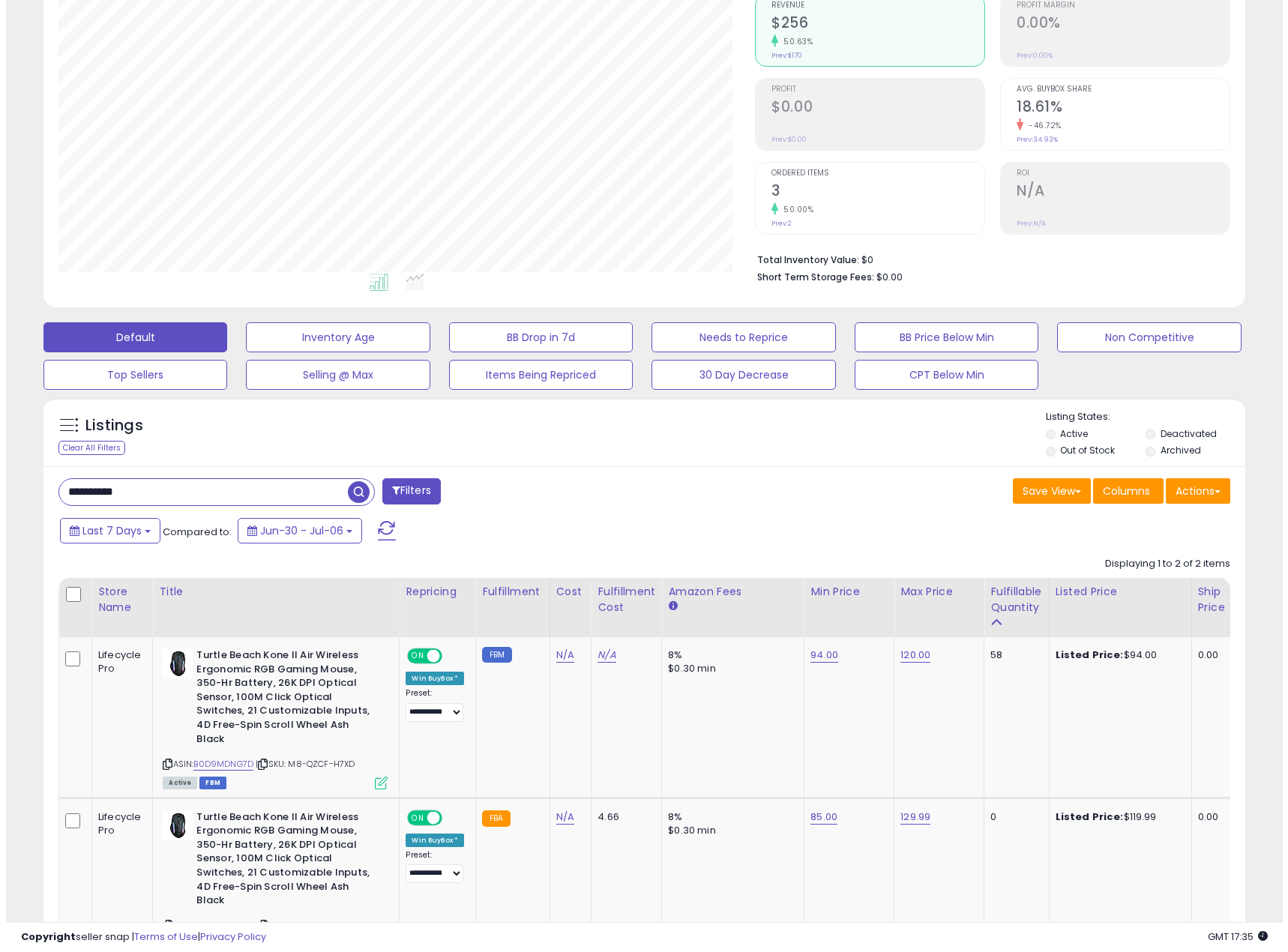 scroll, scrollTop: 0, scrollLeft: 0, axis: both 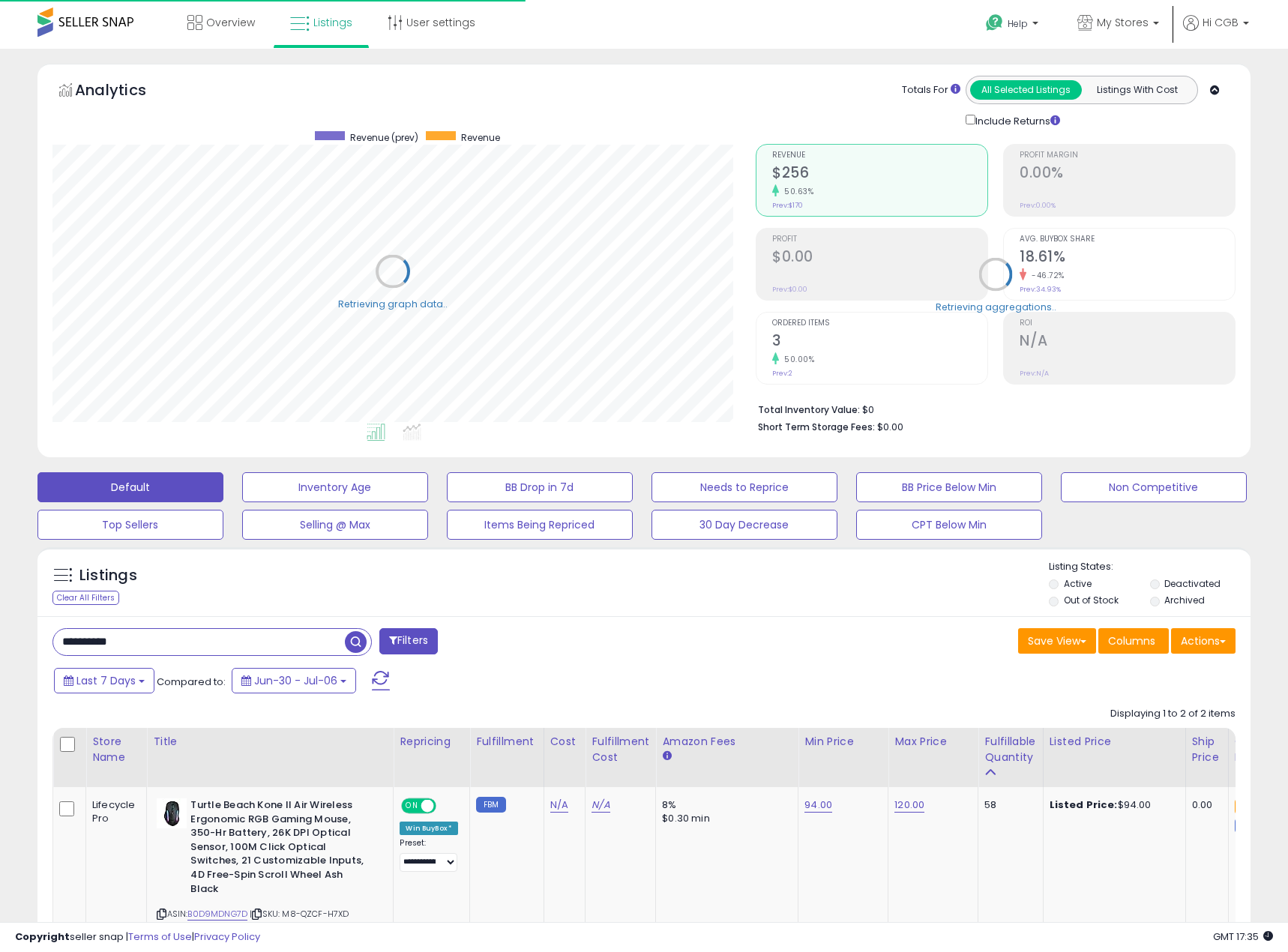 click on "**********" at bounding box center [644, 893] 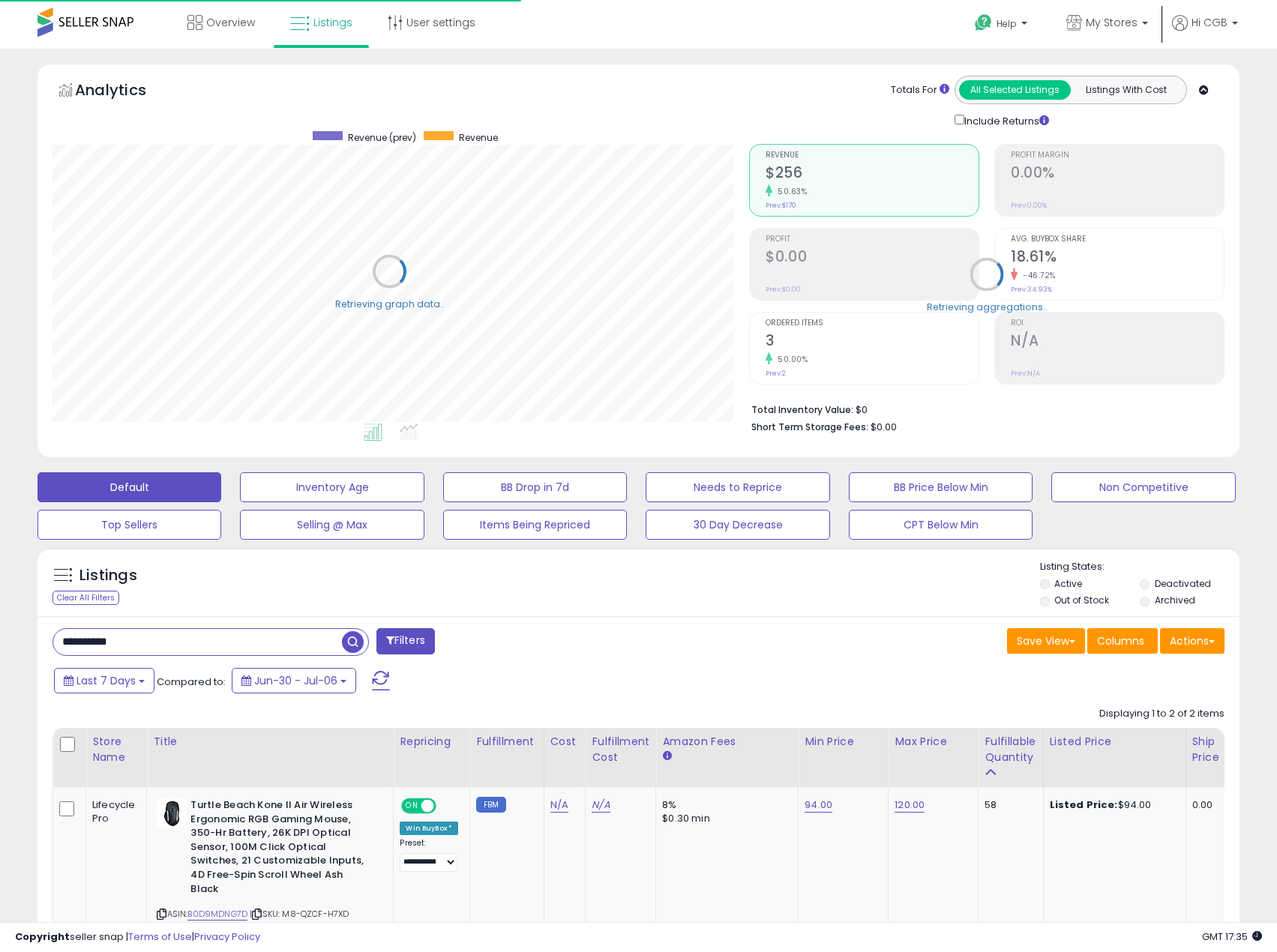 scroll, scrollTop: 307, scrollLeft: 697, axis: both 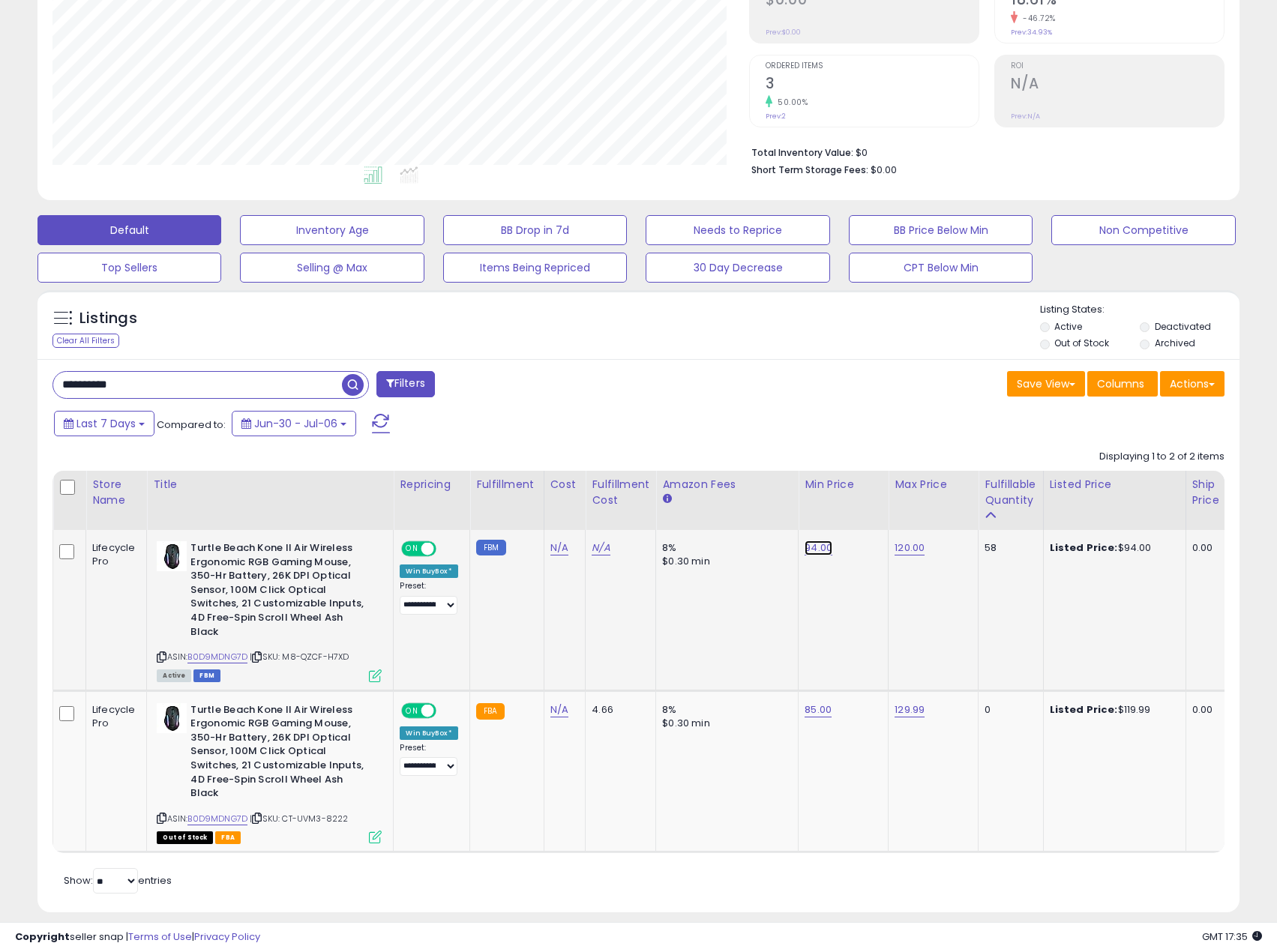 click on "94.00" at bounding box center (818, 548) 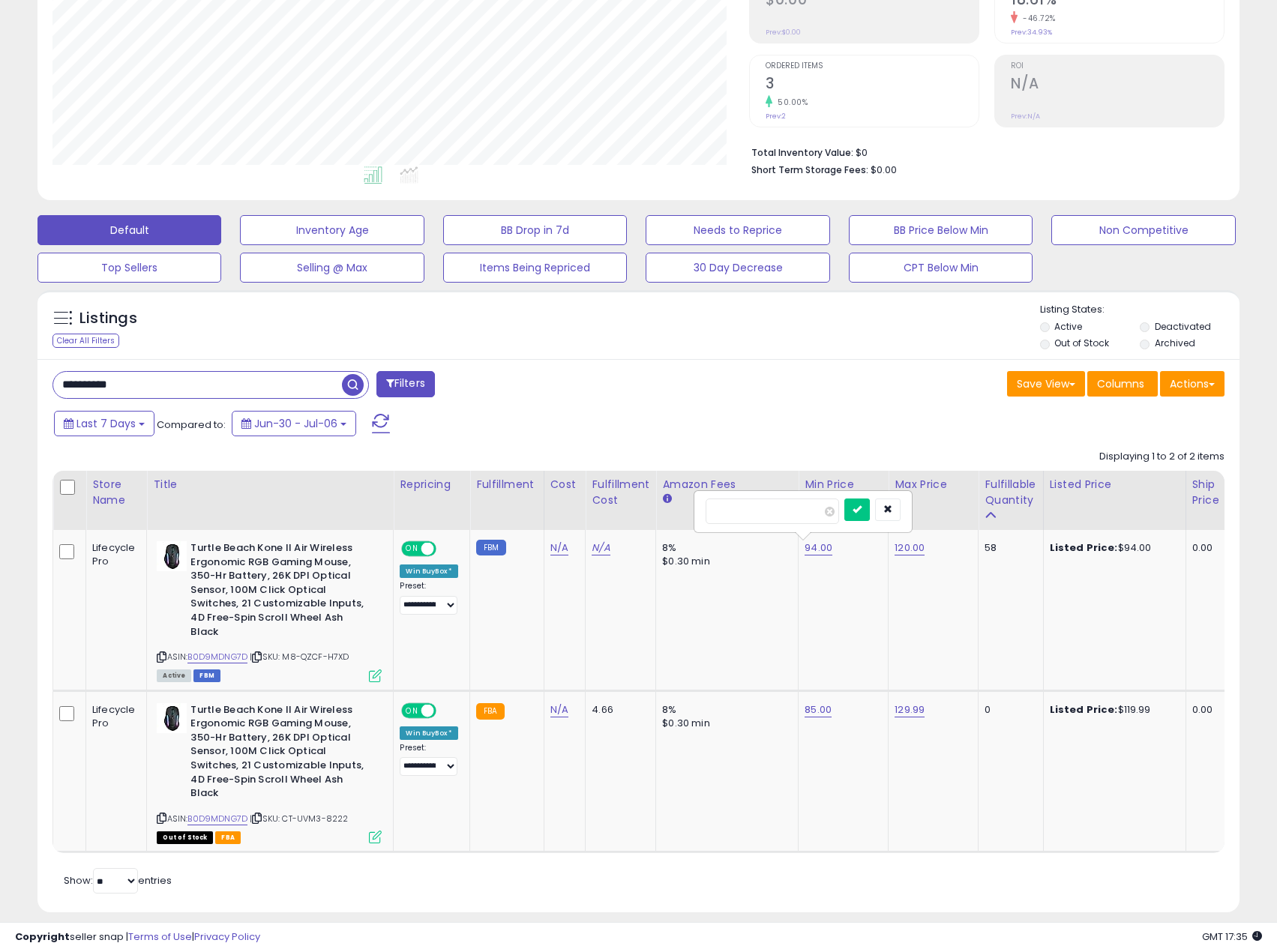 drag, startPoint x: 754, startPoint y: 511, endPoint x: 682, endPoint y: 510, distance: 72.00694 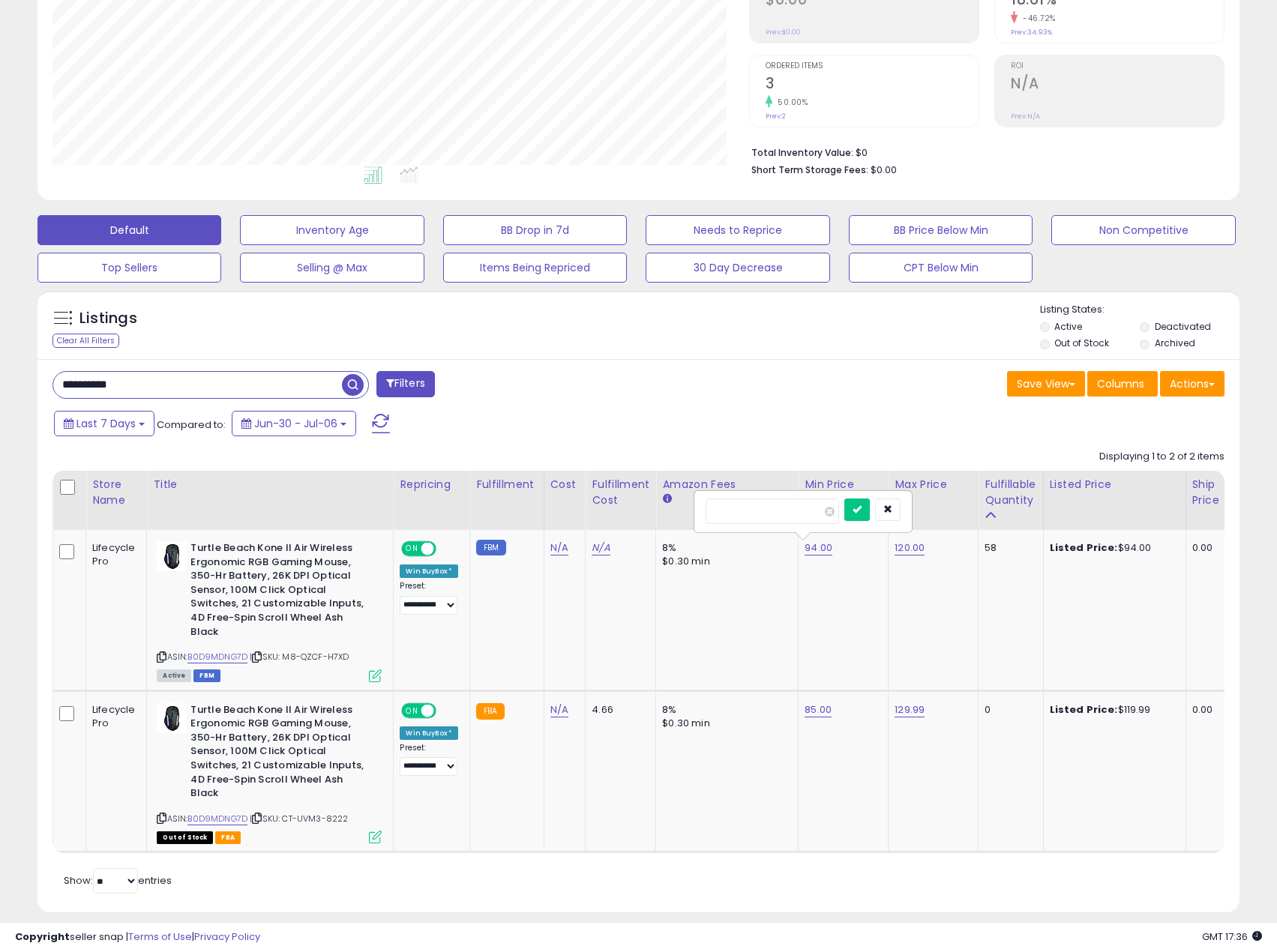 type on "**" 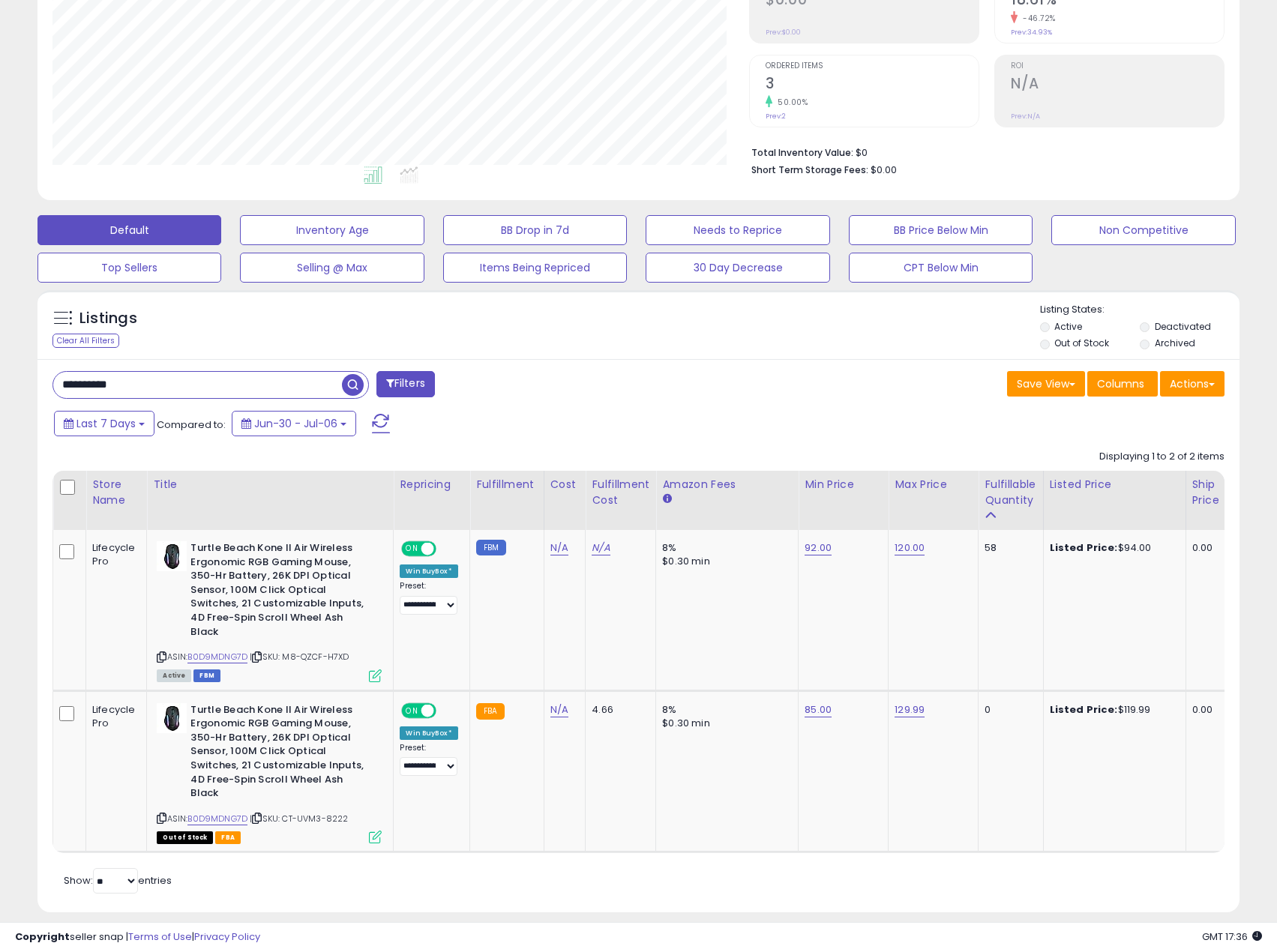 click on "**********" at bounding box center [197, 385] 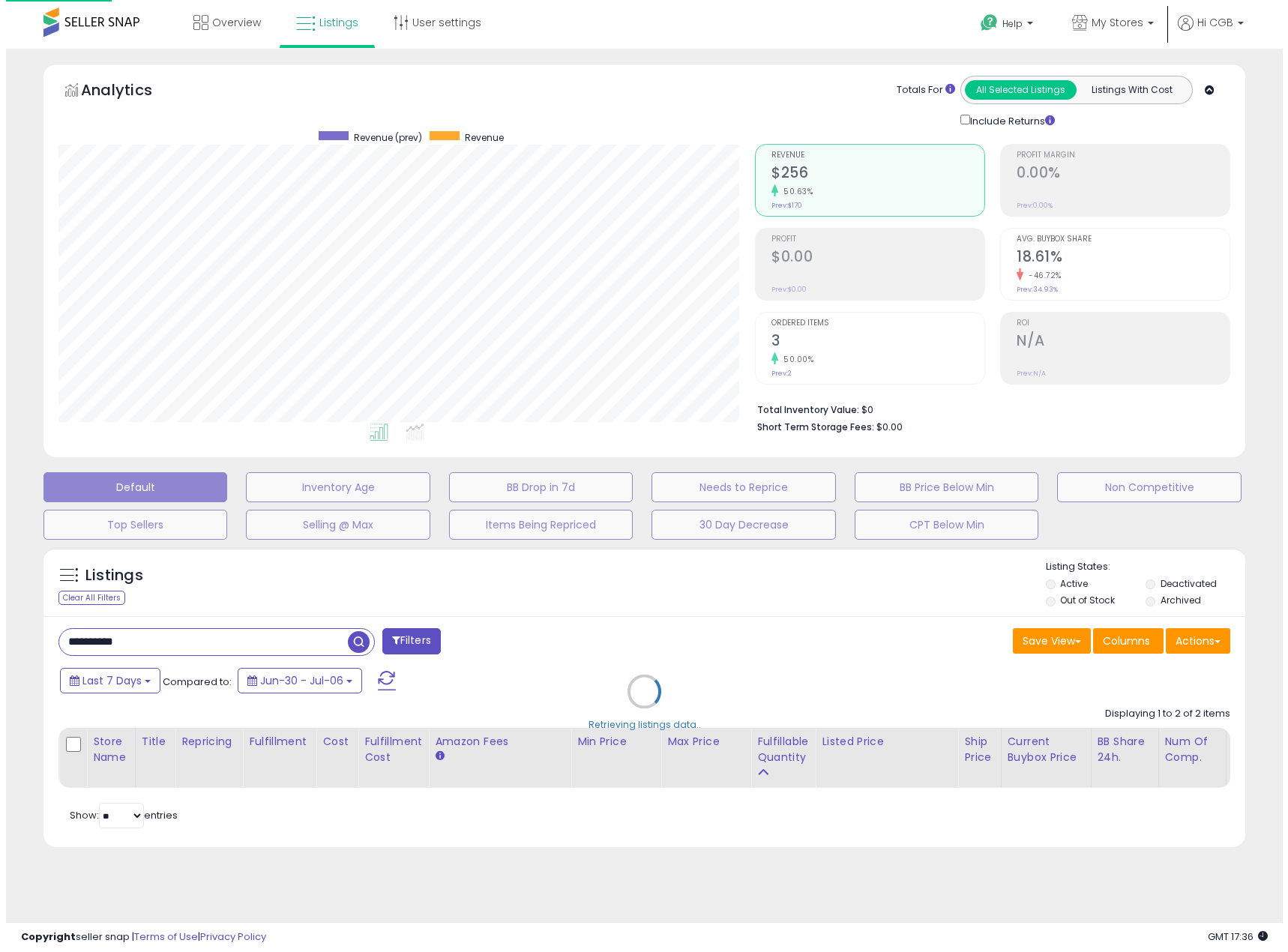 scroll, scrollTop: 0, scrollLeft: 0, axis: both 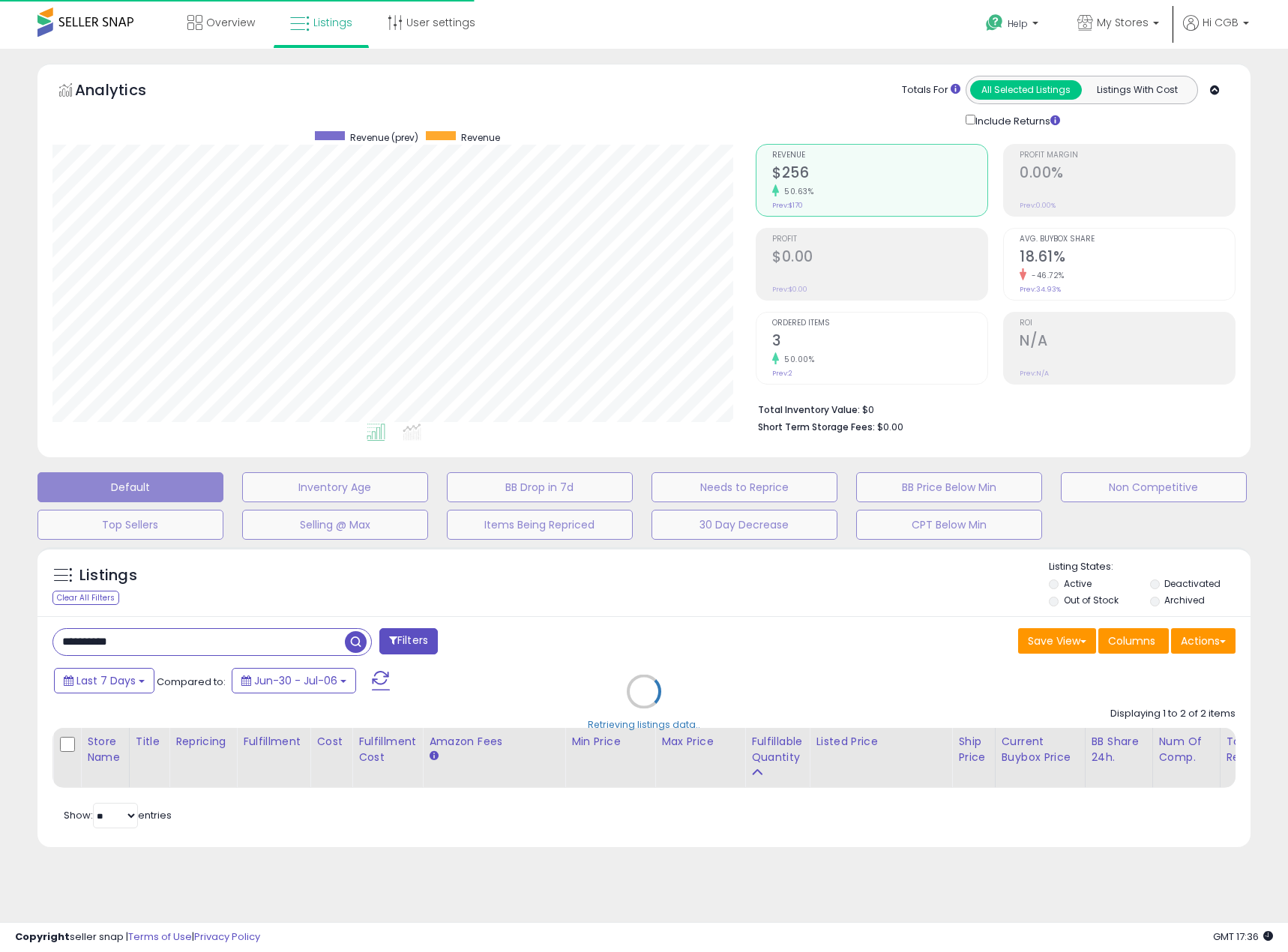 click on "**********" at bounding box center (644, 732) 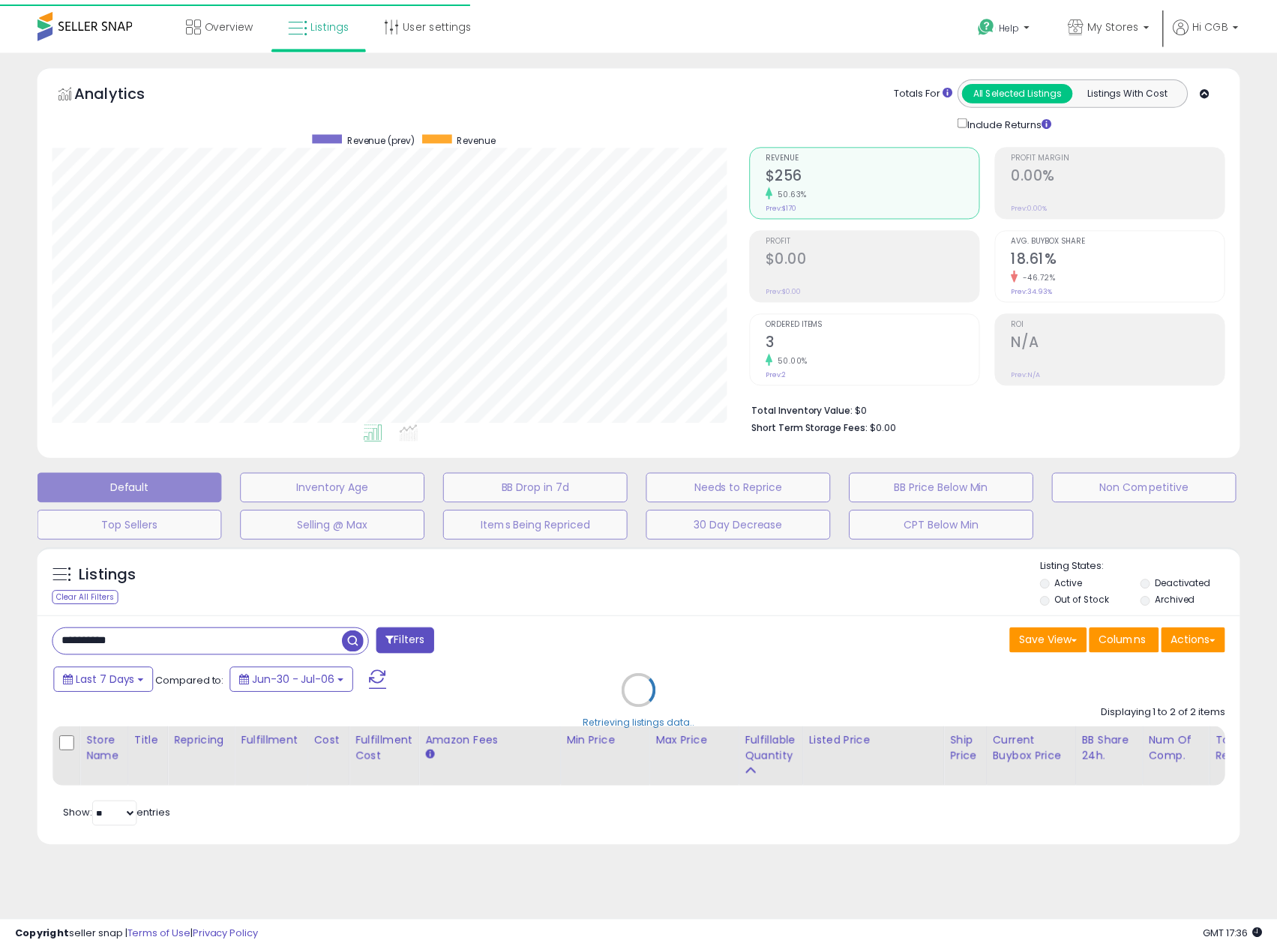 scroll, scrollTop: 307, scrollLeft: 697, axis: both 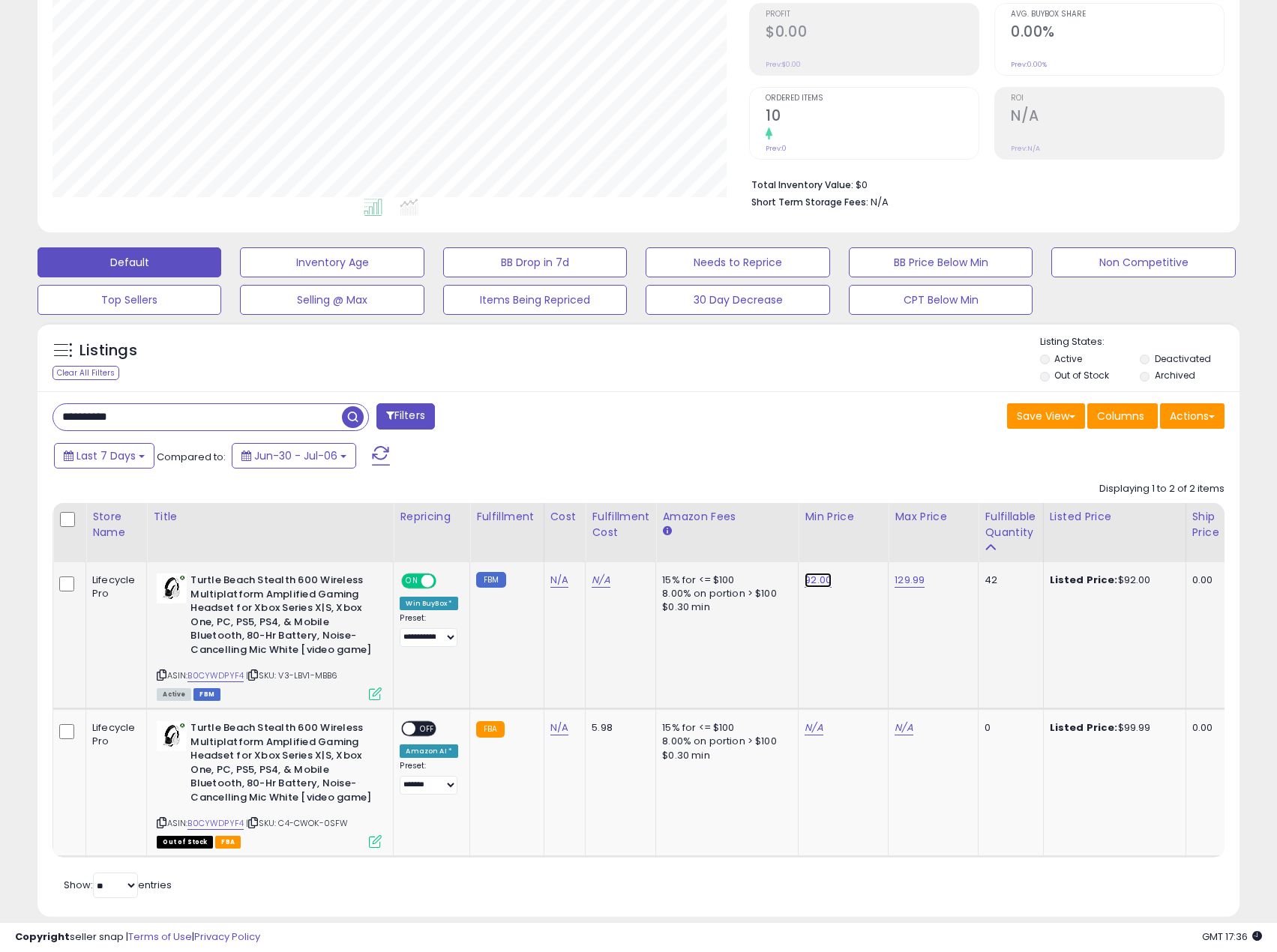 click on "92.00" at bounding box center [818, 580] 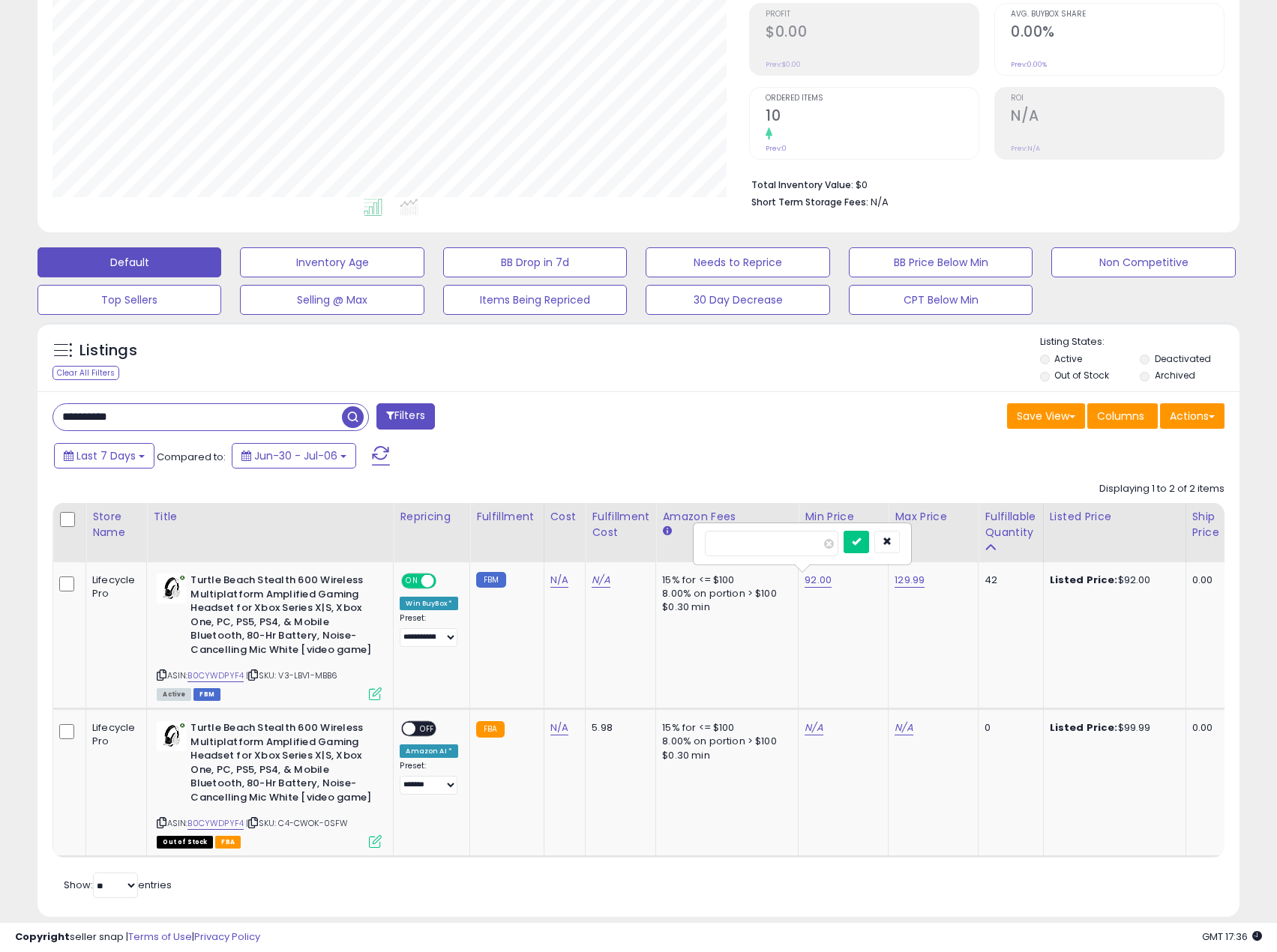drag, startPoint x: 773, startPoint y: 542, endPoint x: 663, endPoint y: 531, distance: 110.54863 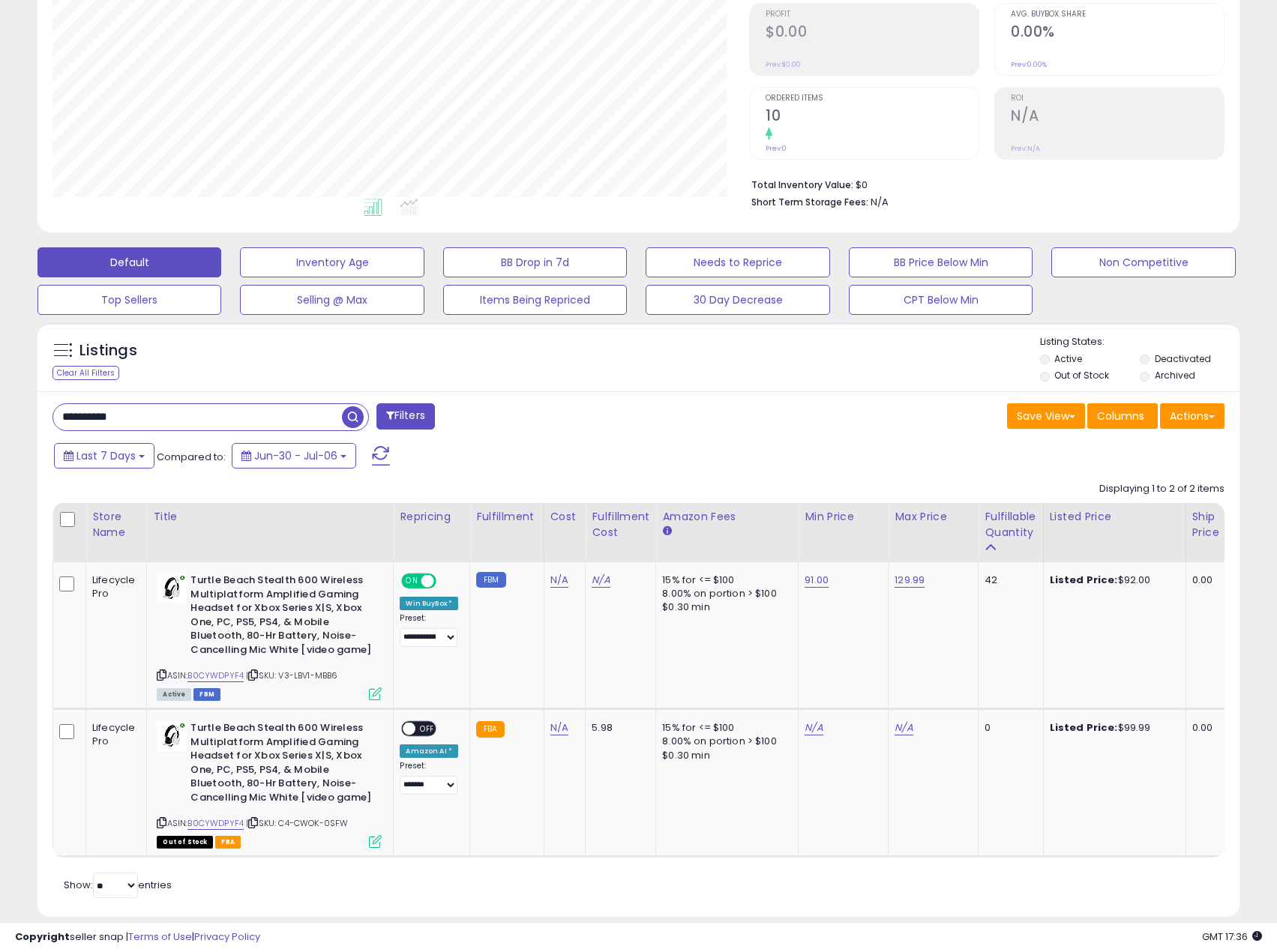 click on "Last 7 Days
Compared to:
Jun-30 - Jul-06" at bounding box center [490, 457] 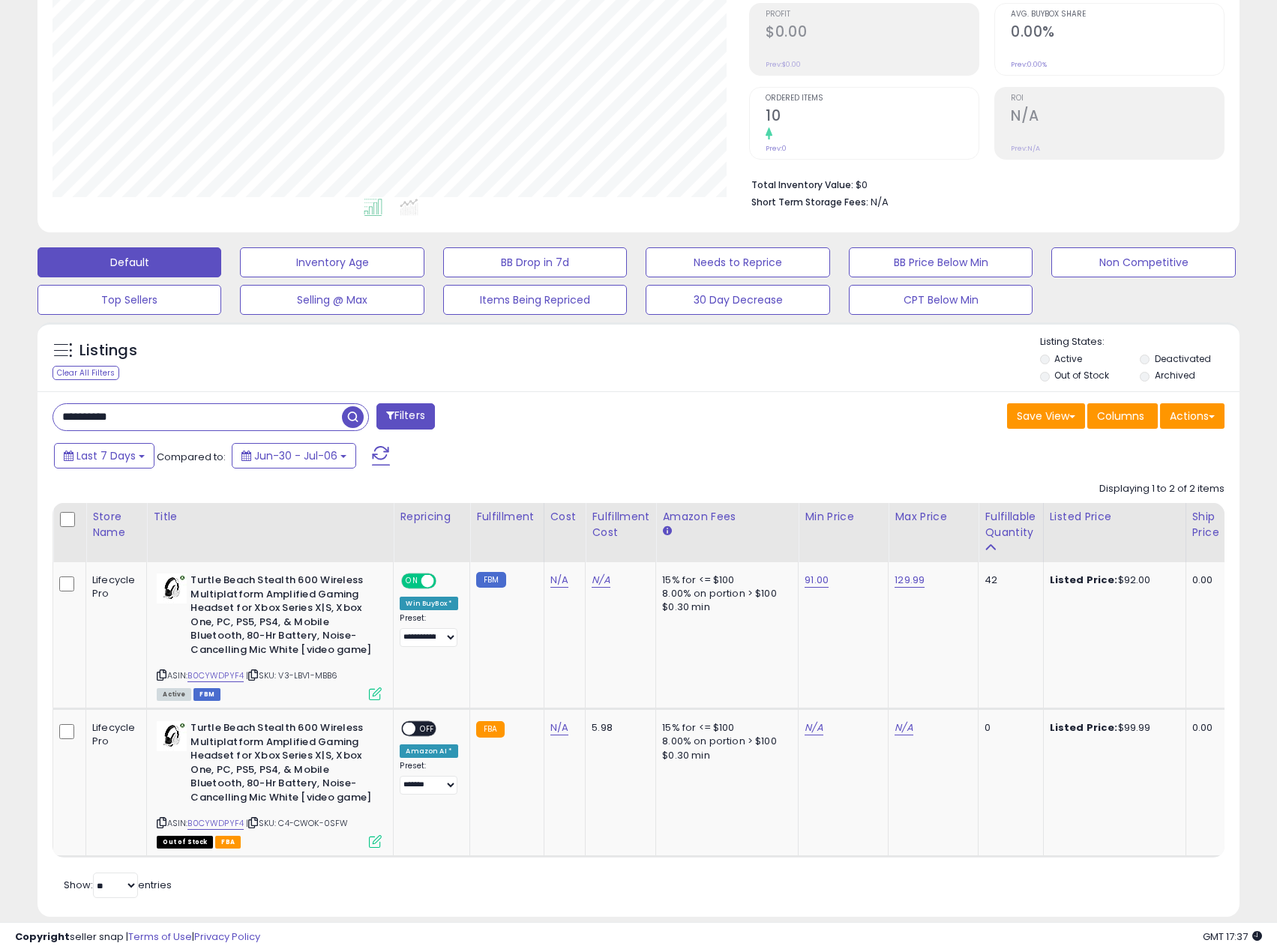 click on "**********" at bounding box center (197, 417) 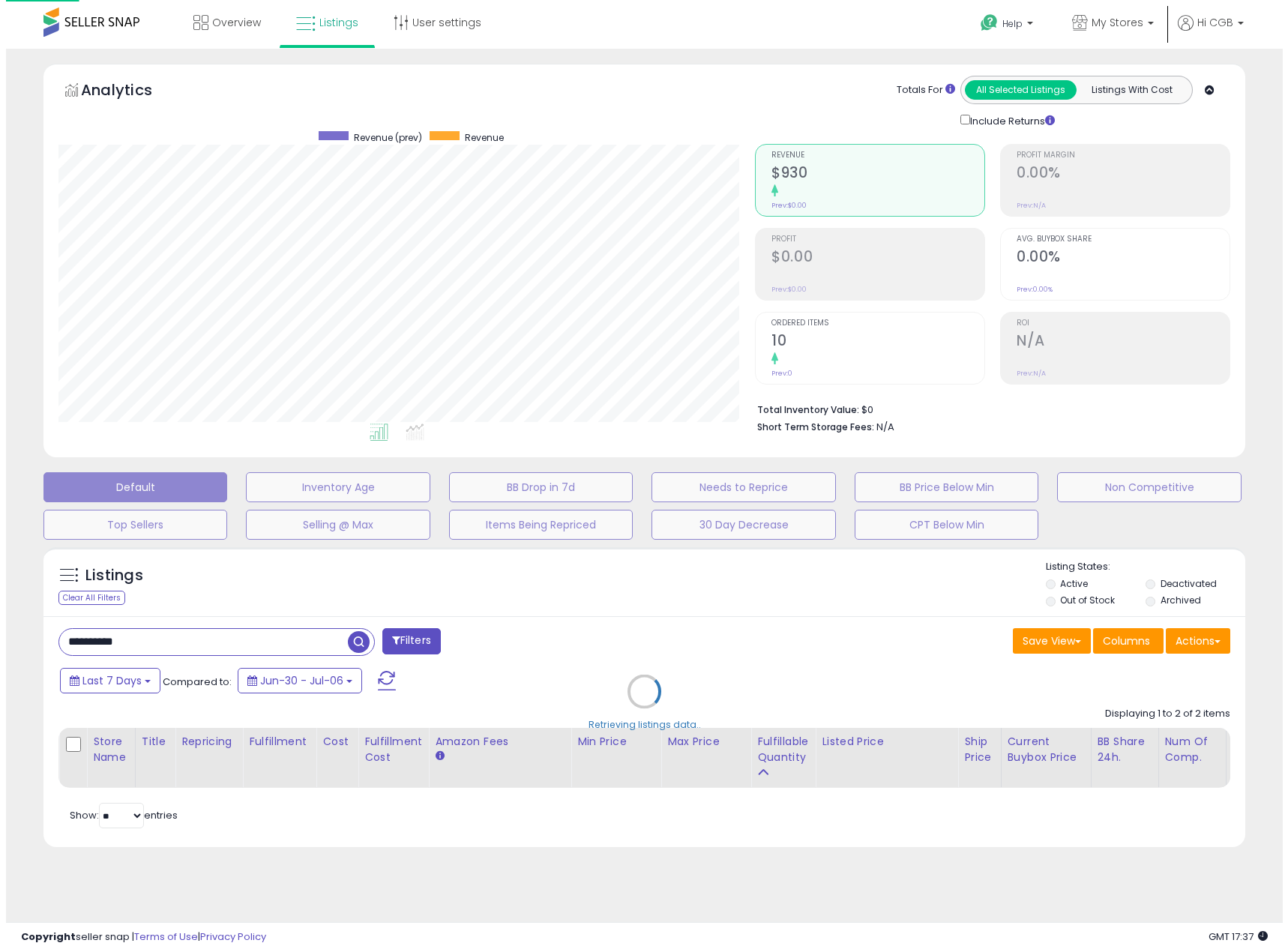 scroll, scrollTop: 0, scrollLeft: 0, axis: both 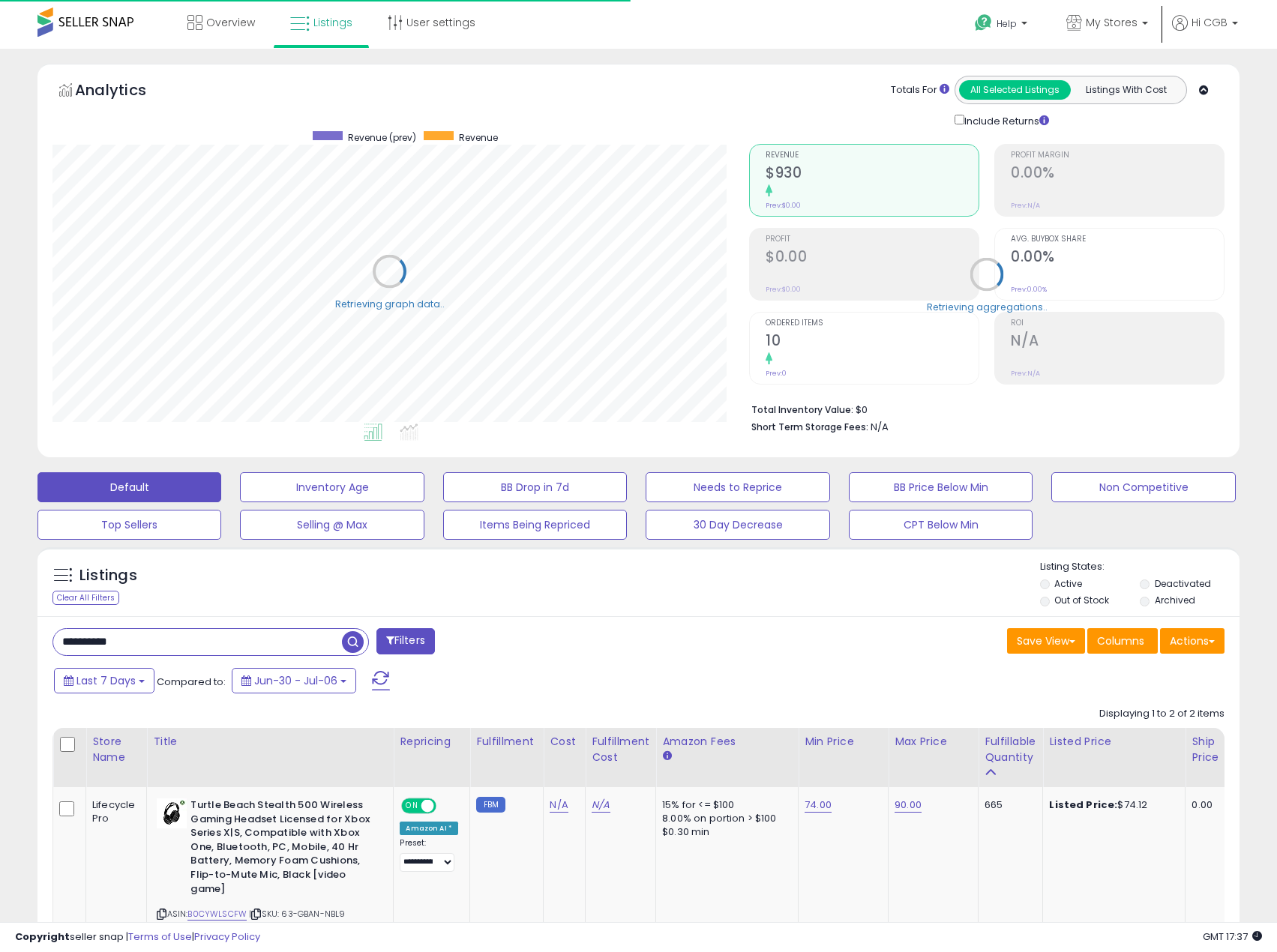 click on "**********" at bounding box center (638, 893) 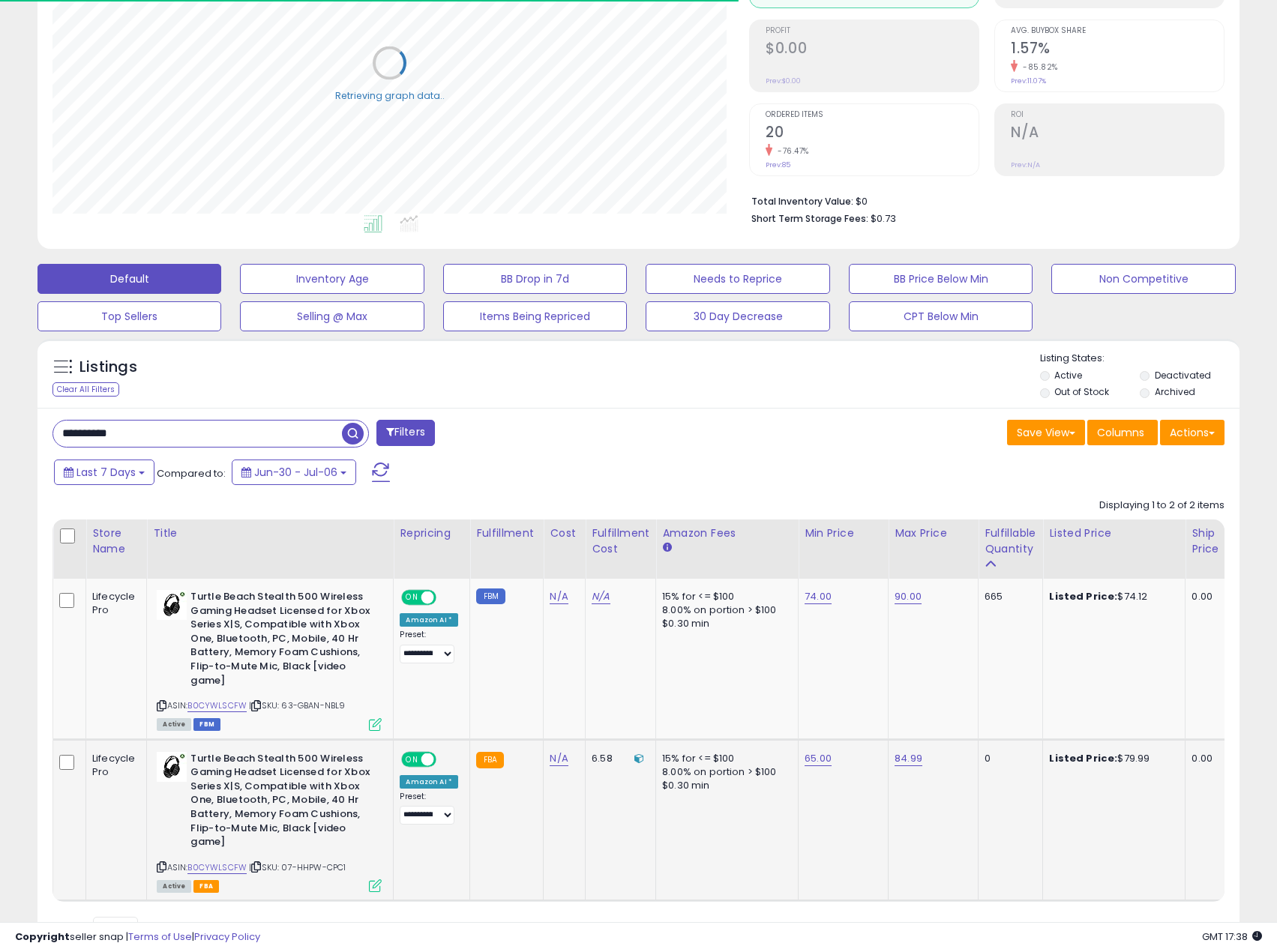 scroll, scrollTop: 285, scrollLeft: 0, axis: vertical 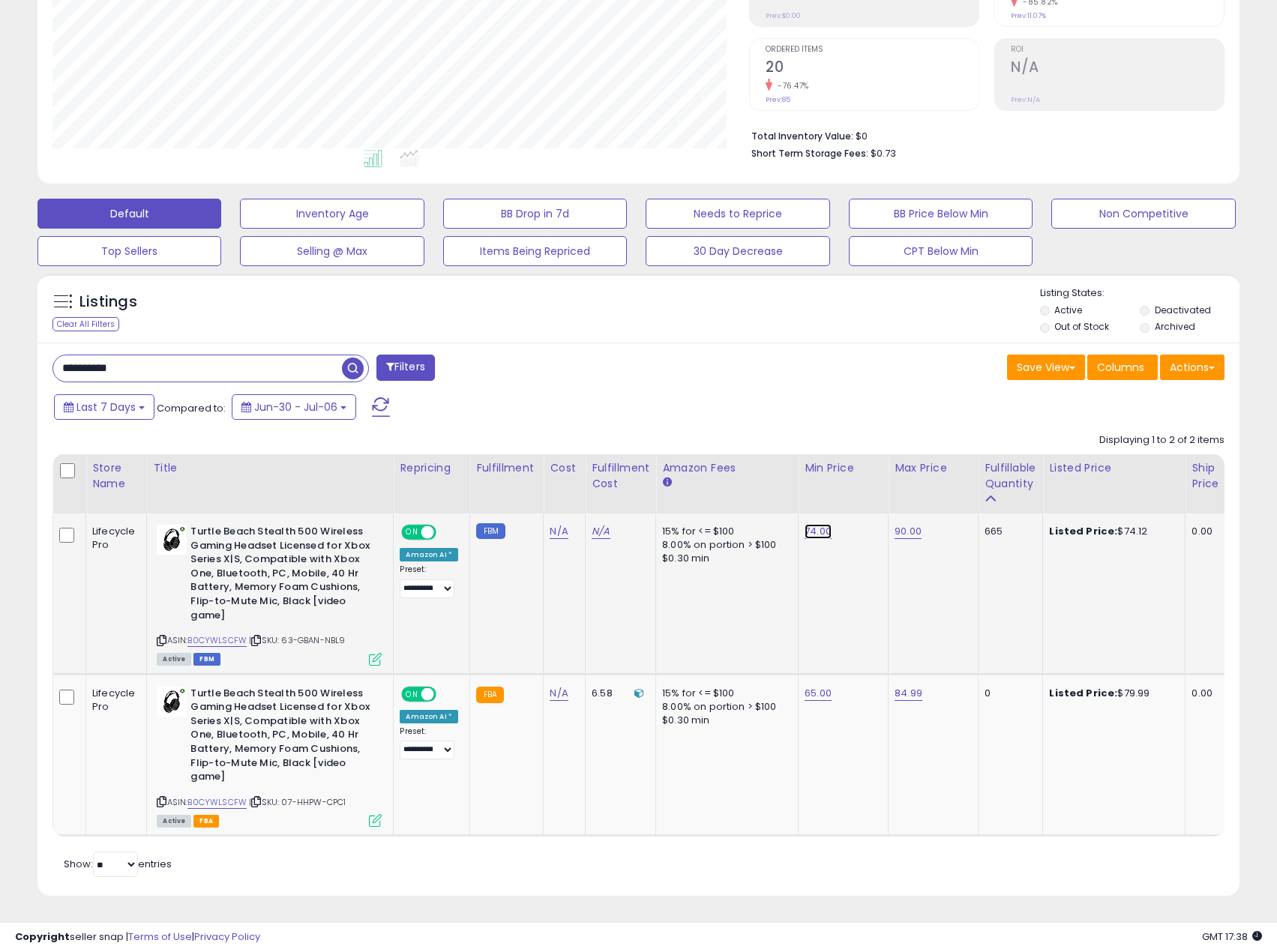 click on "74.00" at bounding box center [818, 531] 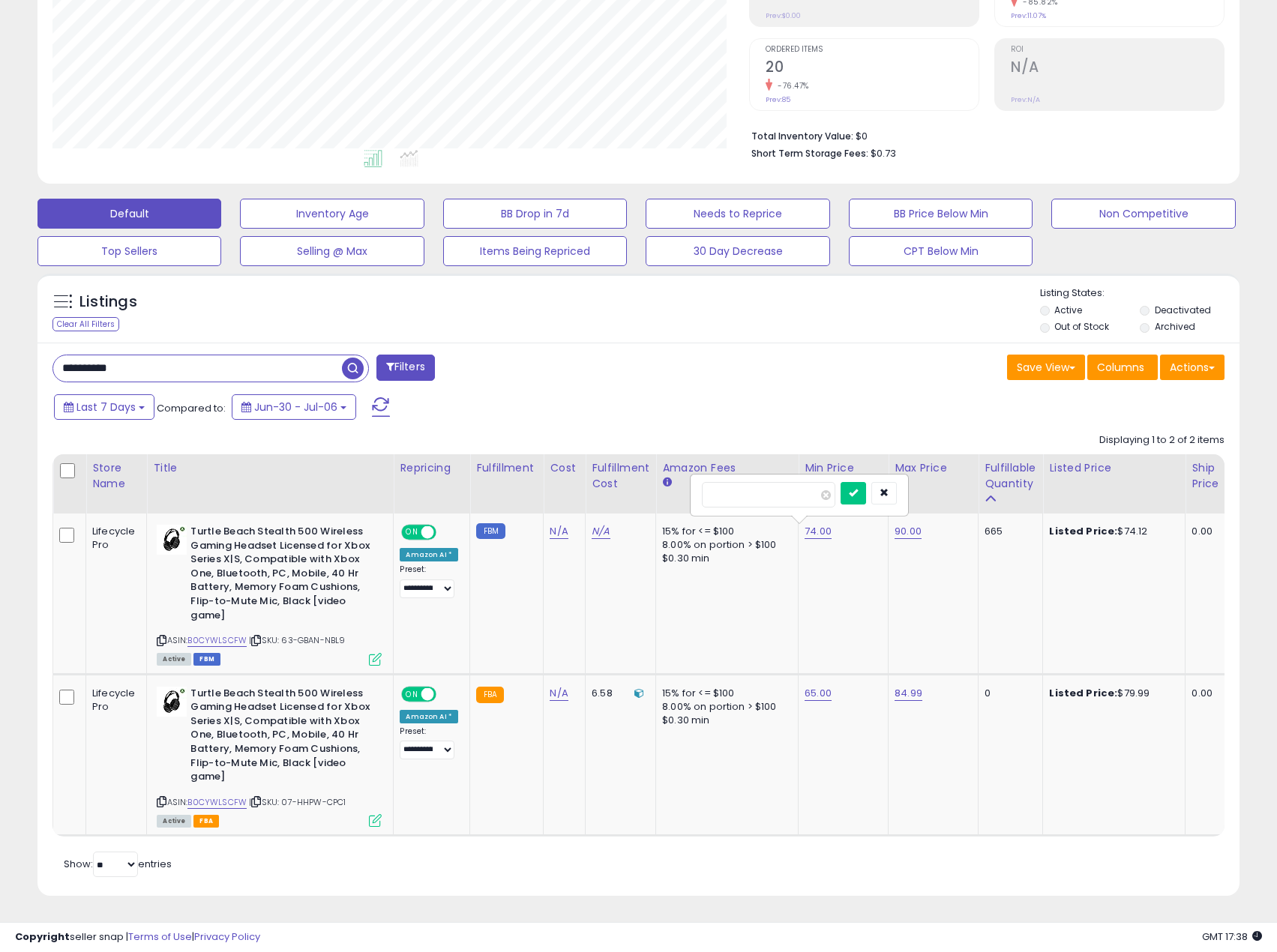 drag, startPoint x: 793, startPoint y: 489, endPoint x: 689, endPoint y: 489, distance: 104 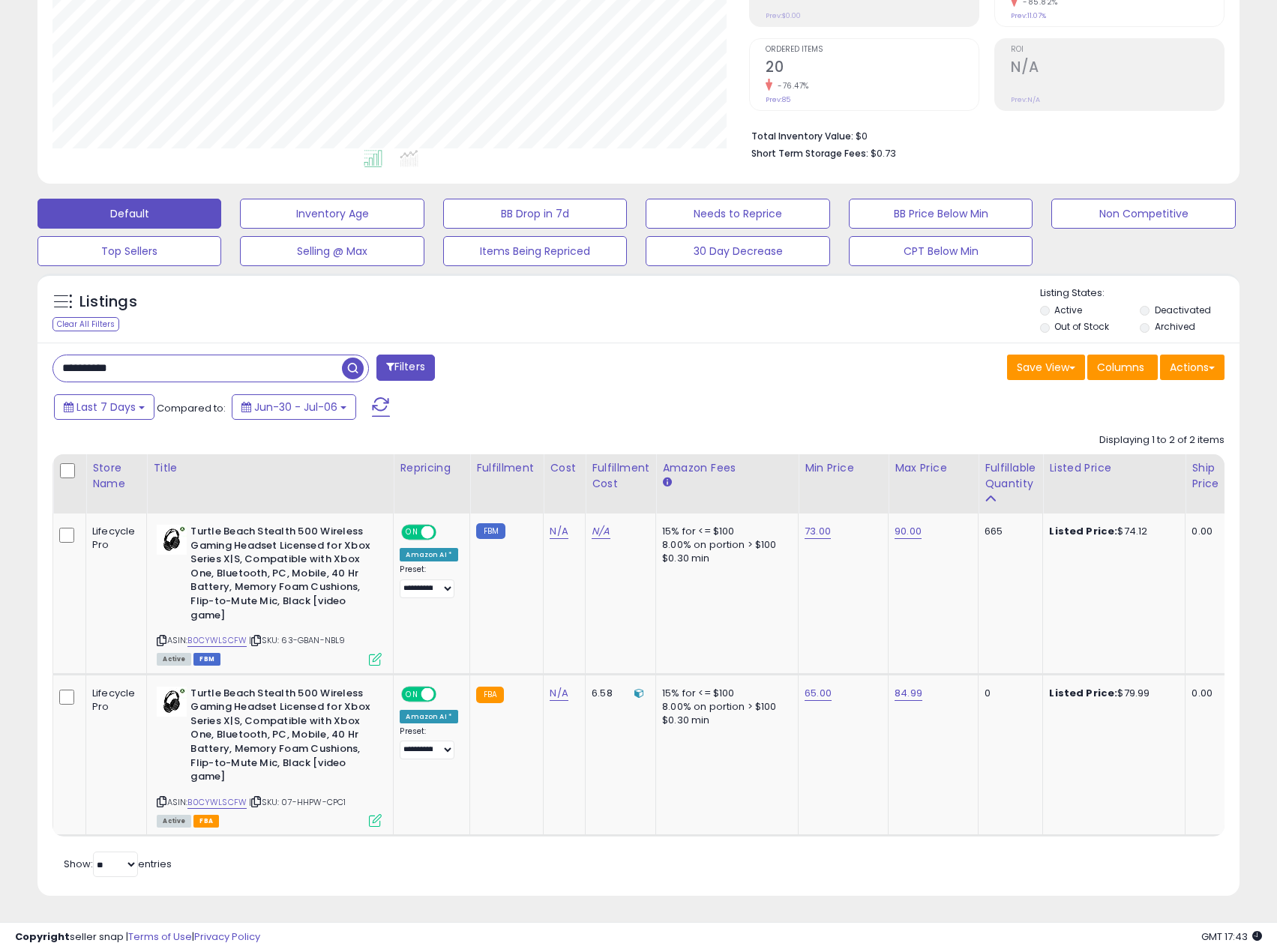 click on "**********" at bounding box center [197, 368] 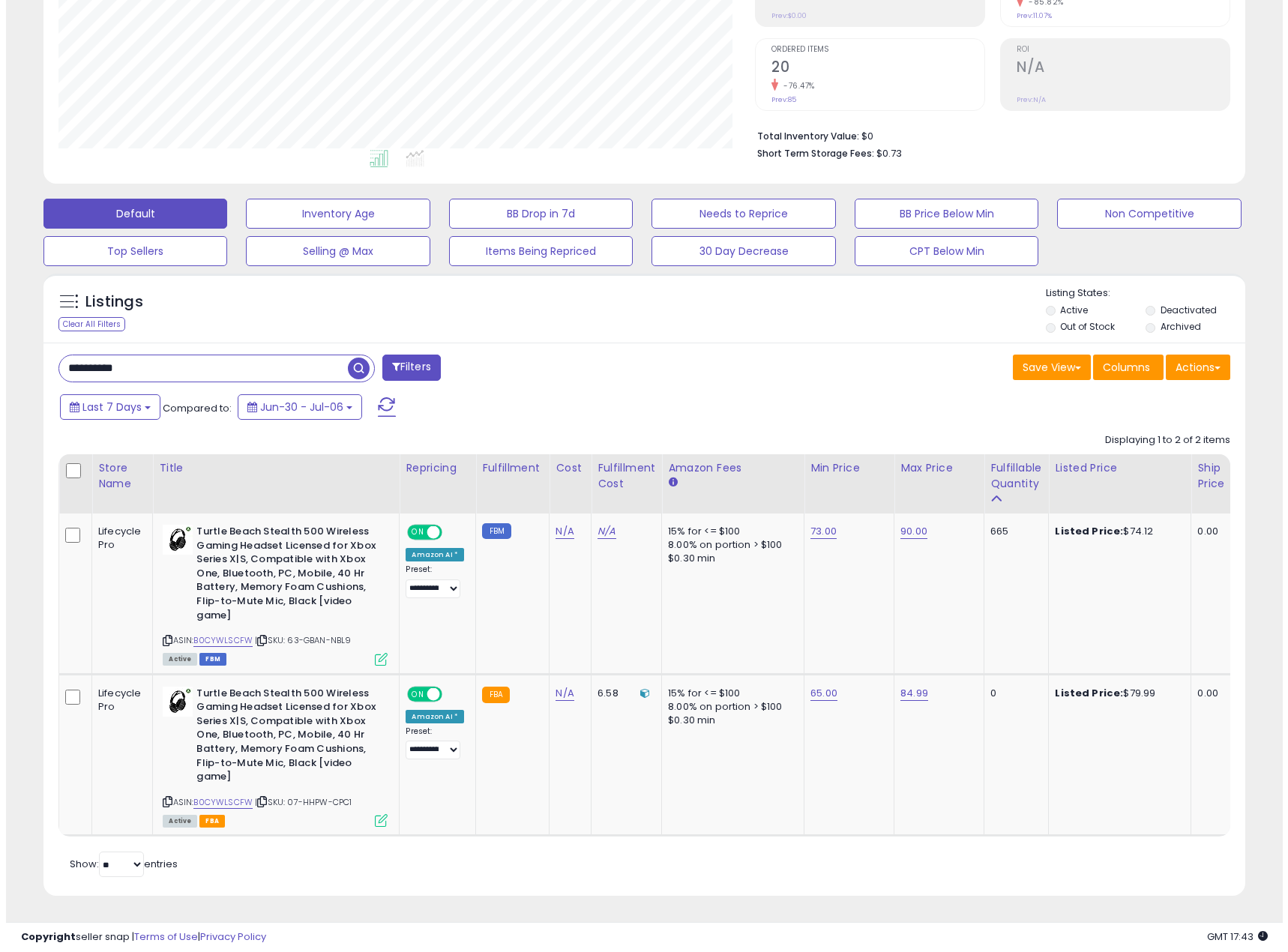 scroll, scrollTop: 0, scrollLeft: 0, axis: both 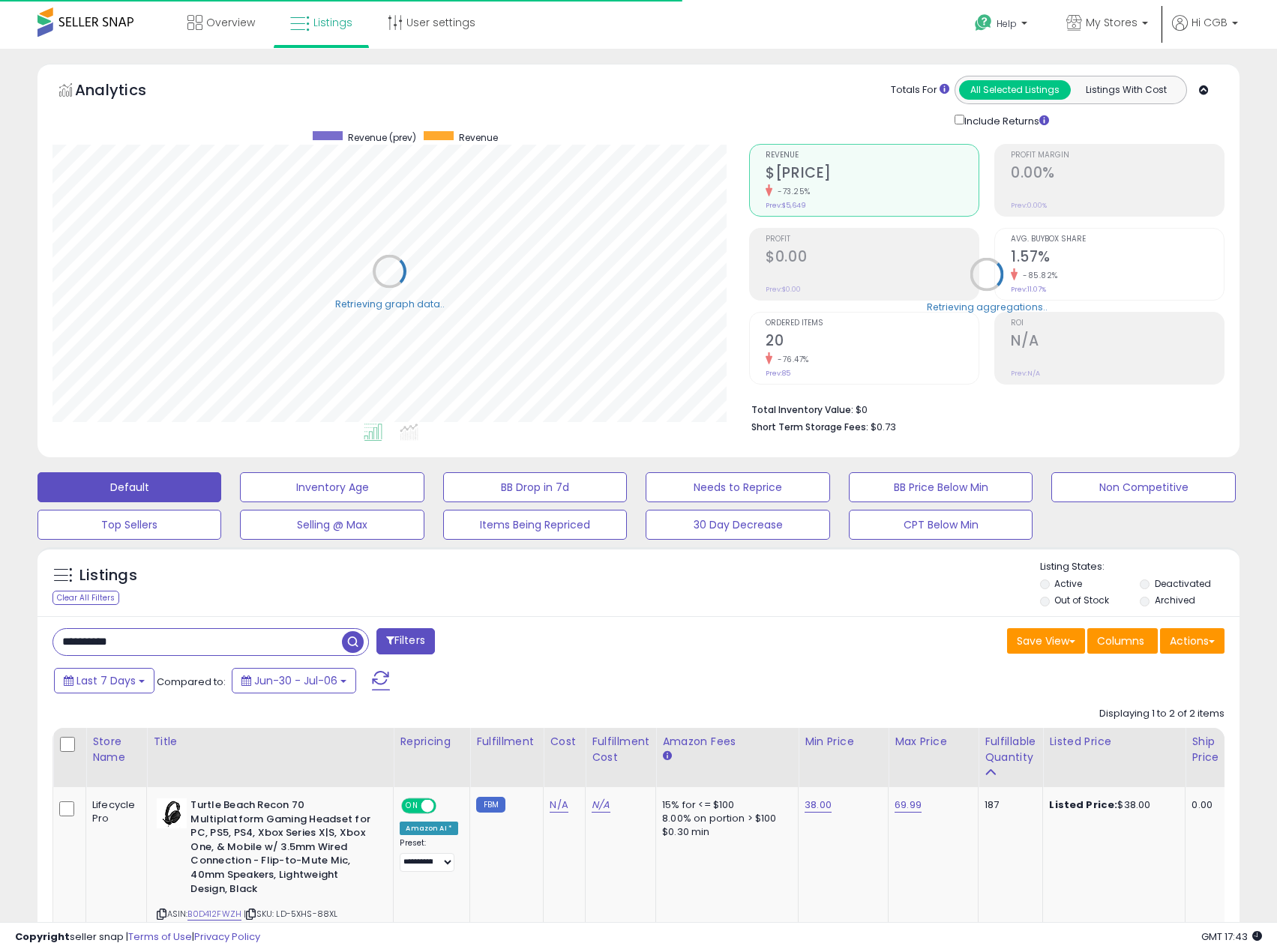click on "Save View
Save As New View
Update Current View
Columns
Actions
Import  Export Visible Columns" at bounding box center [937, 642] 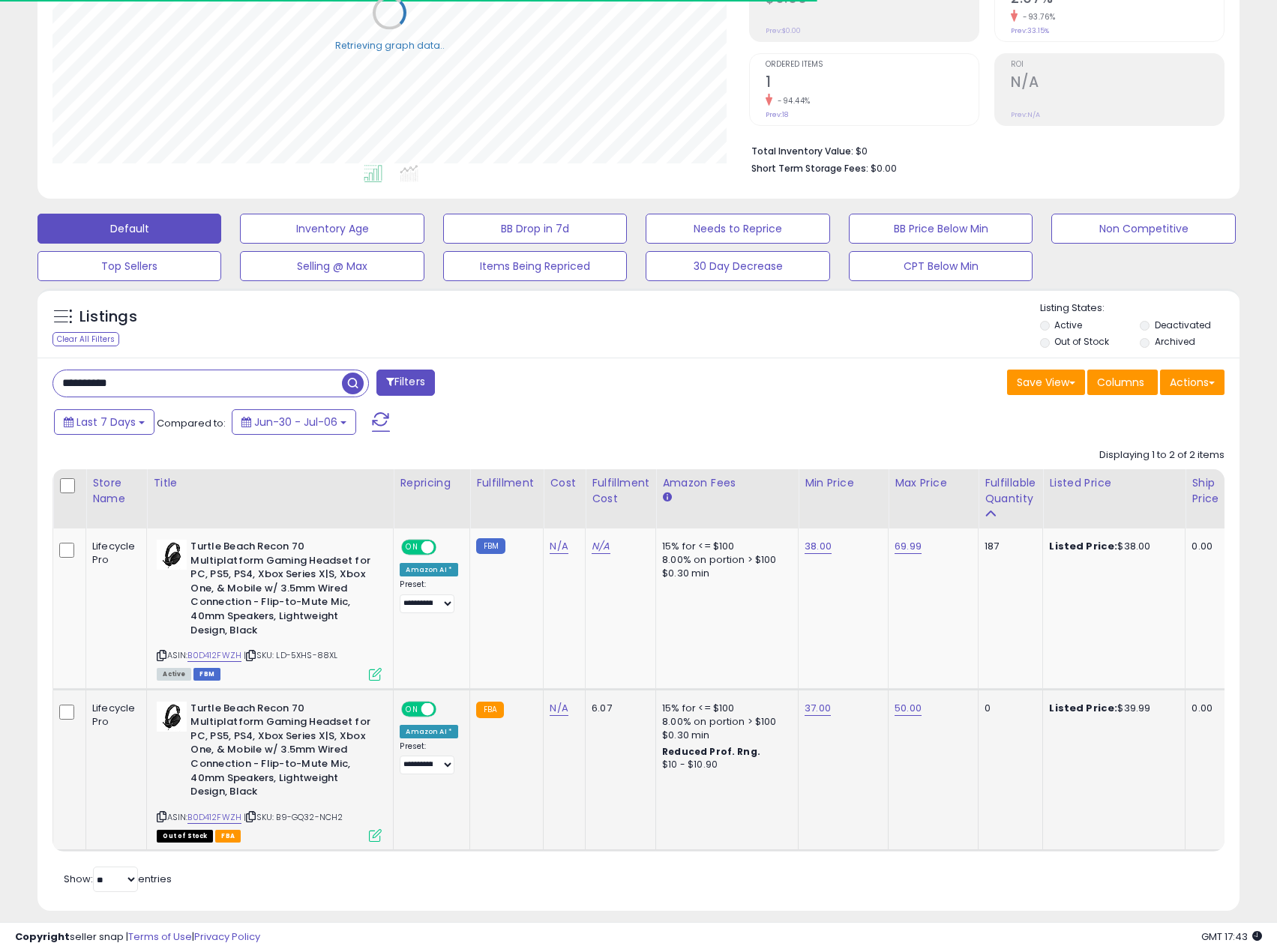 scroll, scrollTop: 285, scrollLeft: 0, axis: vertical 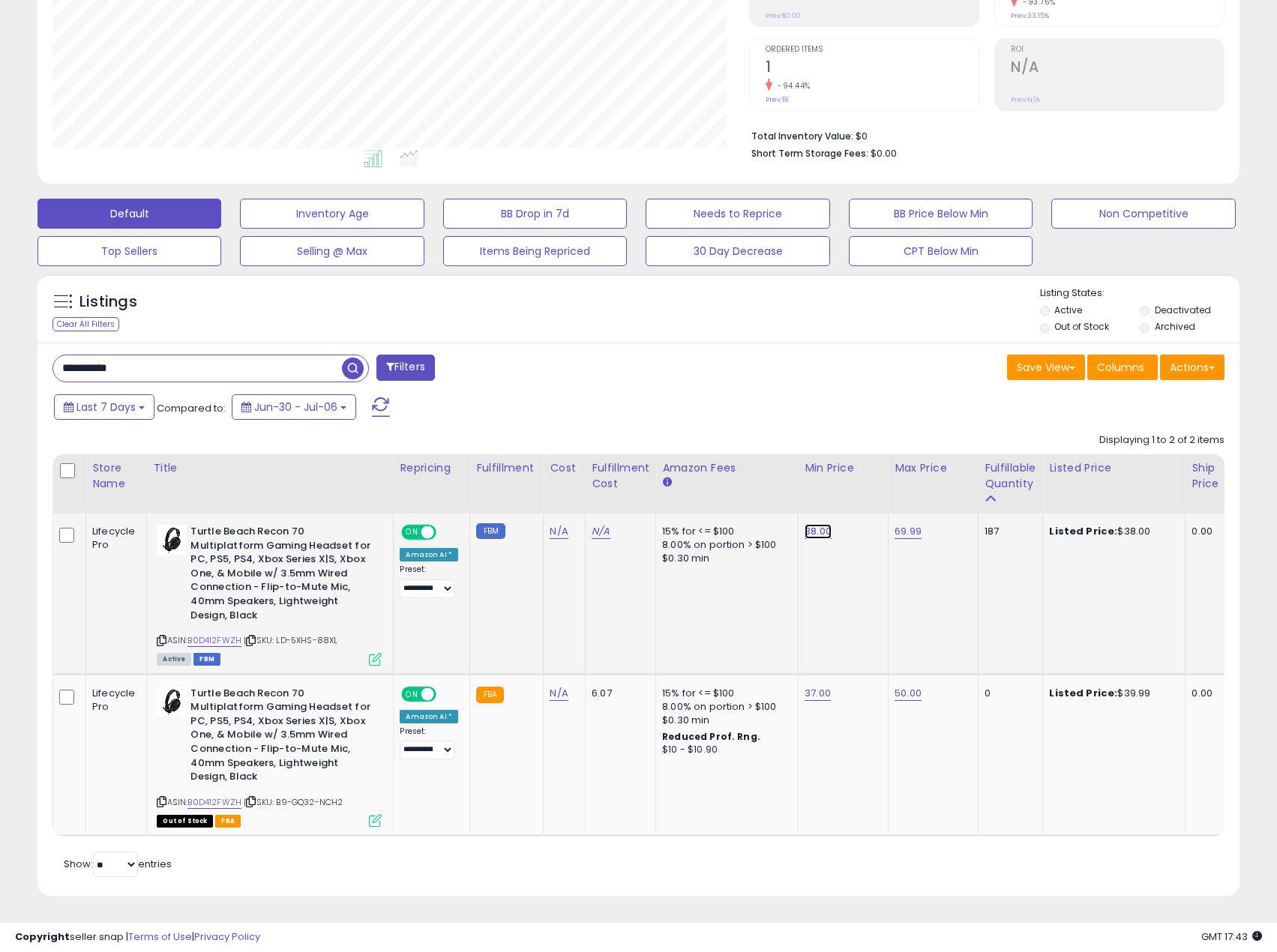 click on "38.00" at bounding box center (818, 531) 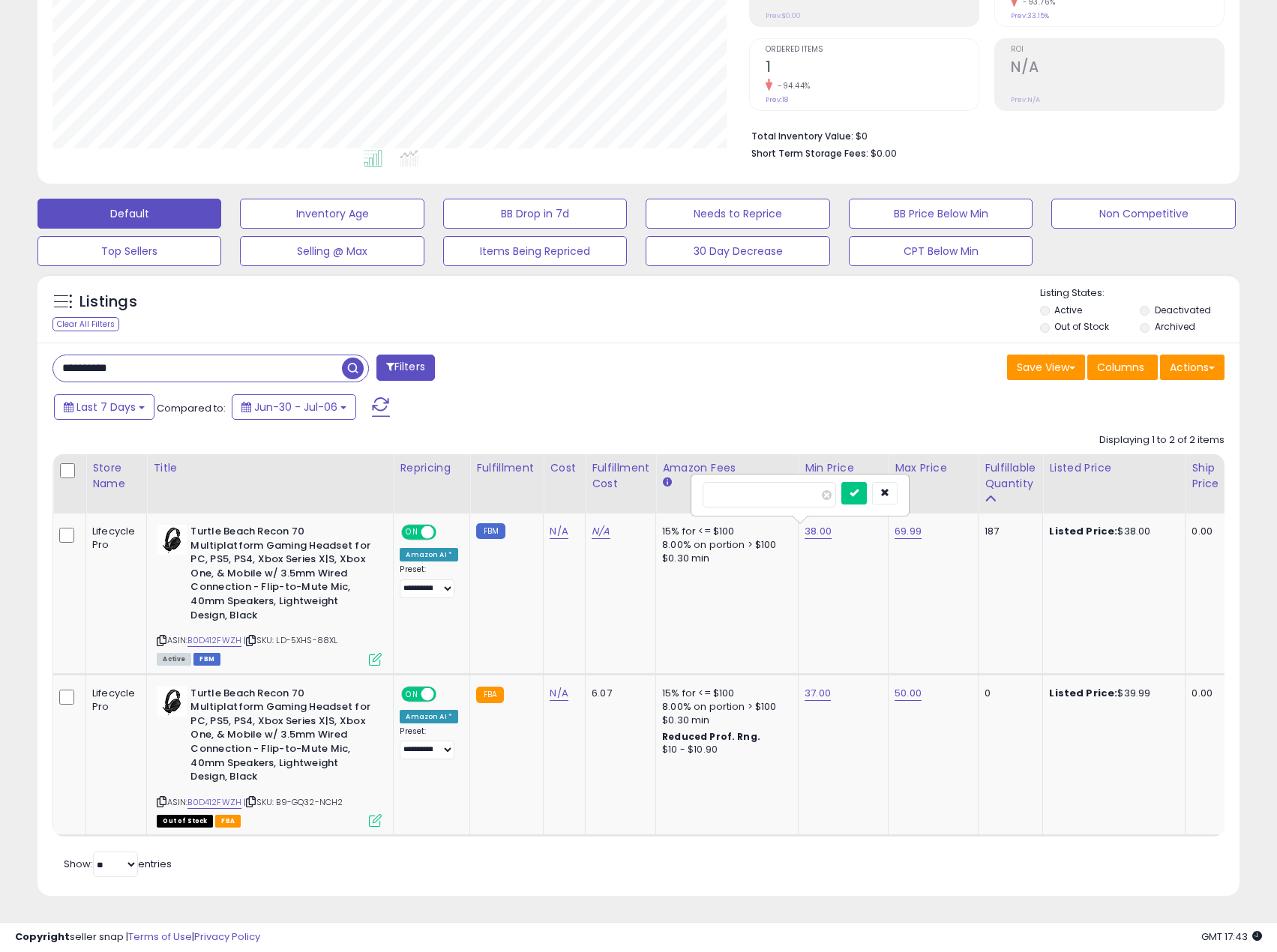 drag, startPoint x: 790, startPoint y: 484, endPoint x: 664, endPoint y: 472, distance: 126.57014 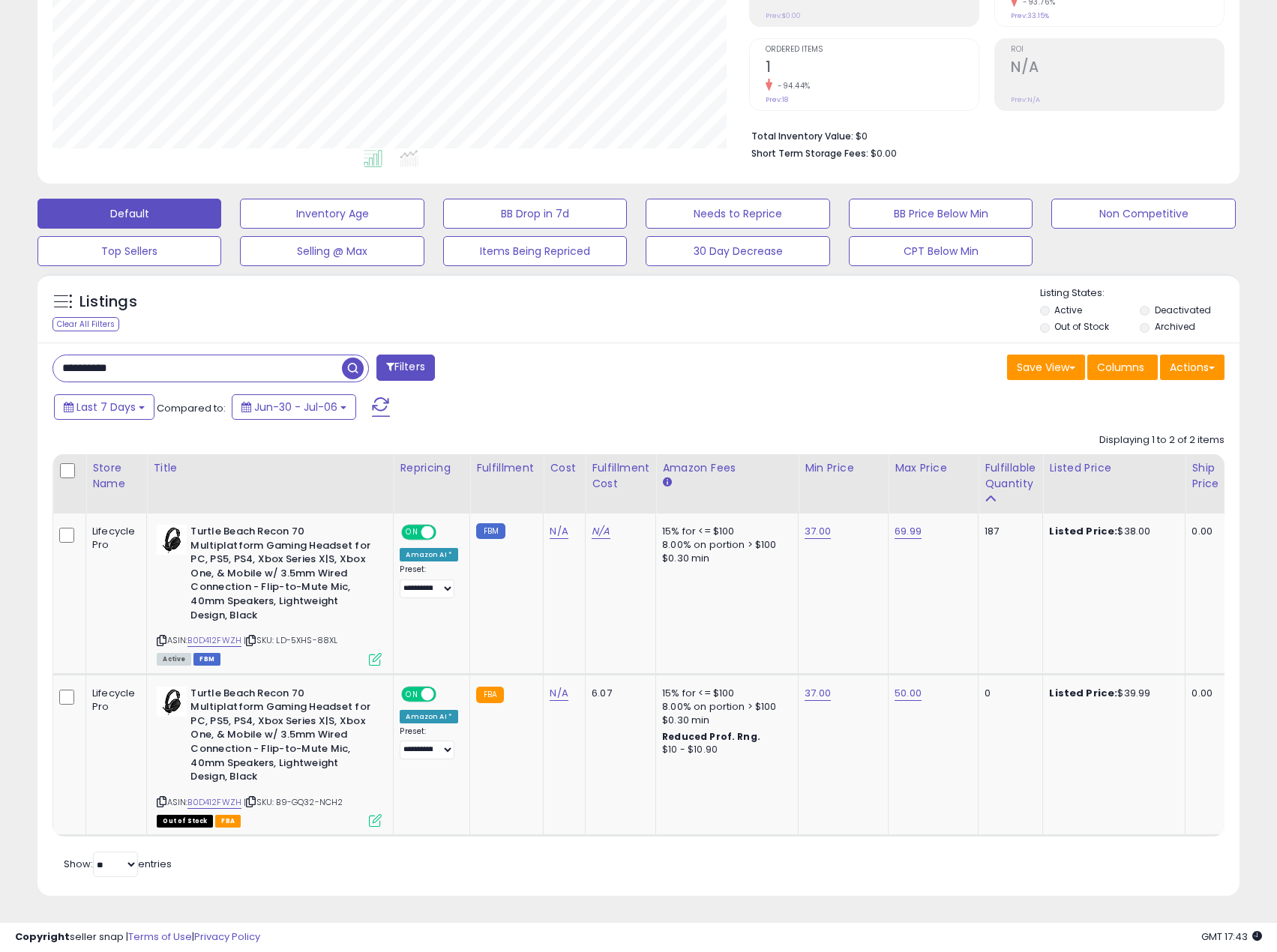 click on "**********" at bounding box center [197, 368] 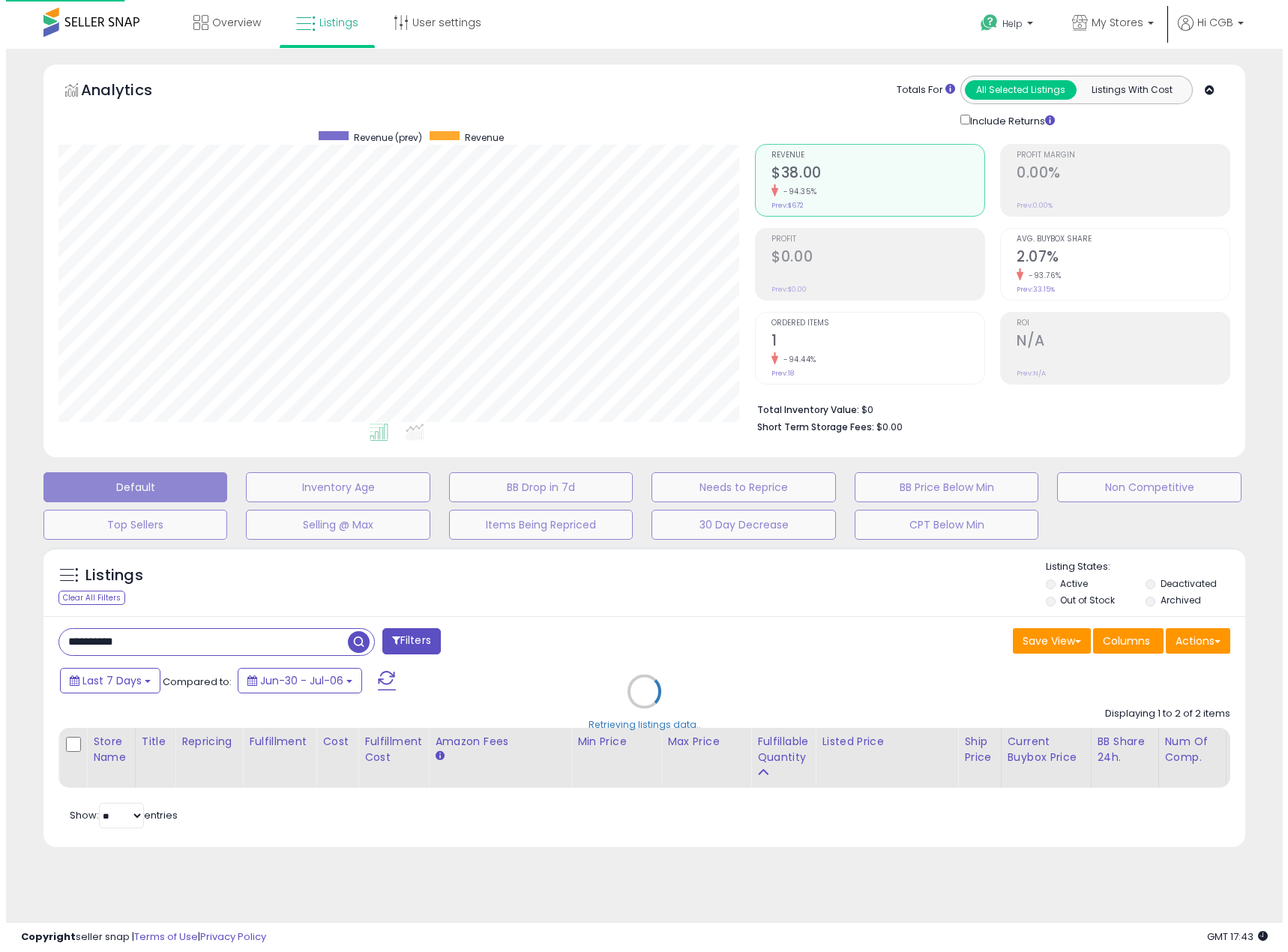 scroll, scrollTop: 0, scrollLeft: 0, axis: both 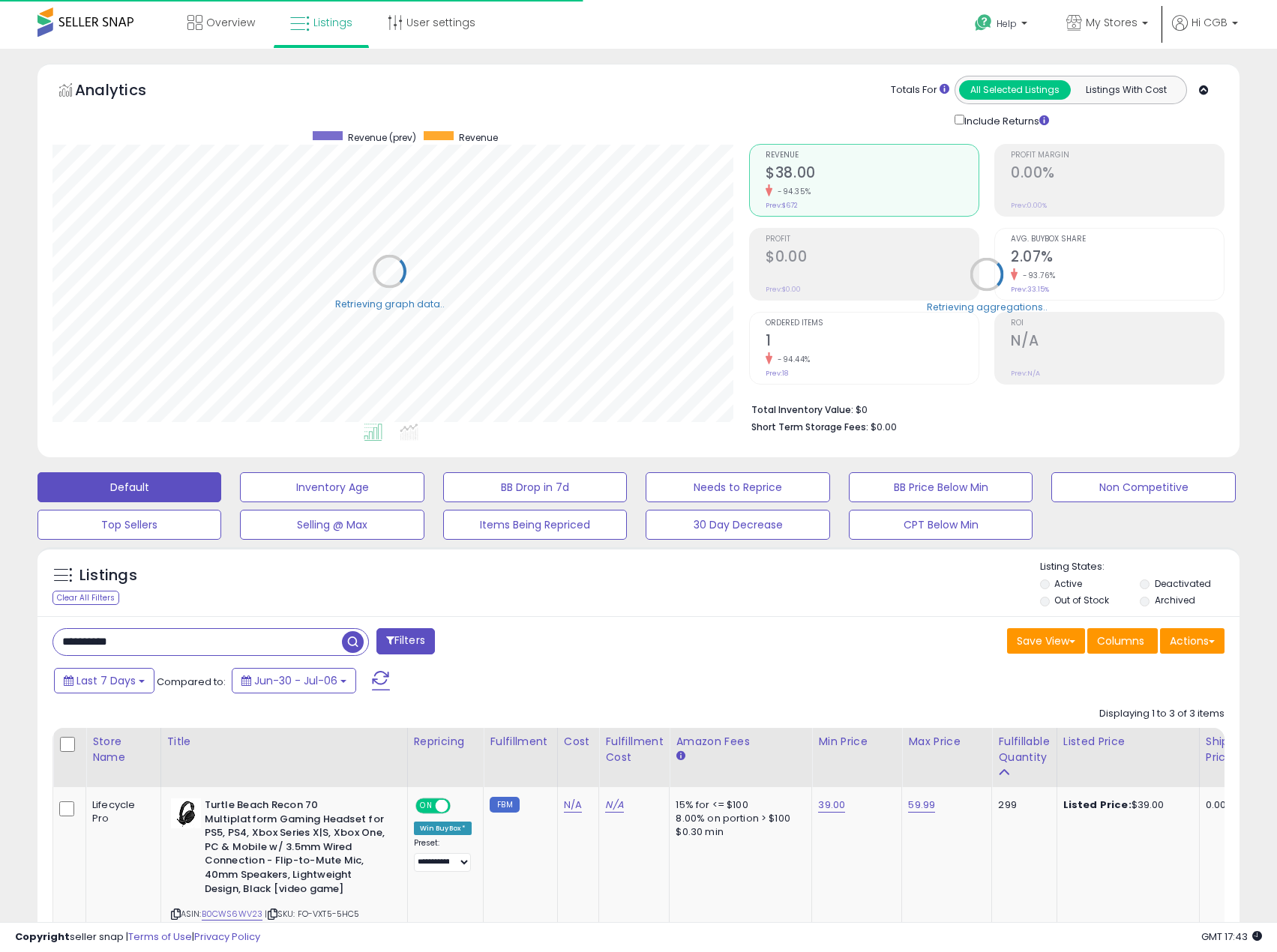 click on "Listings
Clear All Filters
Active" at bounding box center (638, 939) 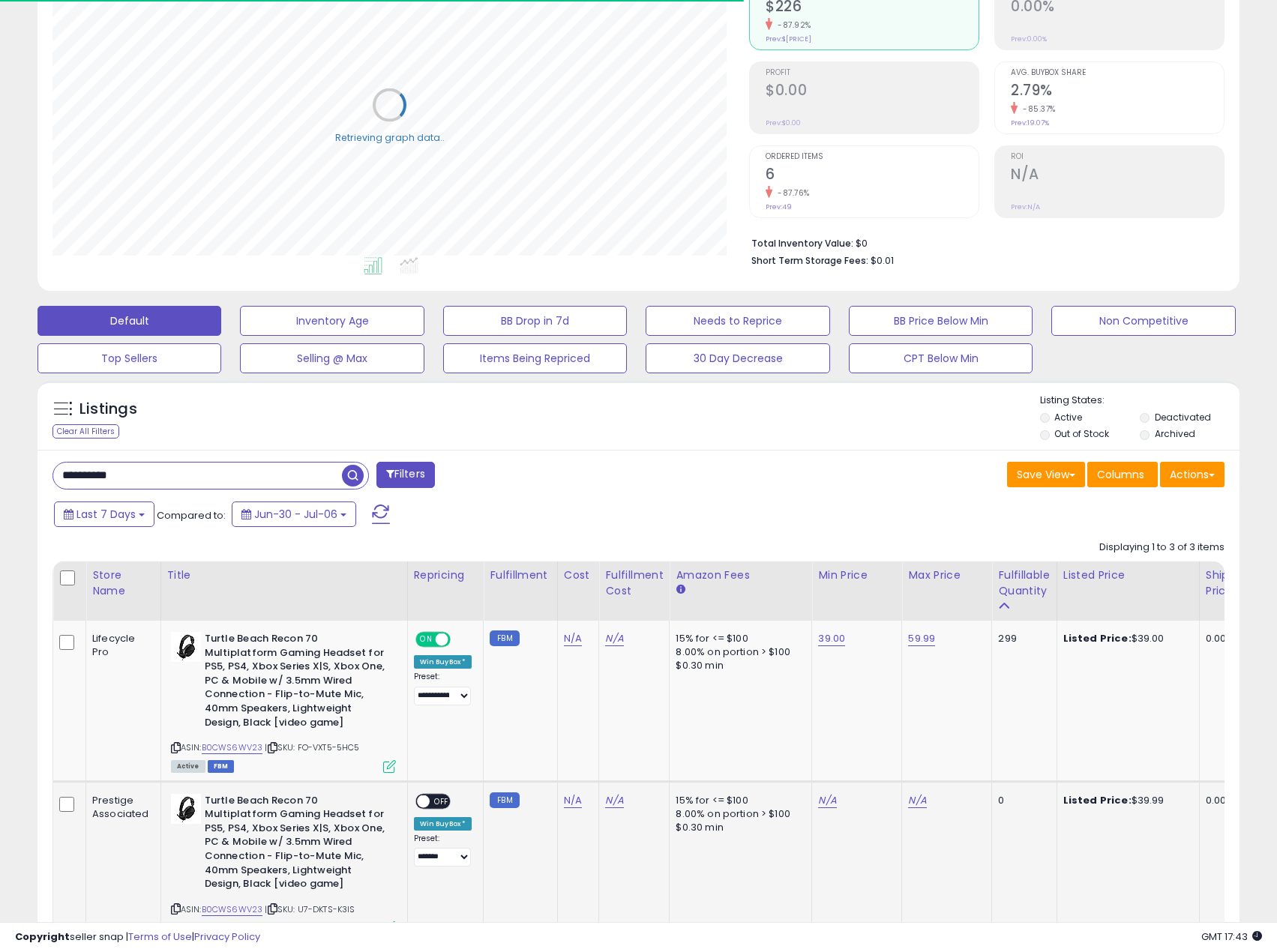 scroll, scrollTop: 225, scrollLeft: 0, axis: vertical 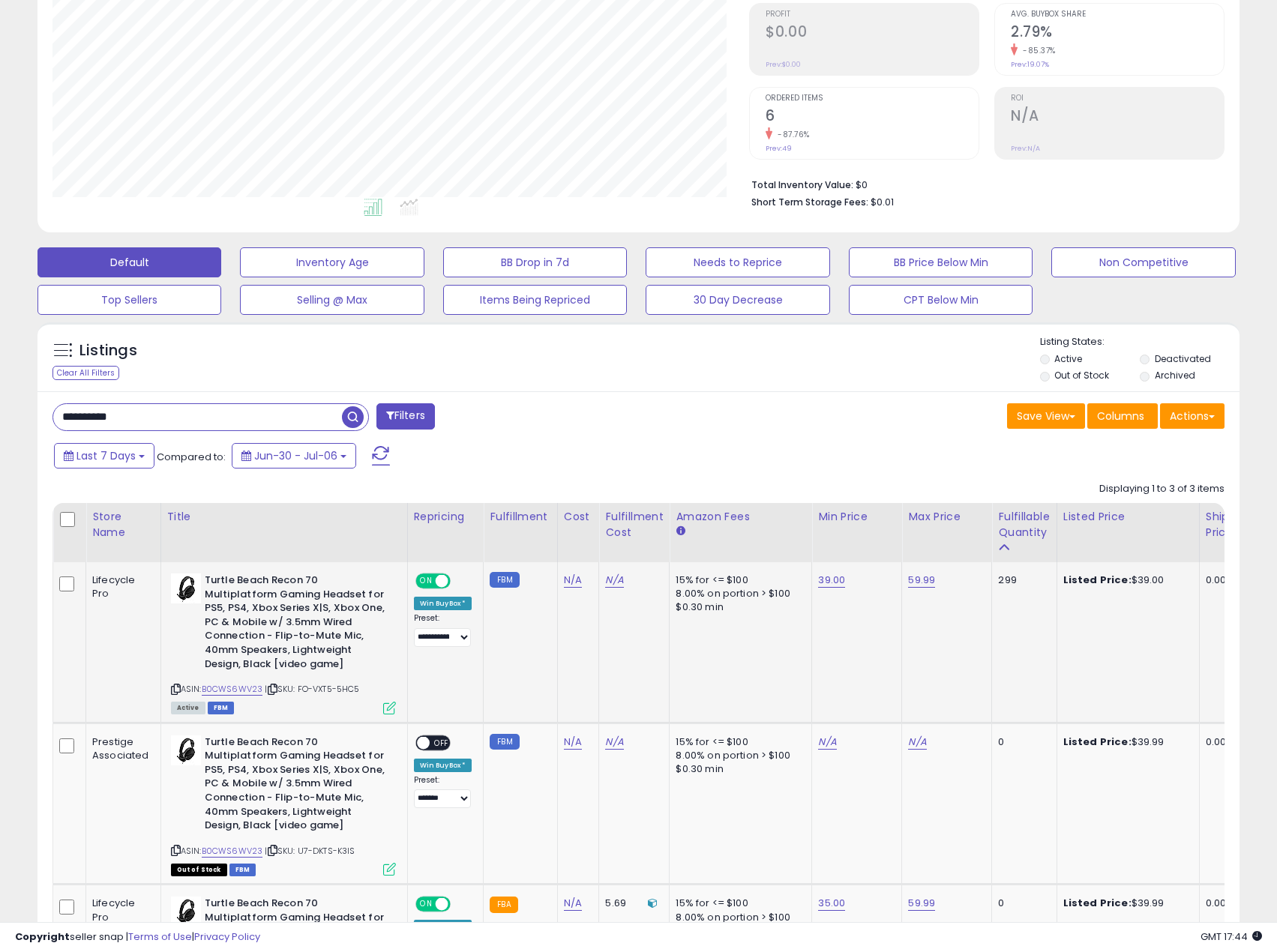 click on "39.00" 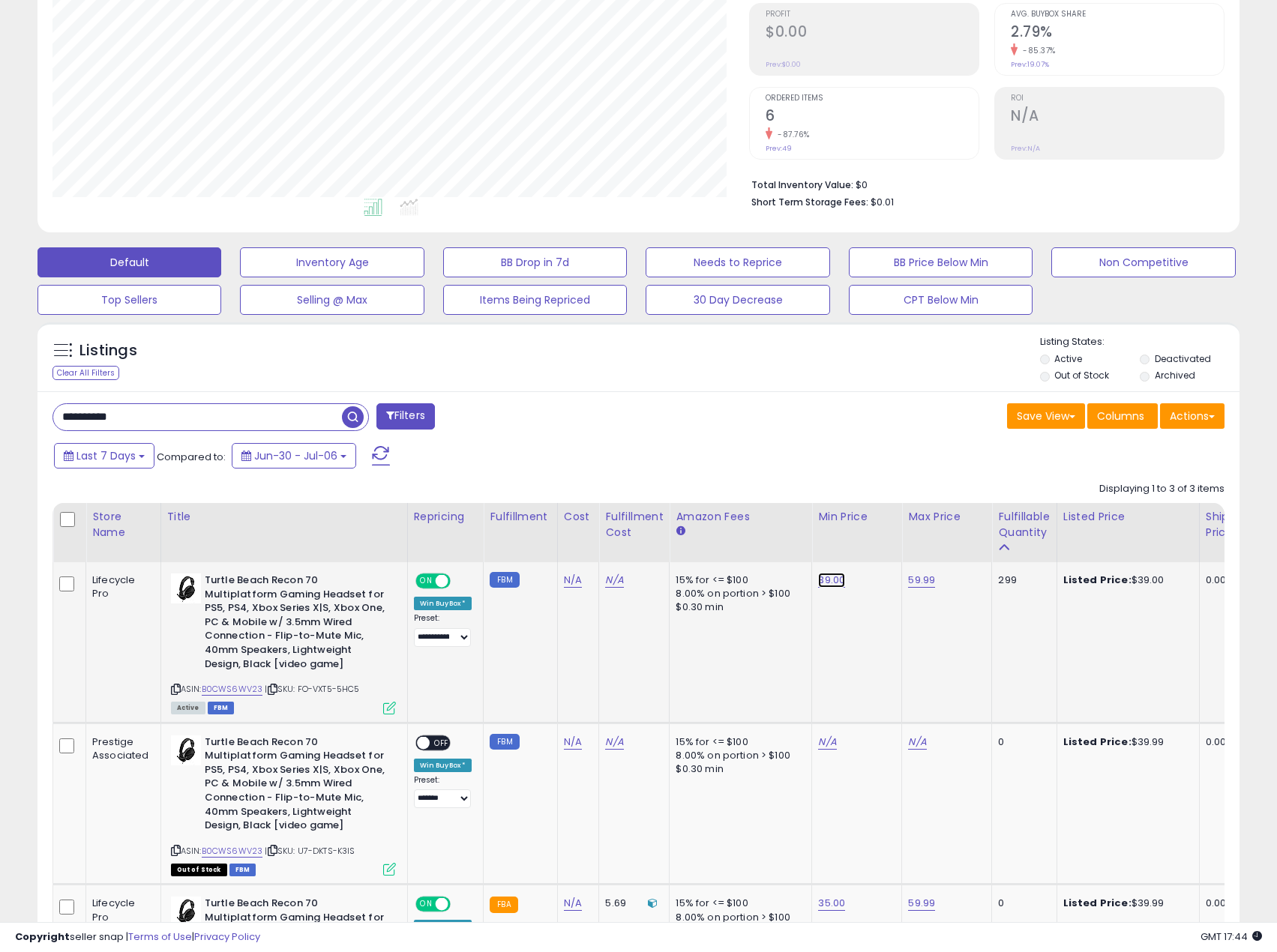 click on "39.00" at bounding box center (832, 580) 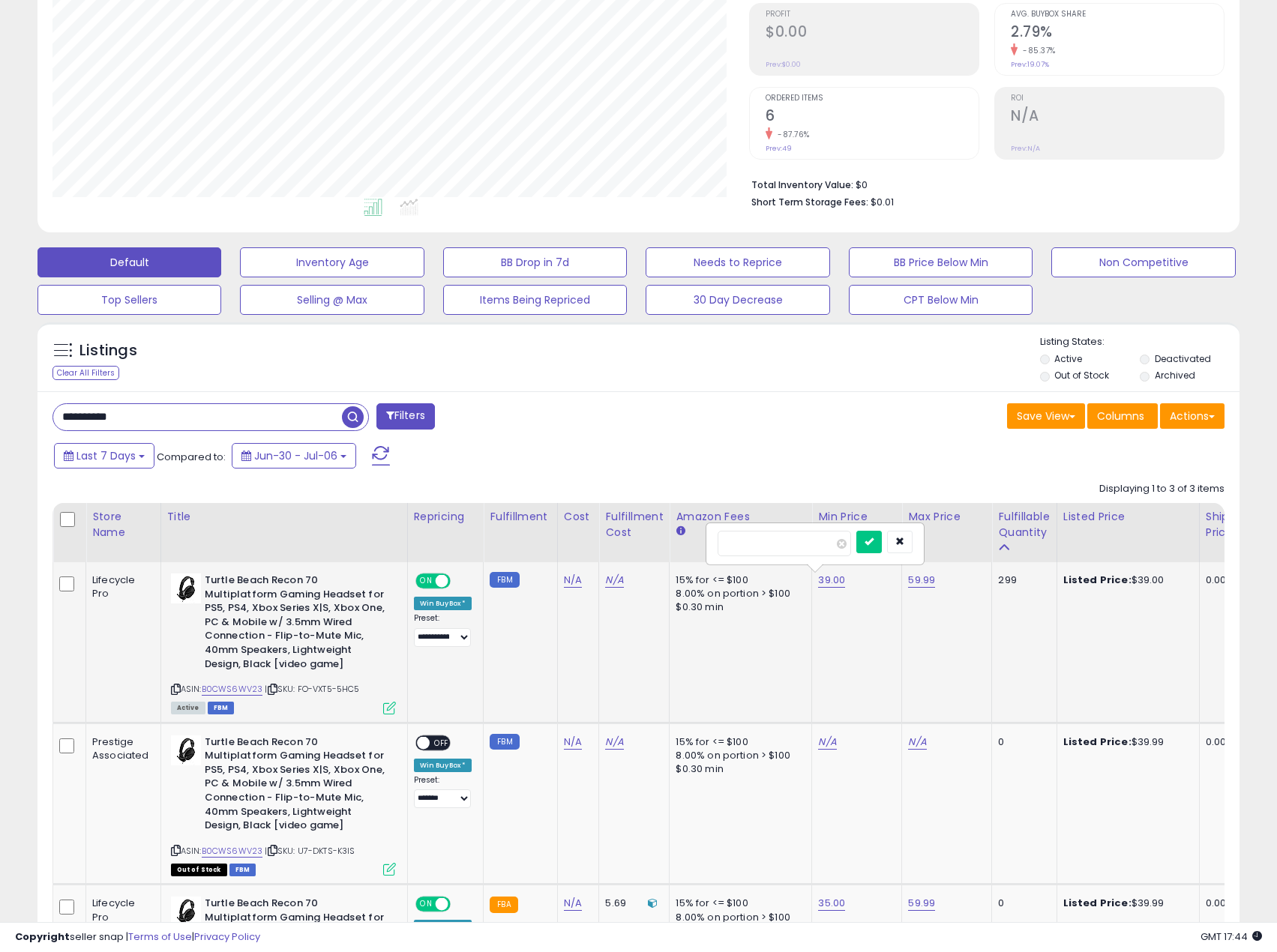 drag, startPoint x: 808, startPoint y: 547, endPoint x: 721, endPoint y: 542, distance: 87.14356 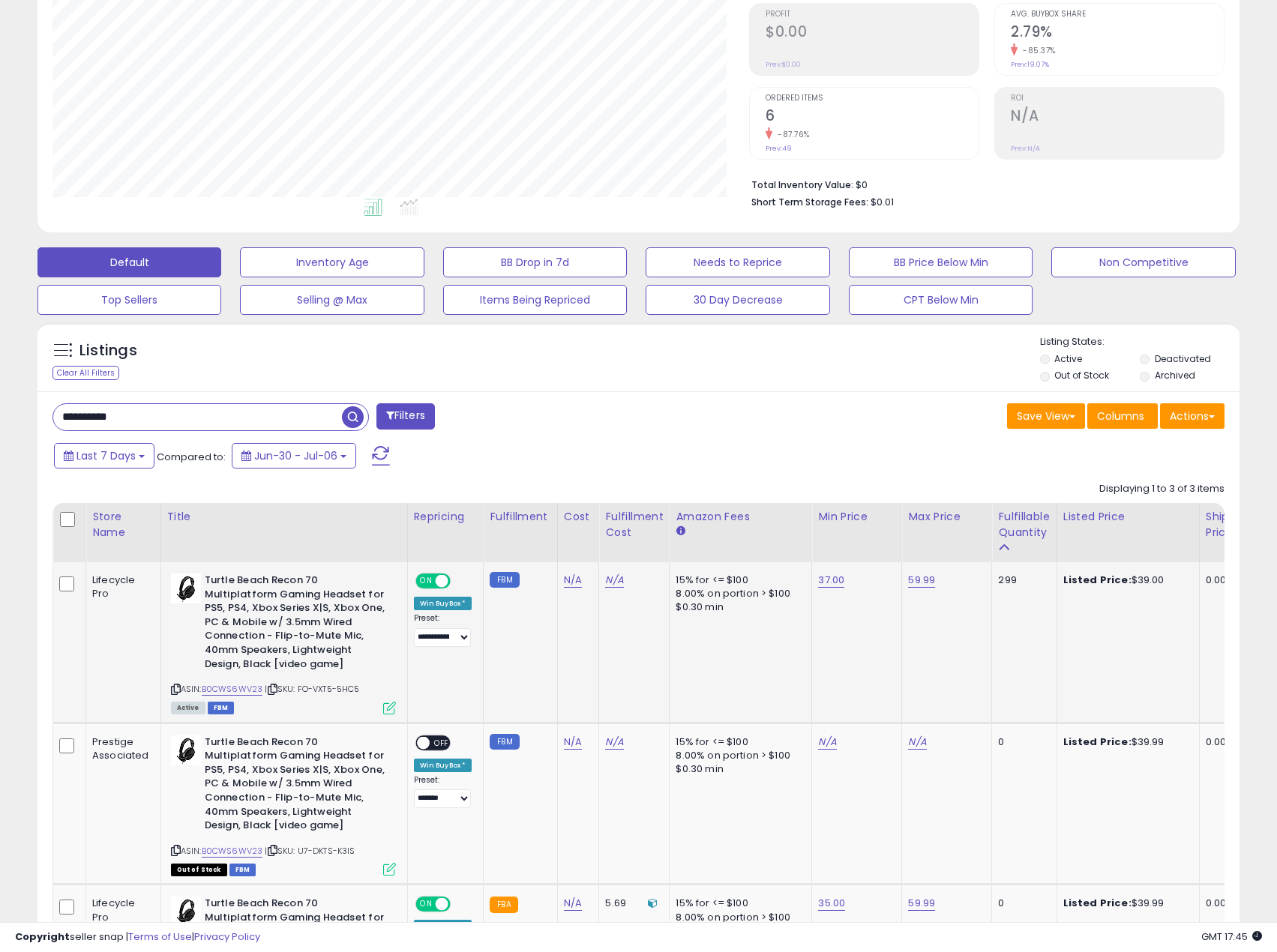 click on "**********" at bounding box center (197, 417) 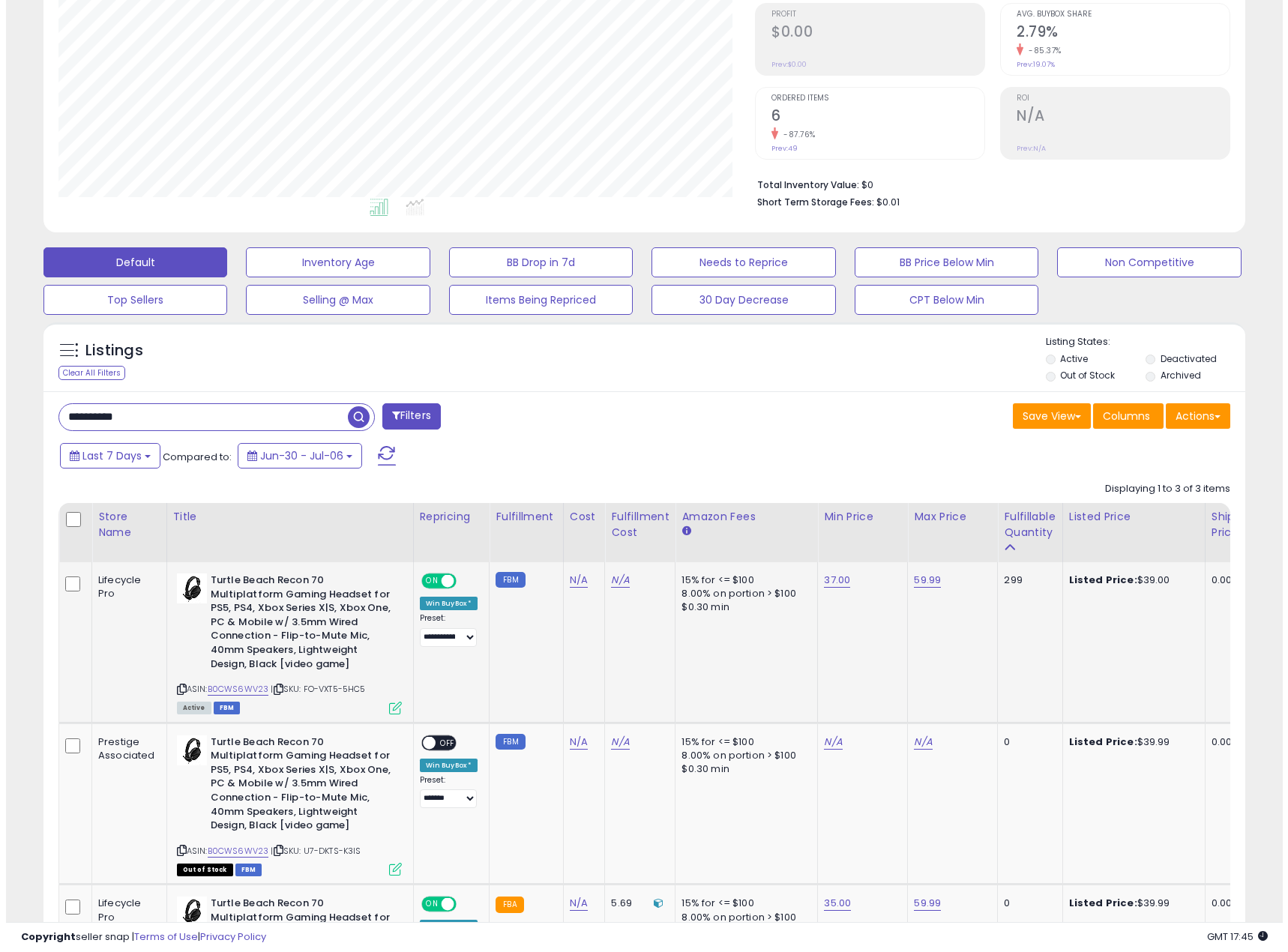 scroll, scrollTop: 0, scrollLeft: 0, axis: both 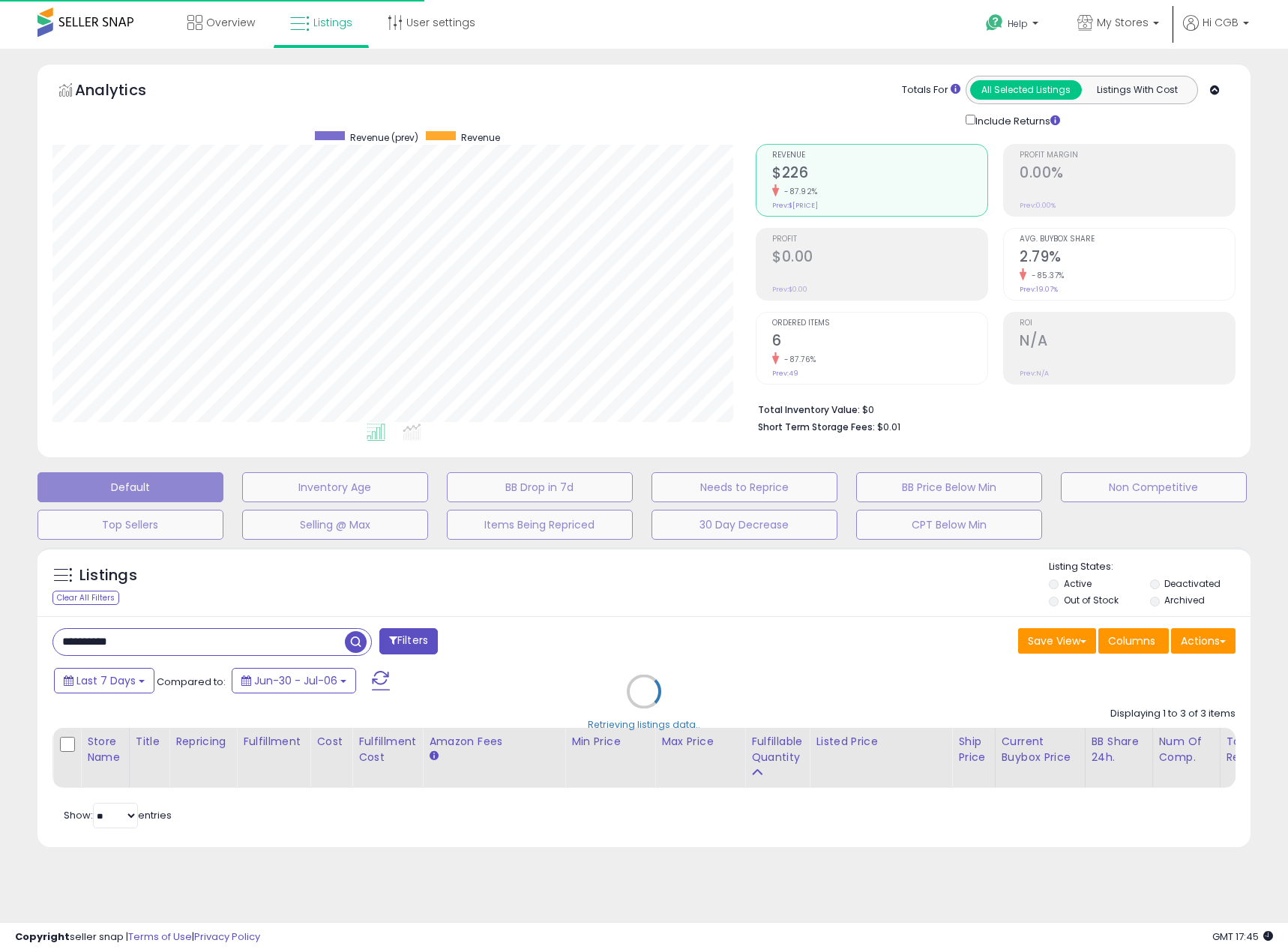 click on "Retrieving listings data.." at bounding box center [644, 702] 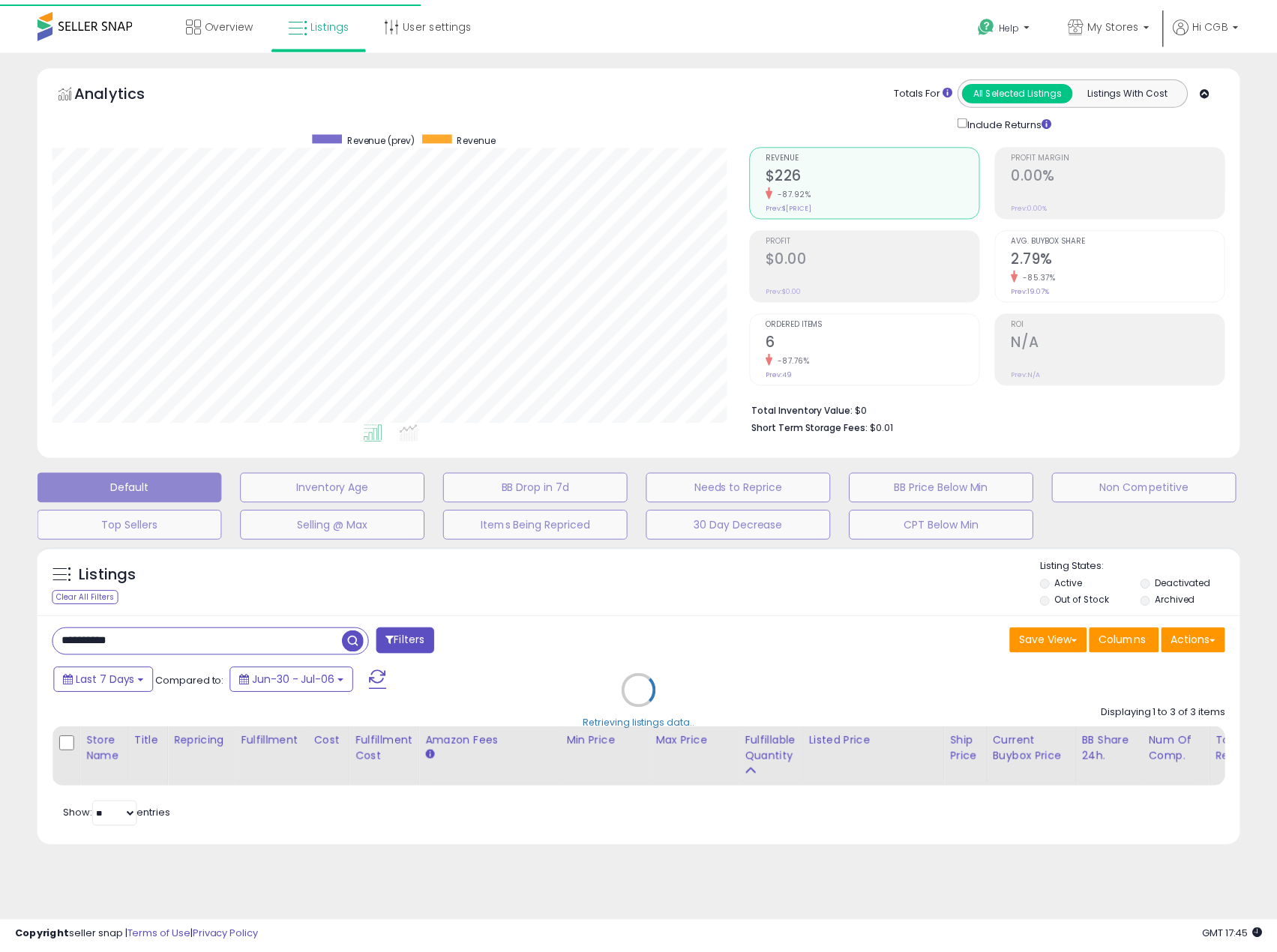 scroll, scrollTop: 307, scrollLeft: 697, axis: both 